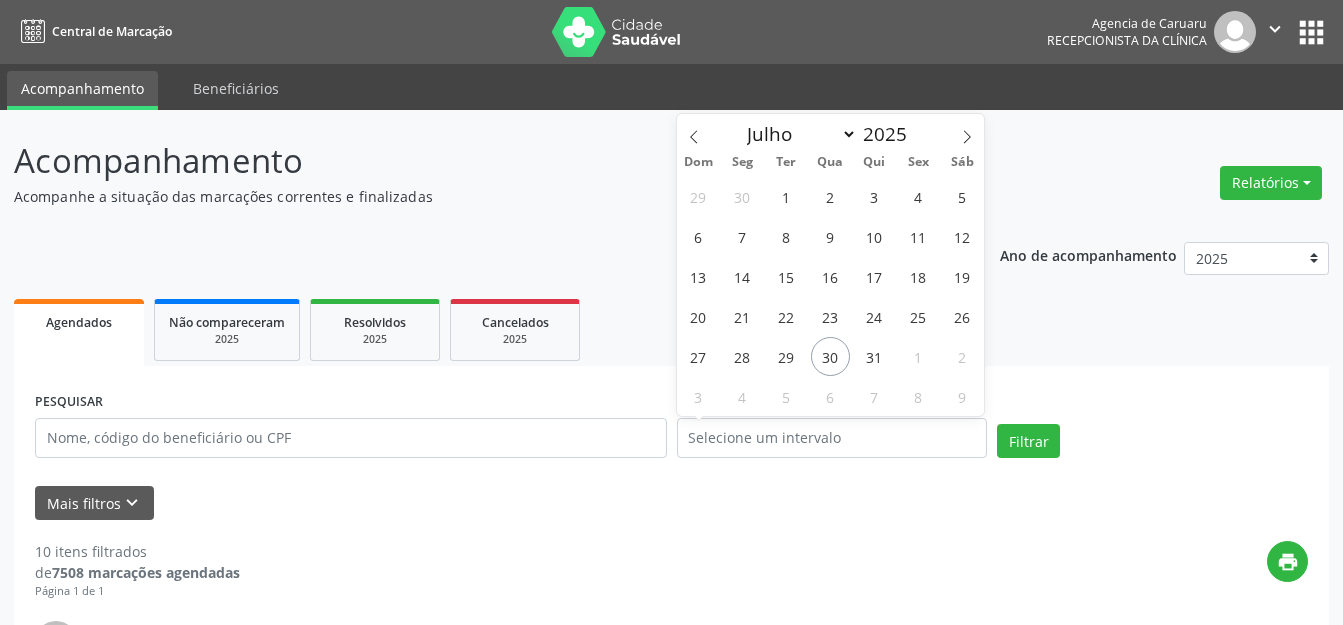 select on "6" 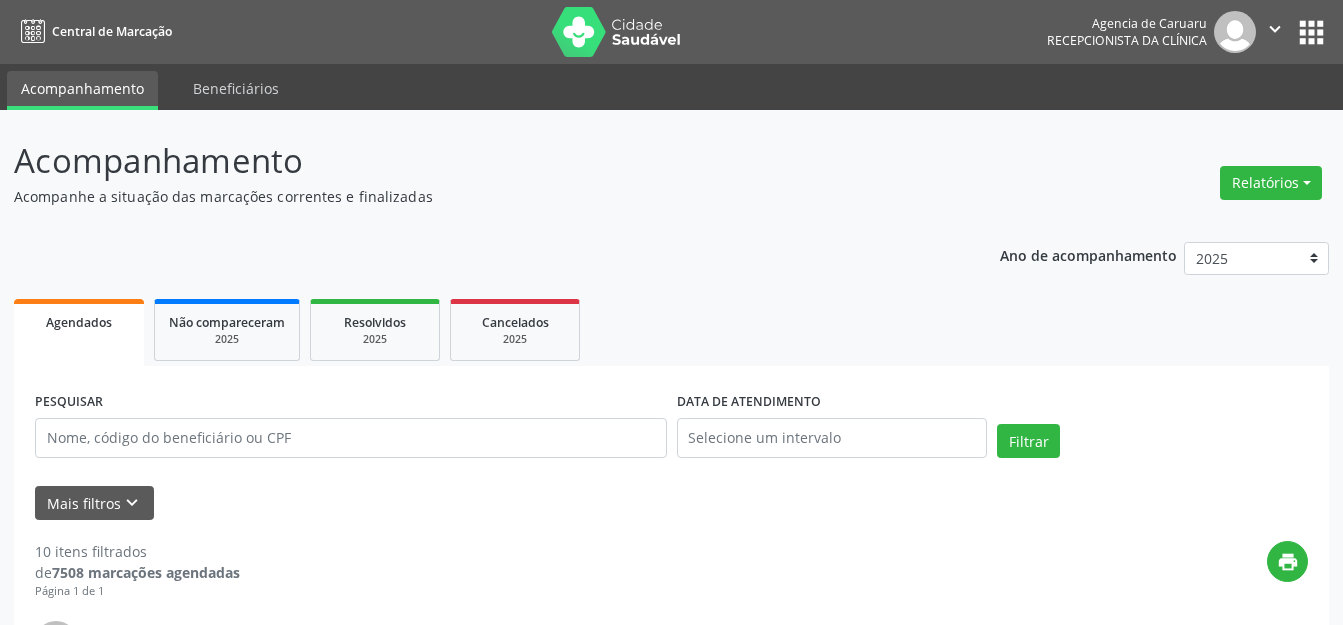 click on "Acompanhamento
Acompanhe a situação das marcações correntes e finalizadas
Relatórios
Agendamentos
Procedimentos realizados
Ano de acompanhamento
2025 2024 2023 2022 2021   Agendados   Não compareceram
2025
Resolvidos
2025
Cancelados
2025
PESQUISAR
DATA DE ATENDIMENTO
Filtrar
UNIDADE EXECUTANTE
Agencia de Caruaru         Todos as unidades   Agencia de Caruaru
Nenhum resultado encontrado para: "   "
Não há nenhuma opção para ser exibida.
PROFISSIONAL EXECUTANTE
[PERSON_NAME]         Todos os profissionais   Adalberto de Lima   [PERSON_NAME] de [PERSON_NAME]   [PERSON_NAME]   Benedito [PERSON_NAME] Lima   [PERSON_NAME]" at bounding box center (671, 1905) 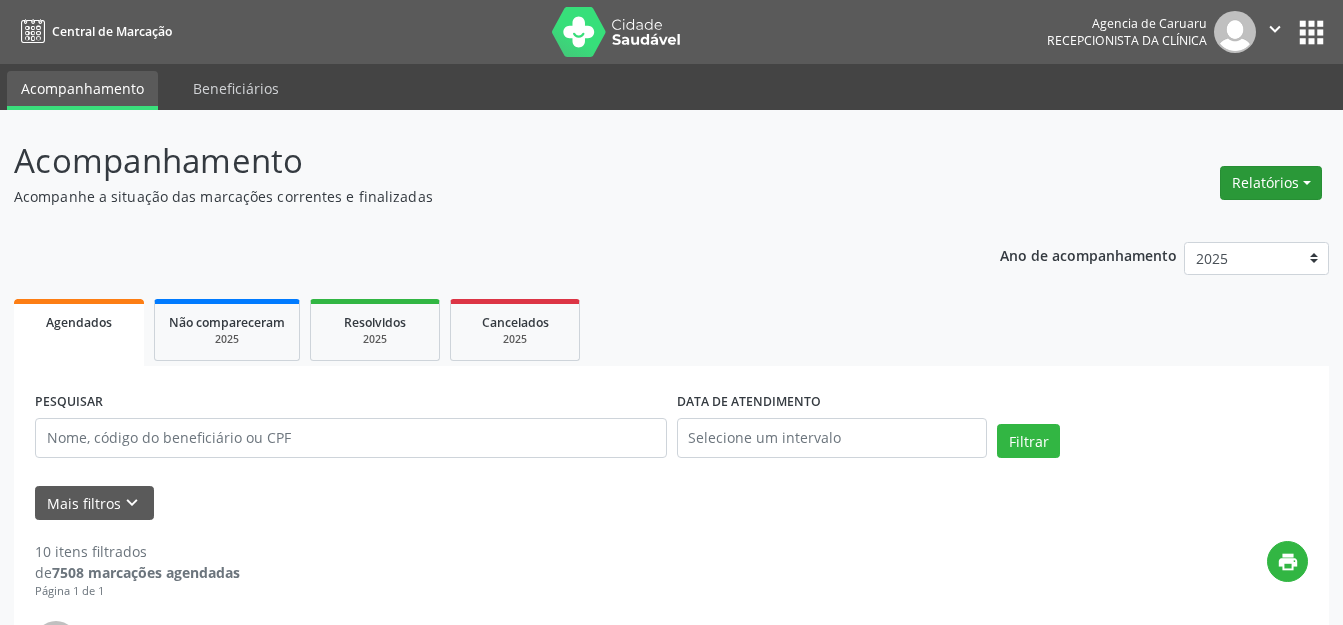 click on "Relatórios" at bounding box center [1271, 183] 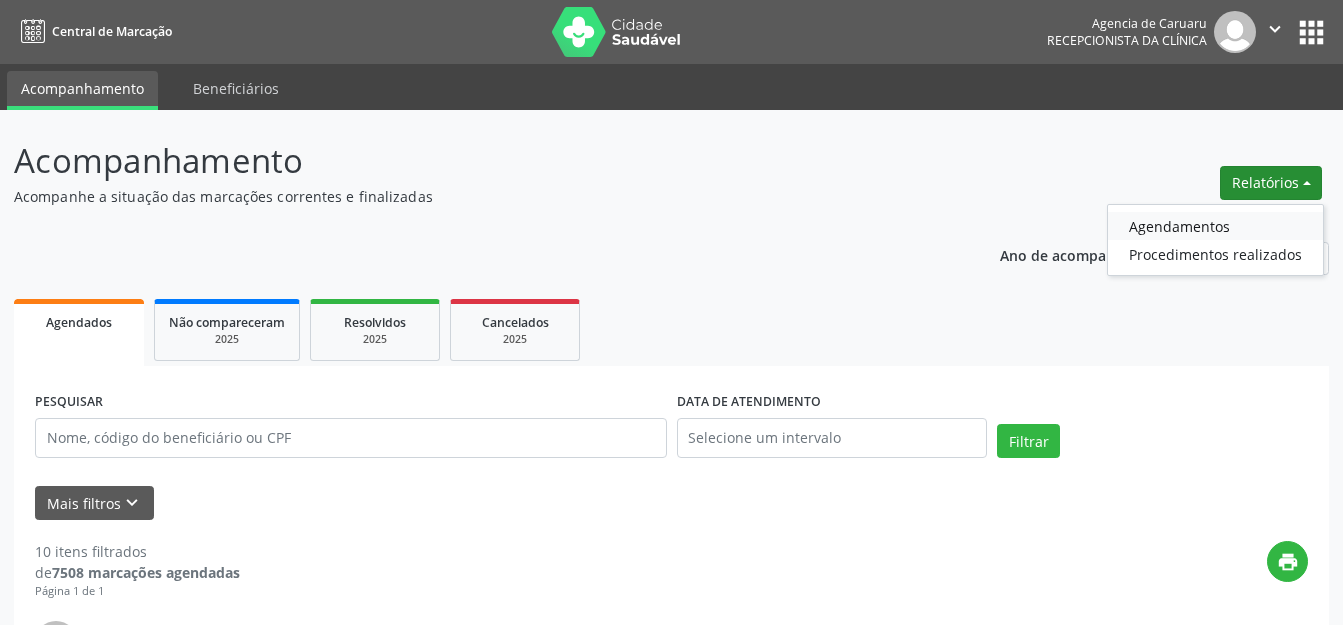 click on "Agendamentos" at bounding box center (1215, 226) 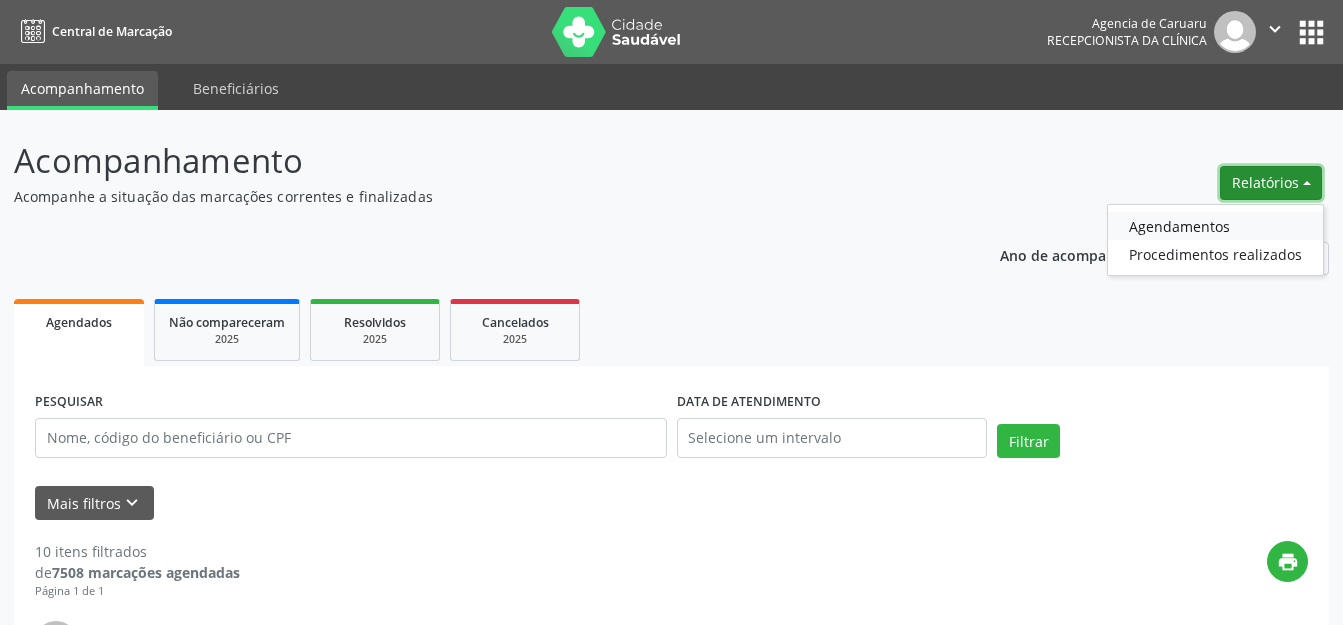 select on "6" 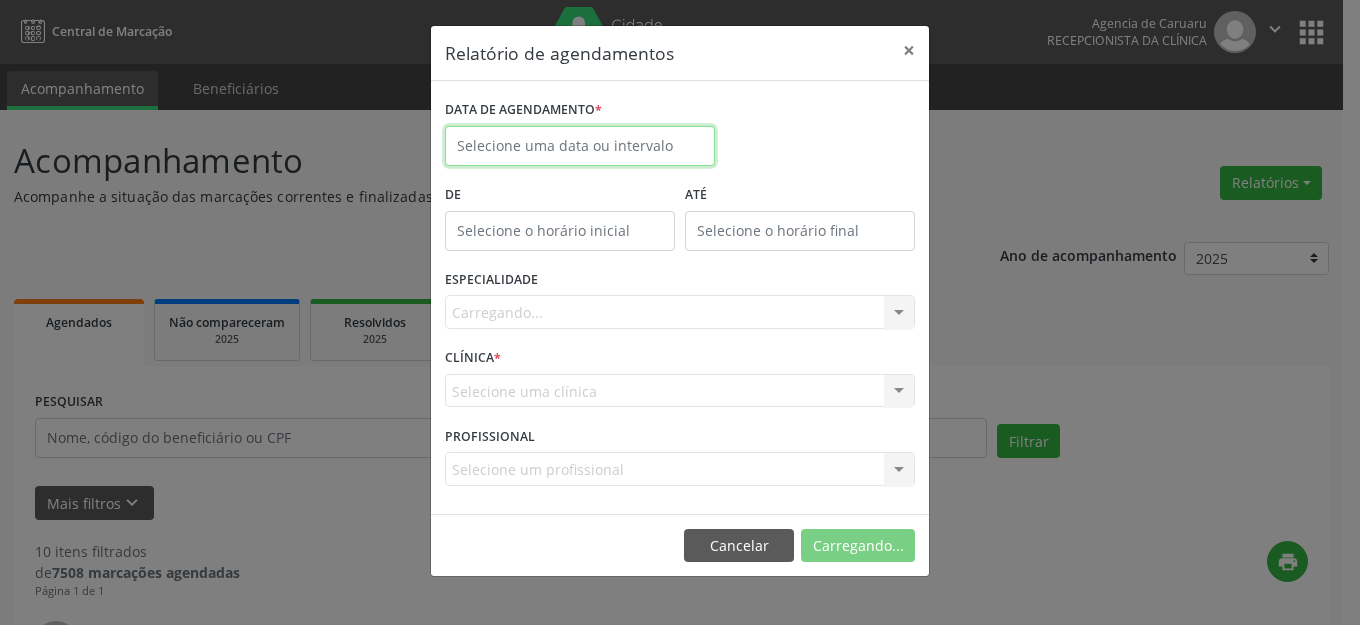 click on "Central de Marcação
Agencia de [GEOGRAPHIC_DATA]
Recepcionista da clínica

Configurações
Sair
apps
Acompanhamento
Beneficiários
Acompanhamento
Acompanhe a situação das marcações correntes e finalizadas
Relatórios
Agendamentos
Procedimentos realizados
Ano de acompanhamento
2025 2024 2023 2022 2021   Agendados   Não compareceram
2025
Resolvidos
2025
Cancelados
2025
PESQUISAR
DATA DE ATENDIMENTO
Filtrar
UNIDADE EXECUTANTE
Agencia de Caruaru         Todos as unidades   Agencia de Caruaru
Nenhum resultado encontrado para: "   "
Não há nenhuma opção para ser exibida.
PROFISSIONAL EXECUTANTE
[PERSON_NAME]         Todos os profissionais   [PERSON_NAME][GEOGRAPHIC_DATA]" at bounding box center [680, 312] 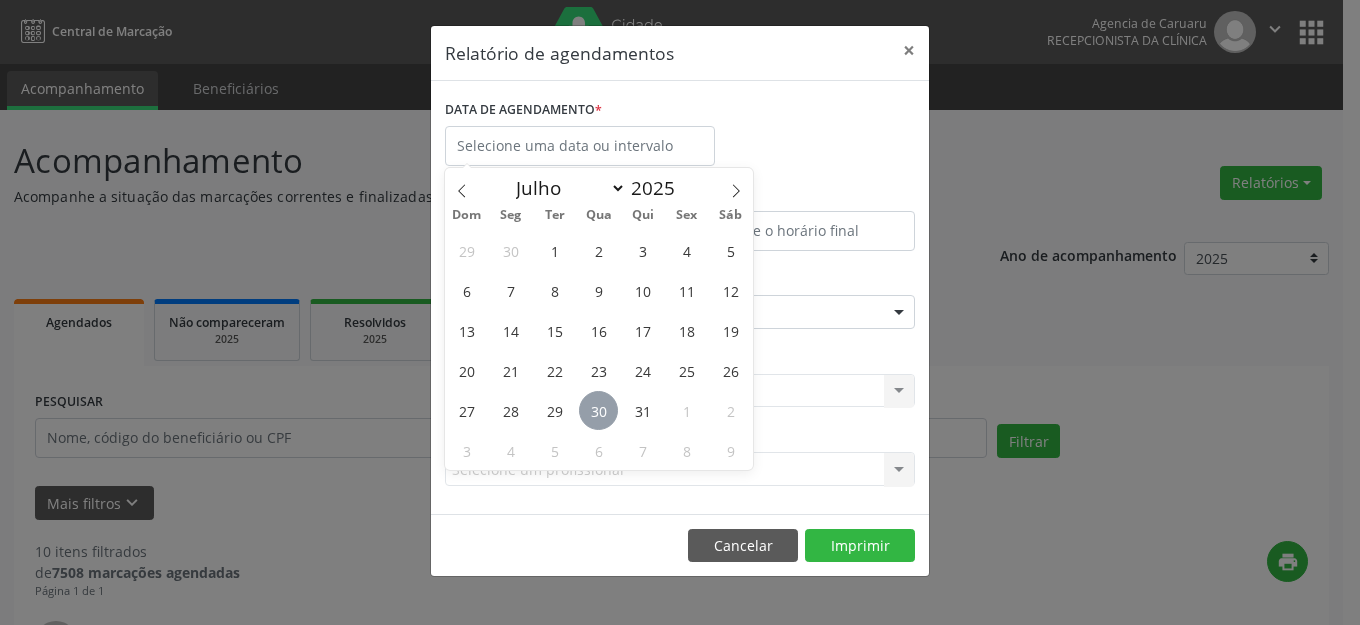click on "30" at bounding box center (598, 410) 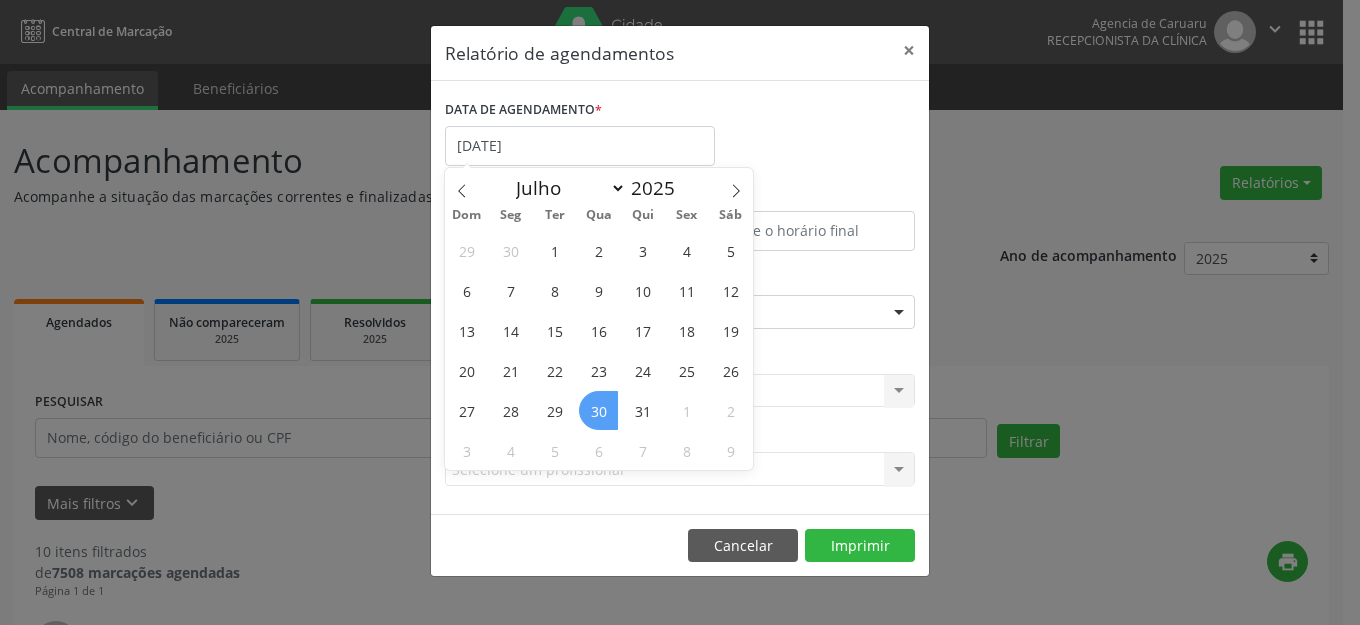 click on "30" at bounding box center [598, 410] 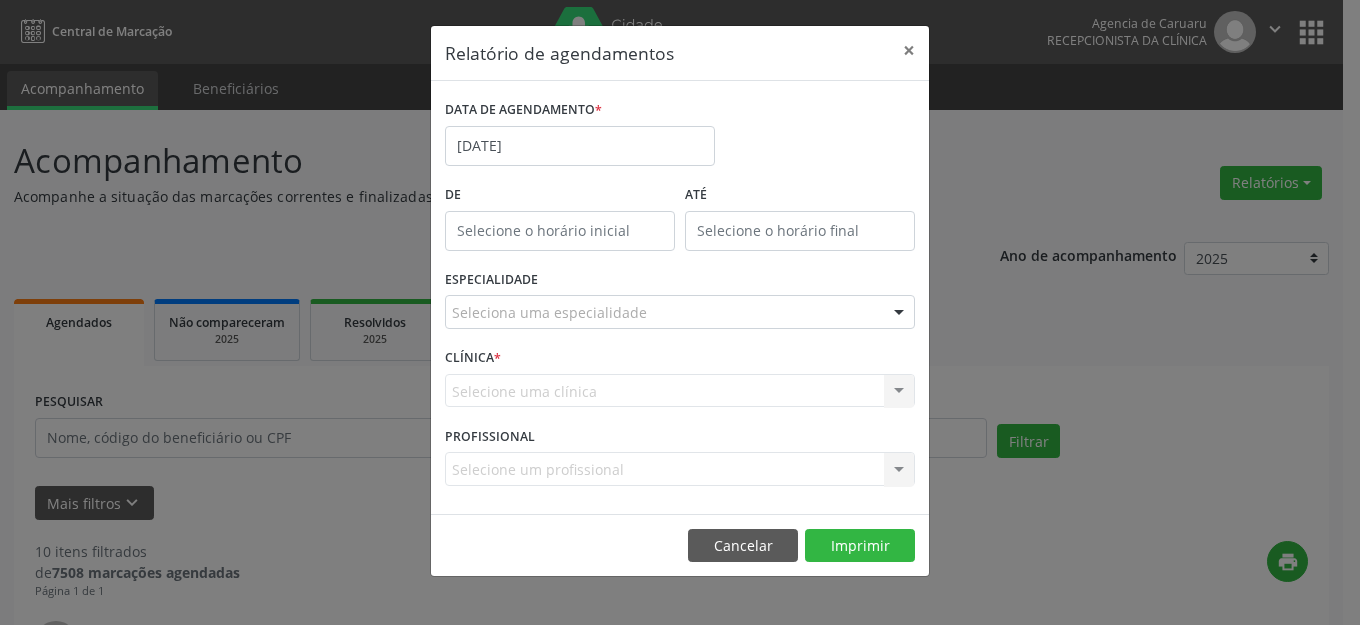 click on "Seleciona uma especialidade" at bounding box center (680, 312) 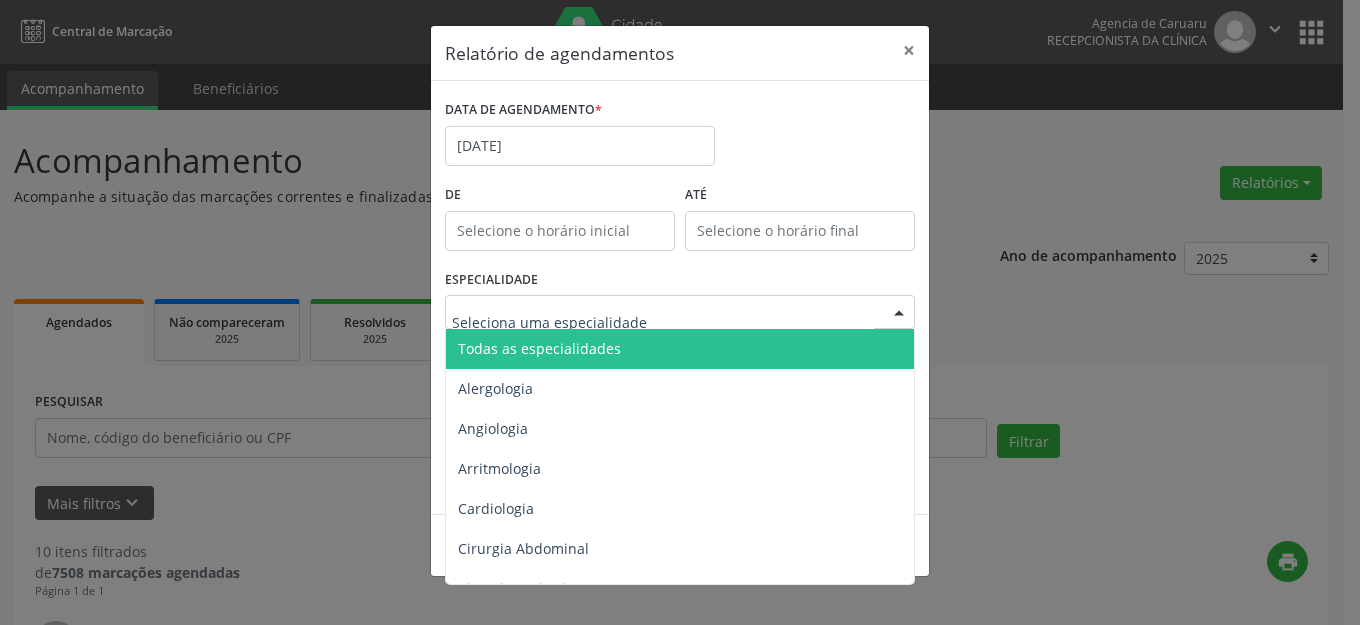 click on "Todas as especialidades" at bounding box center [681, 349] 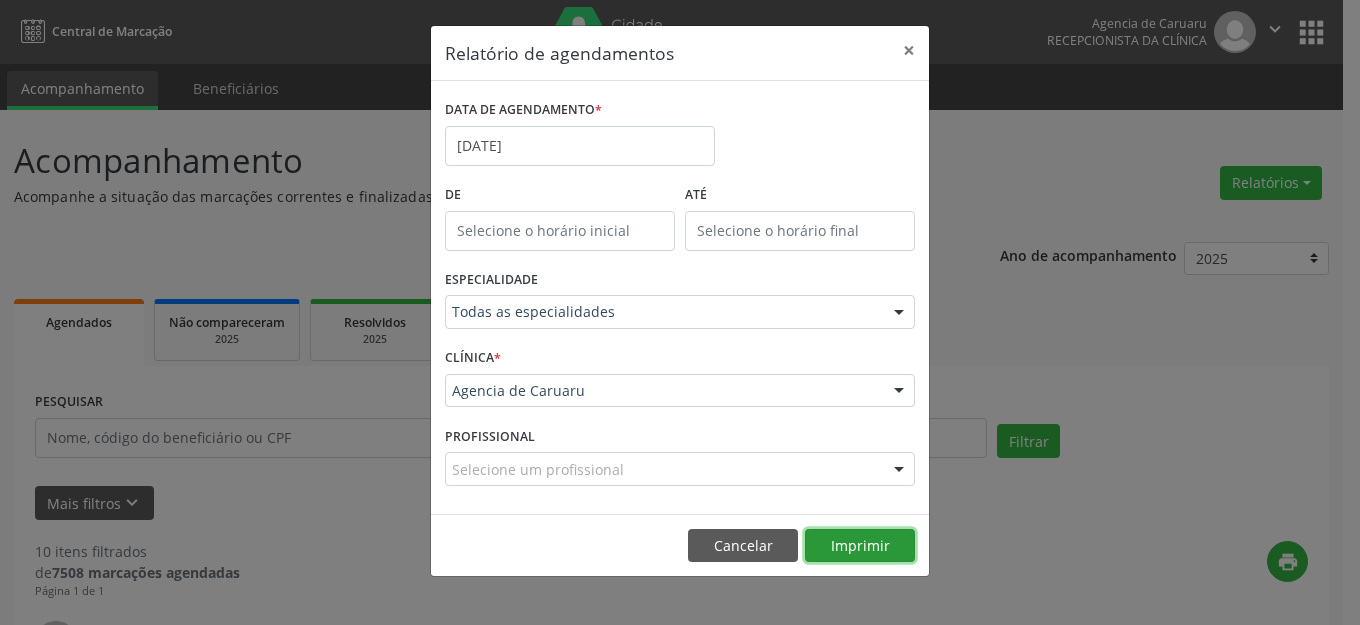 click on "Imprimir" at bounding box center (860, 546) 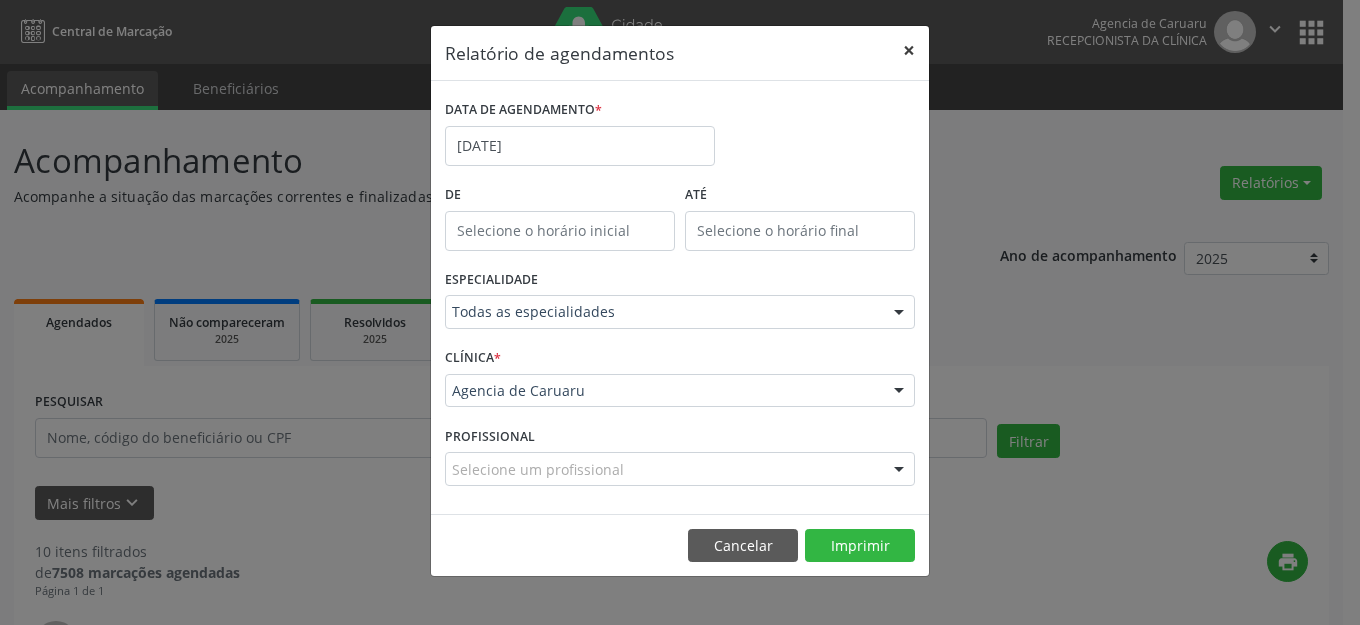 click on "×" at bounding box center (909, 50) 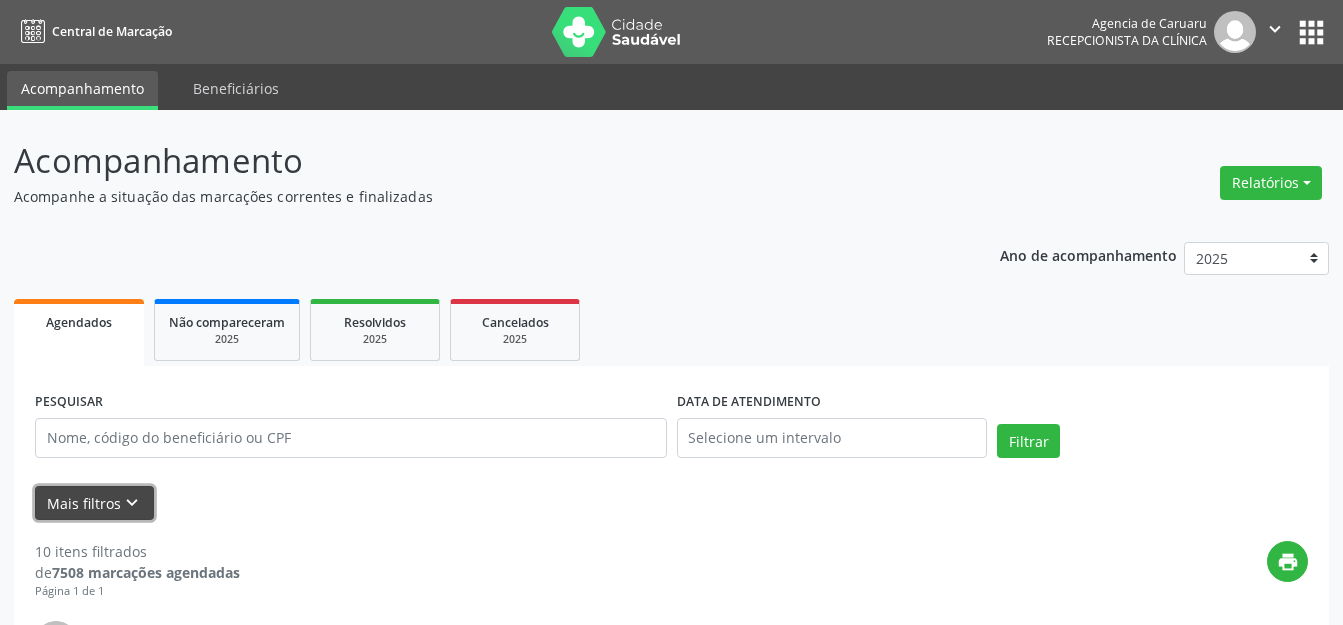 drag, startPoint x: 133, startPoint y: 495, endPoint x: 233, endPoint y: 448, distance: 110.49435 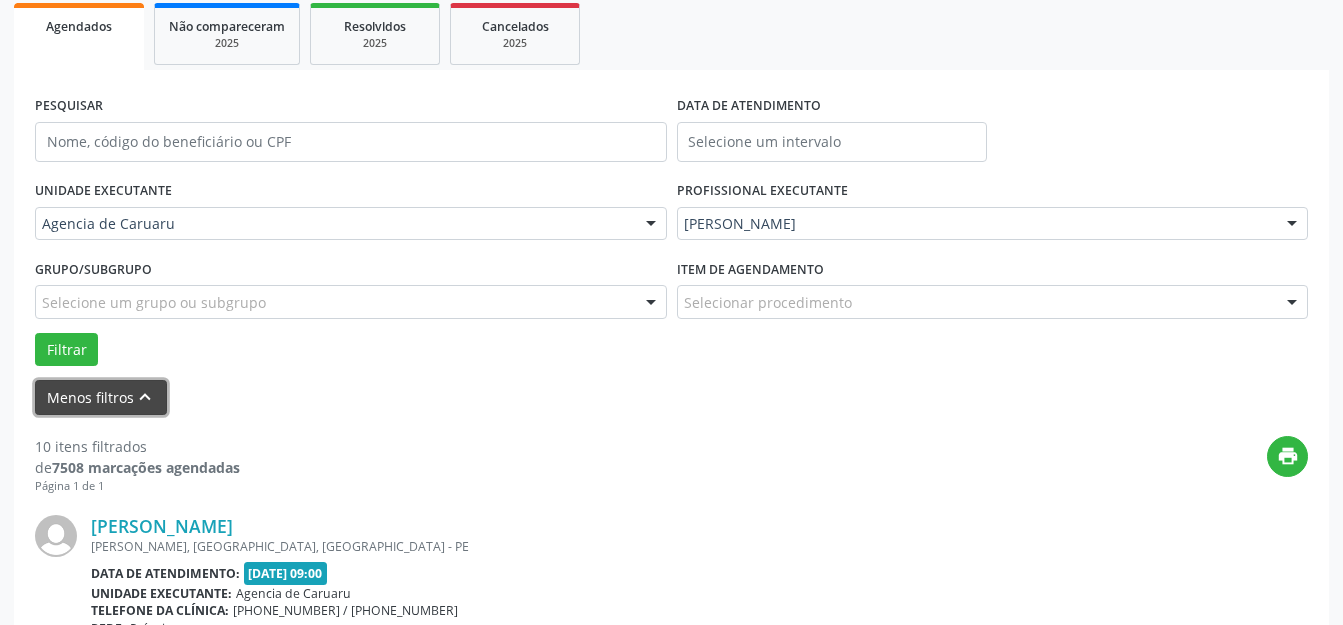 scroll, scrollTop: 400, scrollLeft: 0, axis: vertical 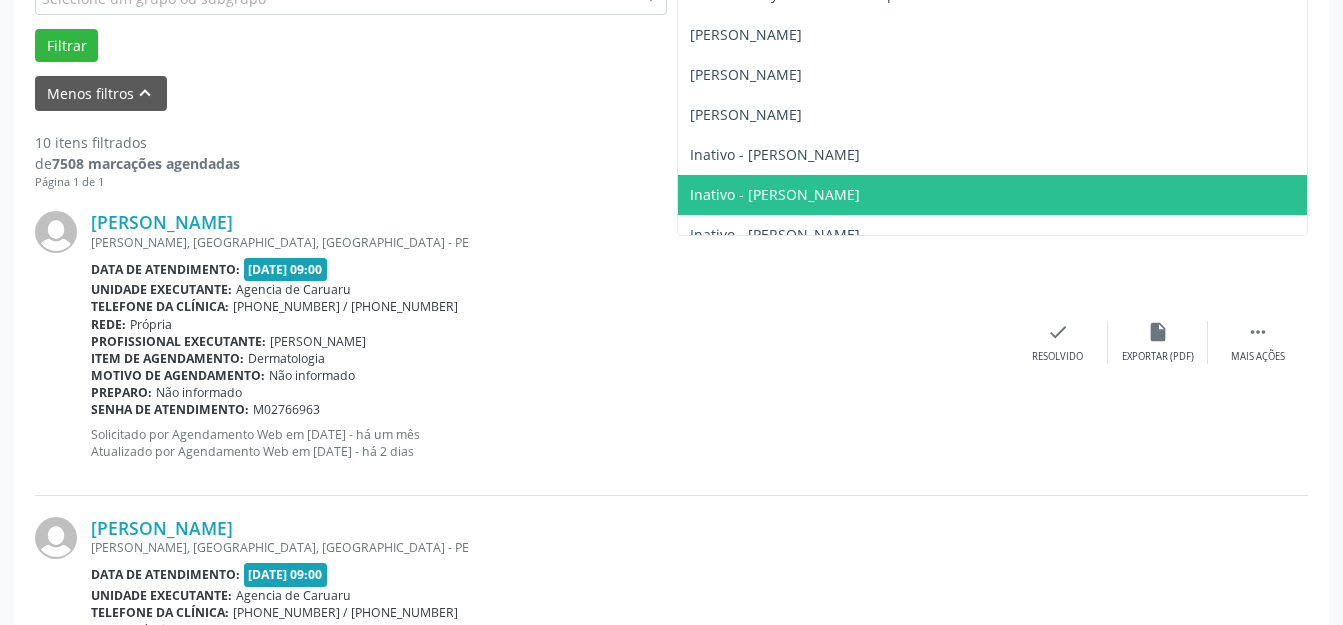 click on "[PERSON_NAME]
[PERSON_NAME], [GEOGRAPHIC_DATA], [GEOGRAPHIC_DATA]
Data de atendimento:
[DATE] 09:00
Unidade executante:
Agencia de [GEOGRAPHIC_DATA]
Telefone da clínica:
[PHONE_NUMBER] / [PHONE_NUMBER]
Rede:
[GEOGRAPHIC_DATA]
Profissional executante:
[PERSON_NAME]
Item de agendamento:
Dermatologia
Motivo de agendamento:
Não informado
Preparo:
Não informado
Senha de atendimento:
M02766963
Solicitado por Agendamento Web em [DATE] - há um mês
Atualizado por Agendamento Web em [DATE] - há 2 dias" at bounding box center [549, 342] 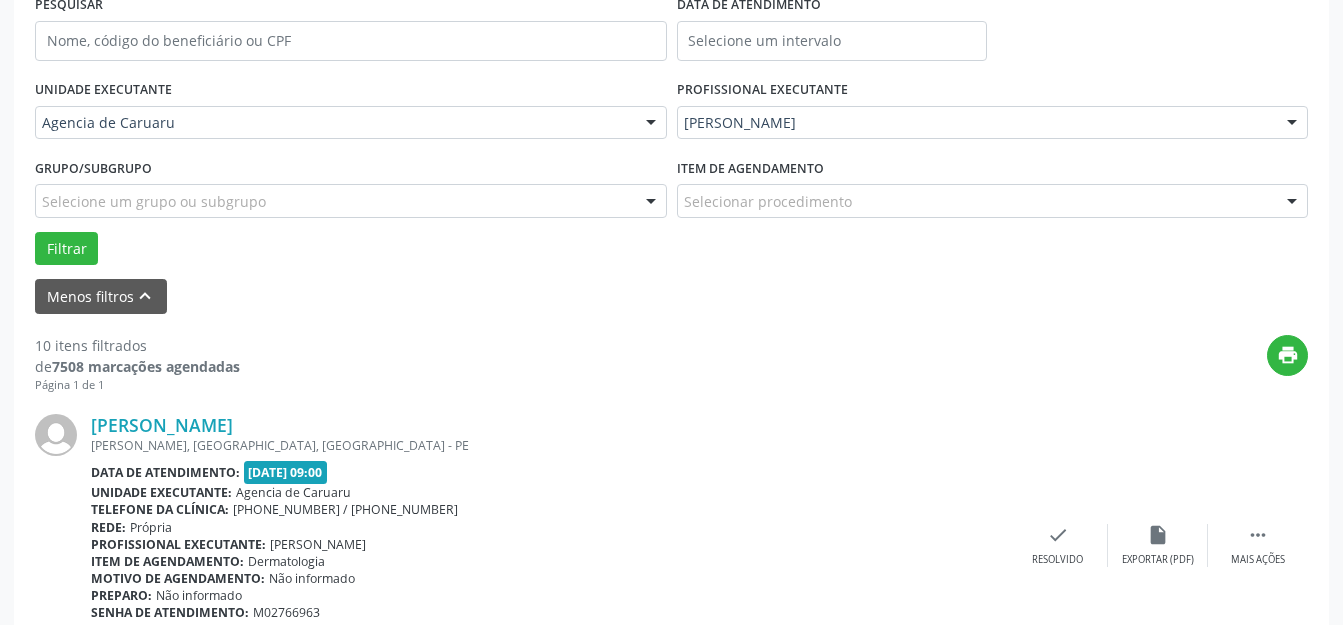 scroll, scrollTop: 200, scrollLeft: 0, axis: vertical 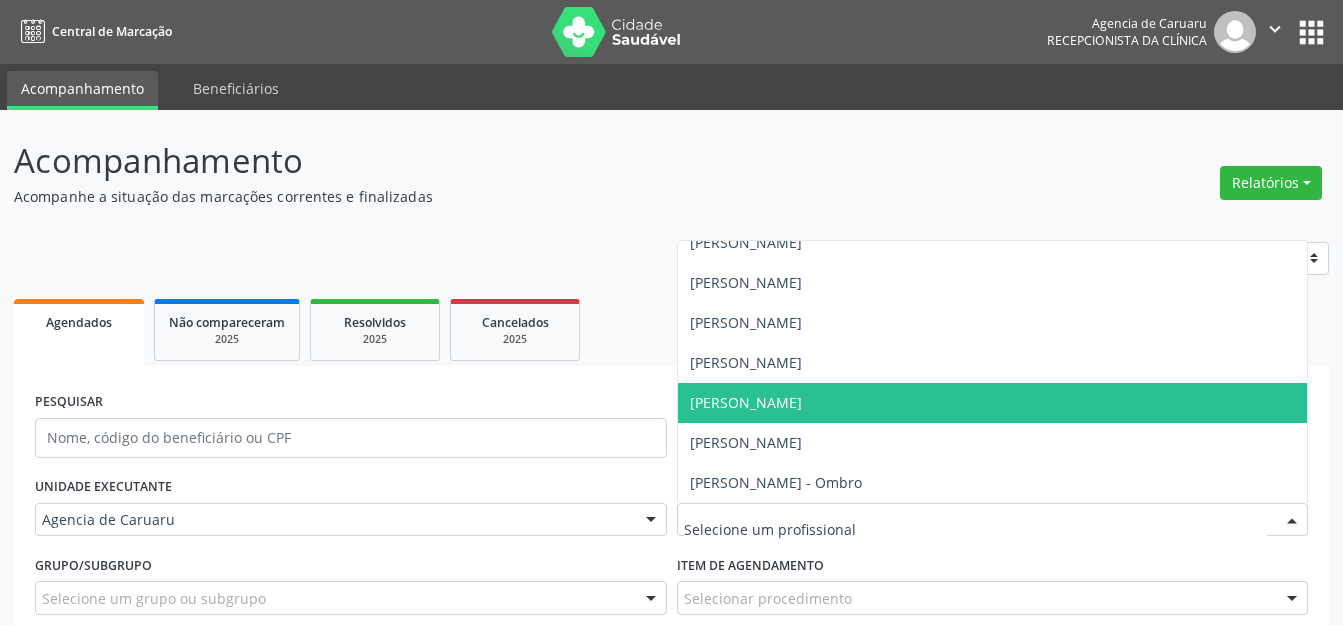 click on "[PERSON_NAME]" at bounding box center (746, 402) 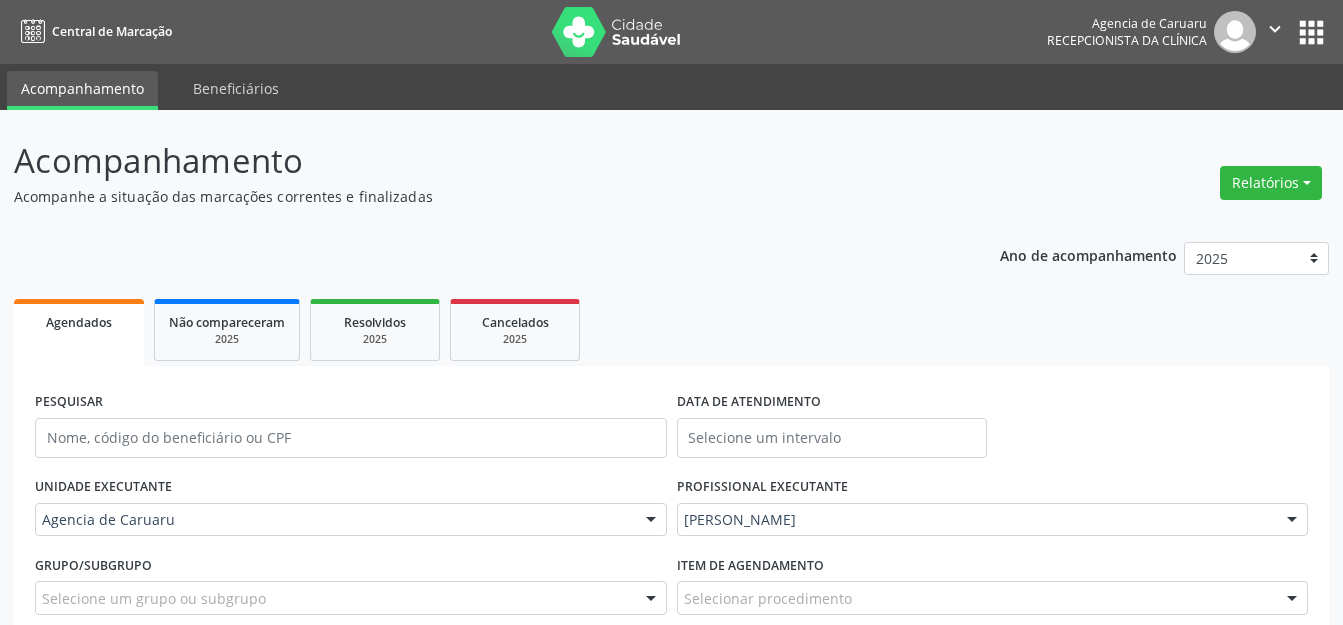 scroll, scrollTop: 300, scrollLeft: 0, axis: vertical 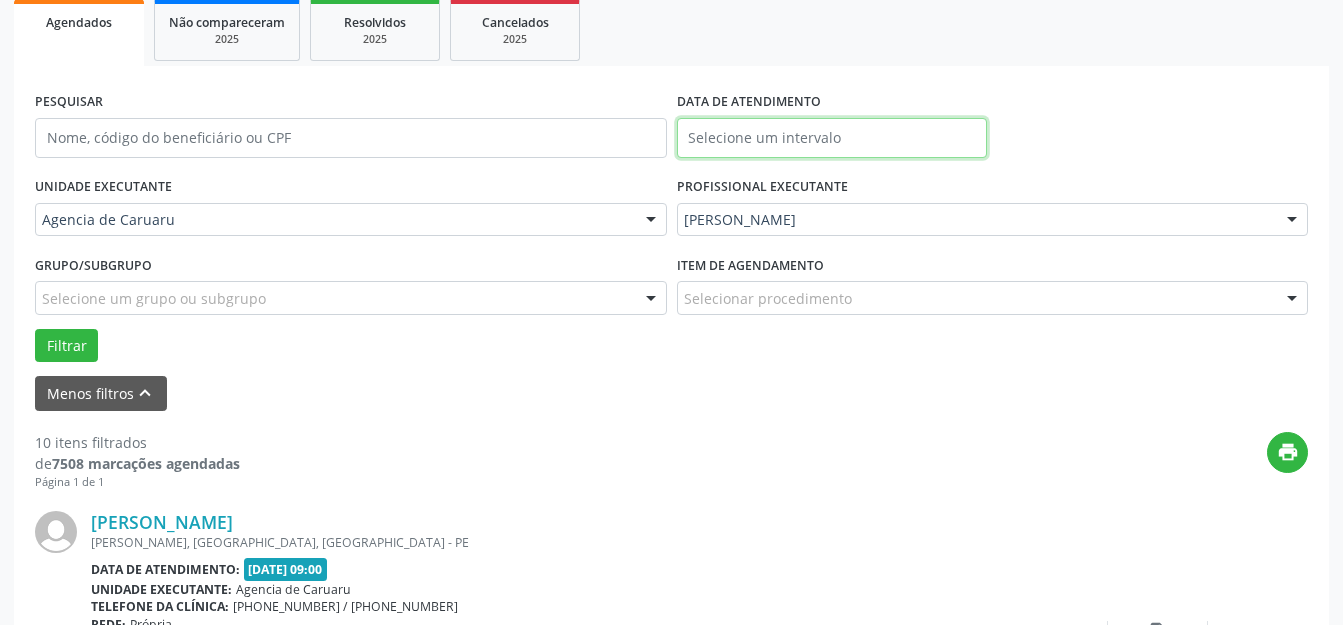 click at bounding box center (832, 138) 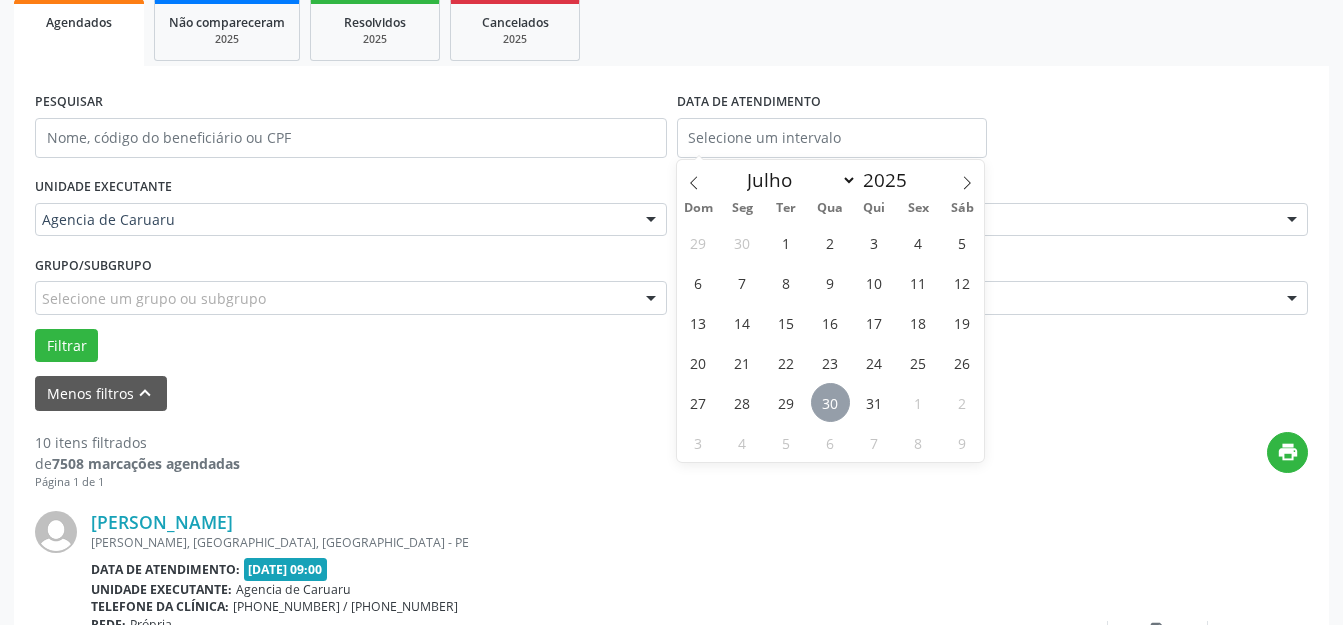 click on "30" at bounding box center [830, 402] 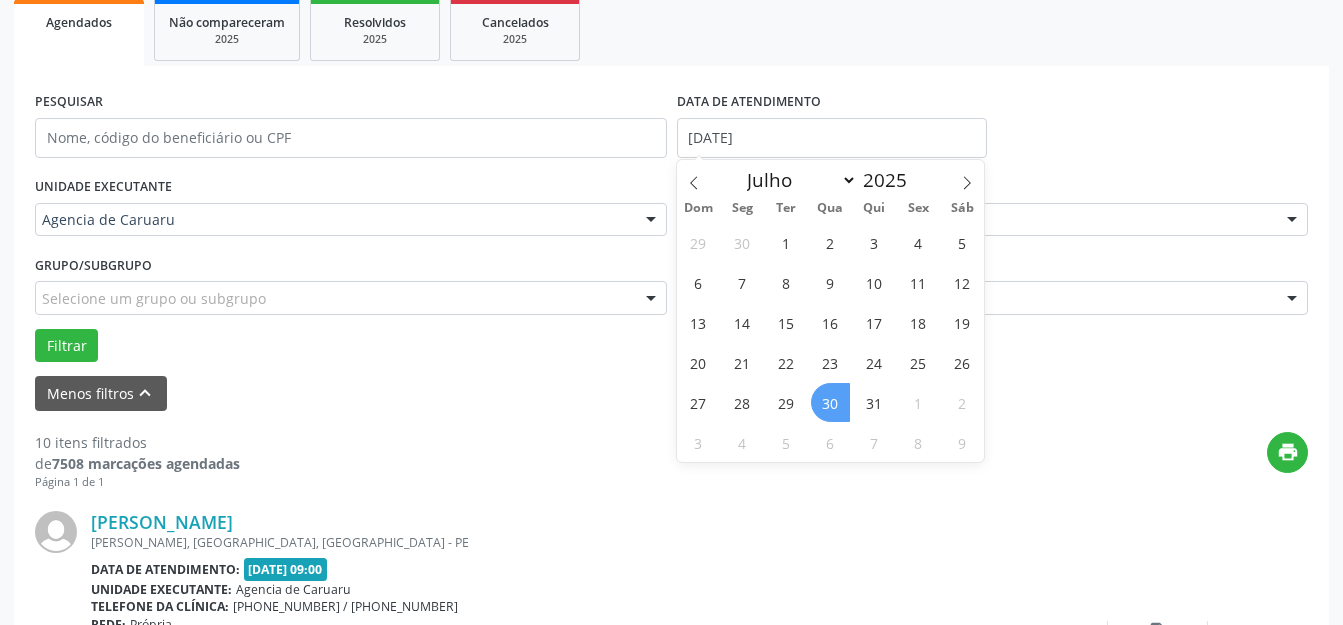 click on "30" at bounding box center (830, 402) 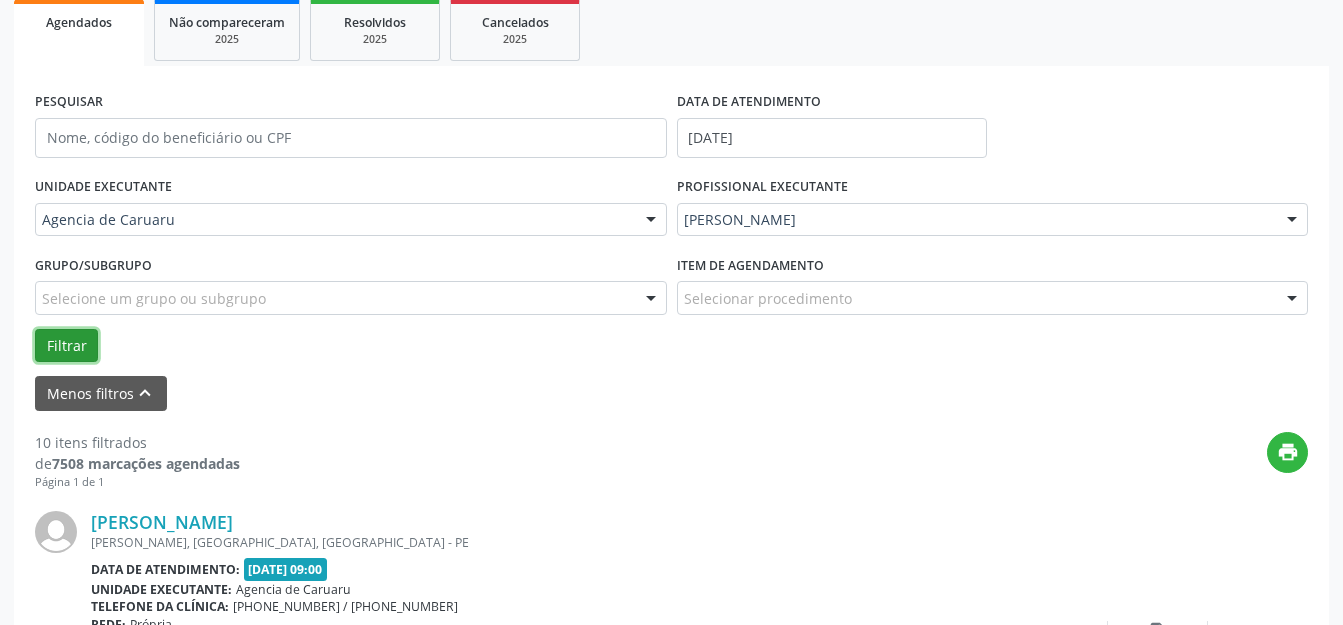 click on "Filtrar" at bounding box center (66, 346) 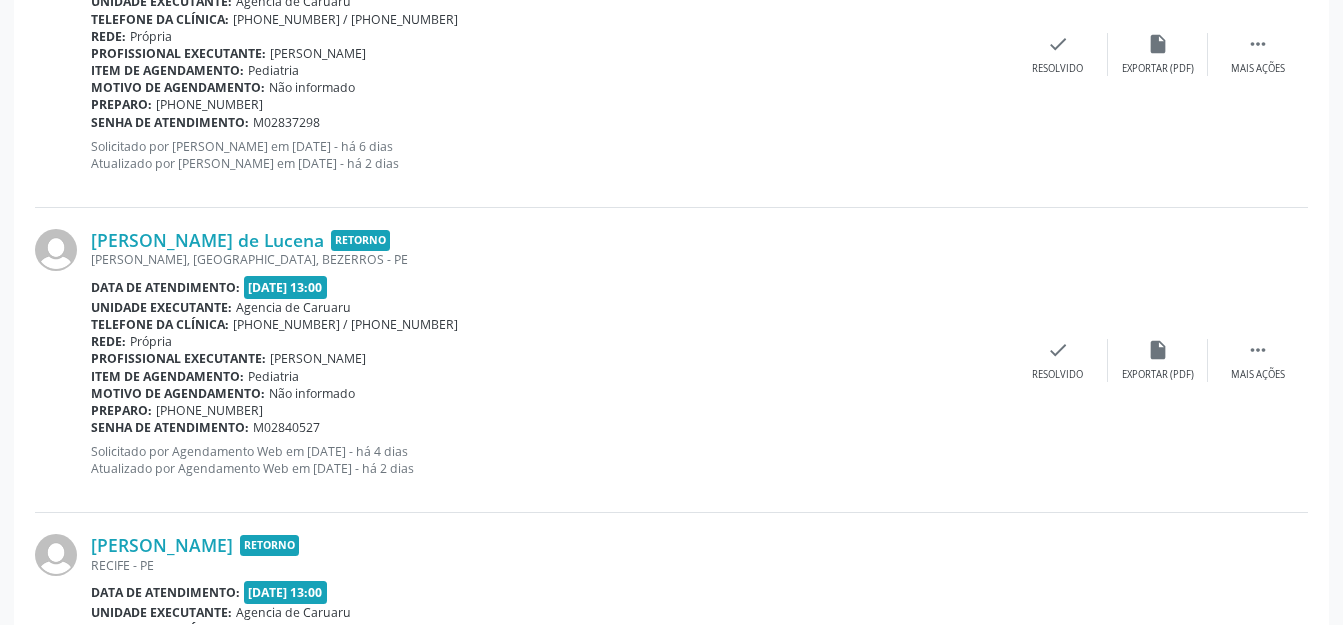 scroll, scrollTop: 1900, scrollLeft: 0, axis: vertical 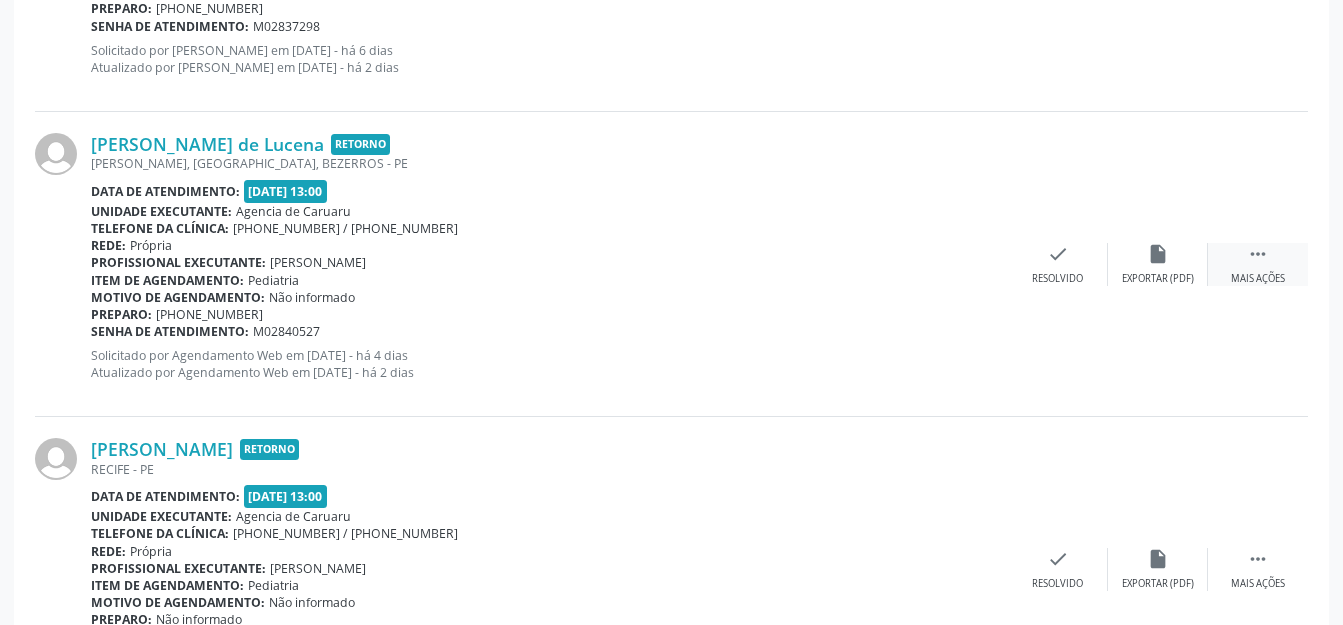 click on "Mais ações" at bounding box center [1258, 279] 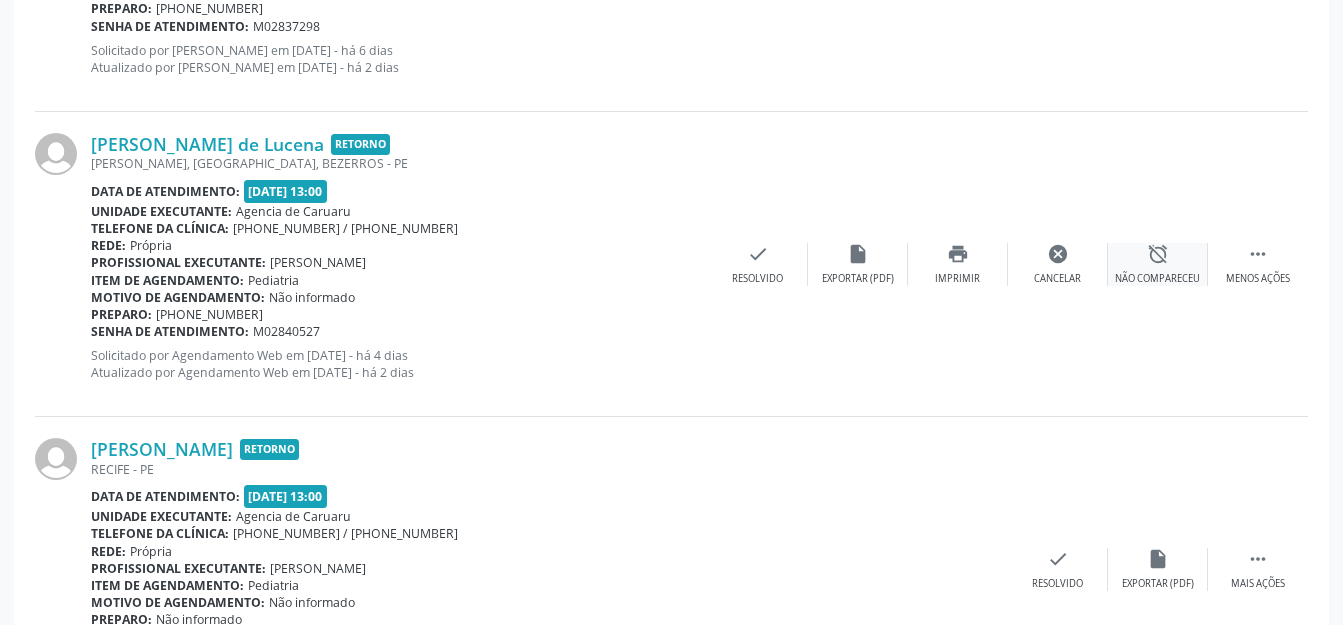 click on "alarm_off
Não compareceu" at bounding box center [1158, 264] 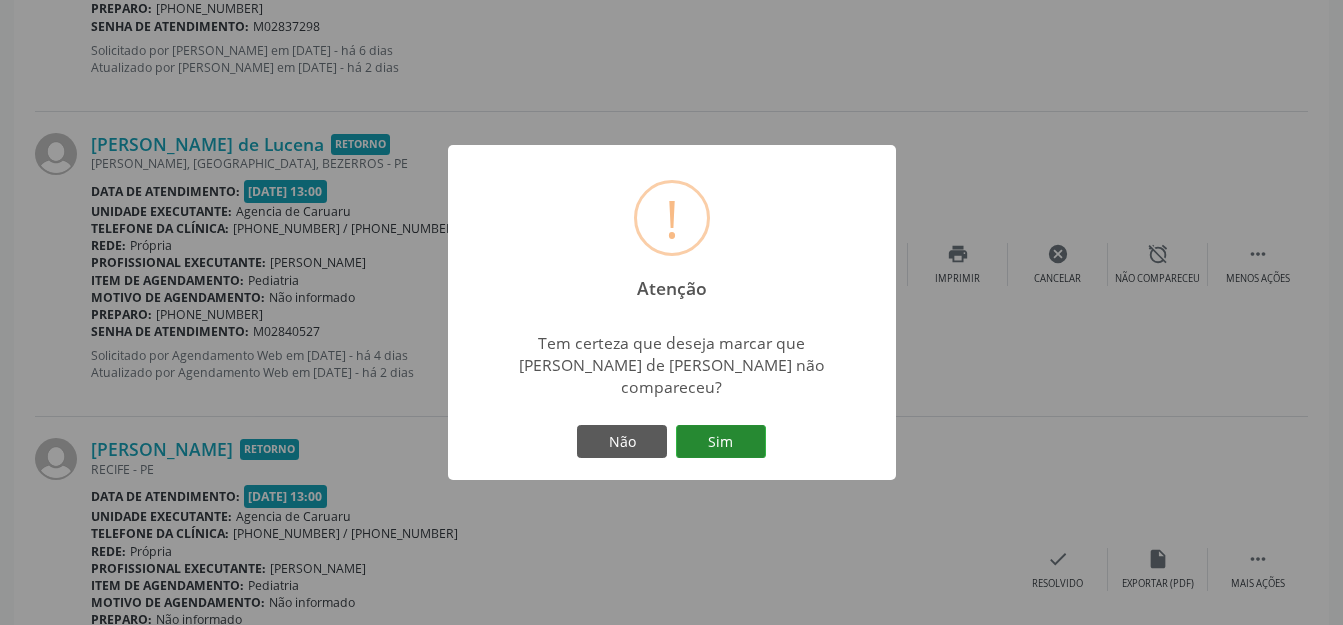 click on "Sim" at bounding box center (721, 442) 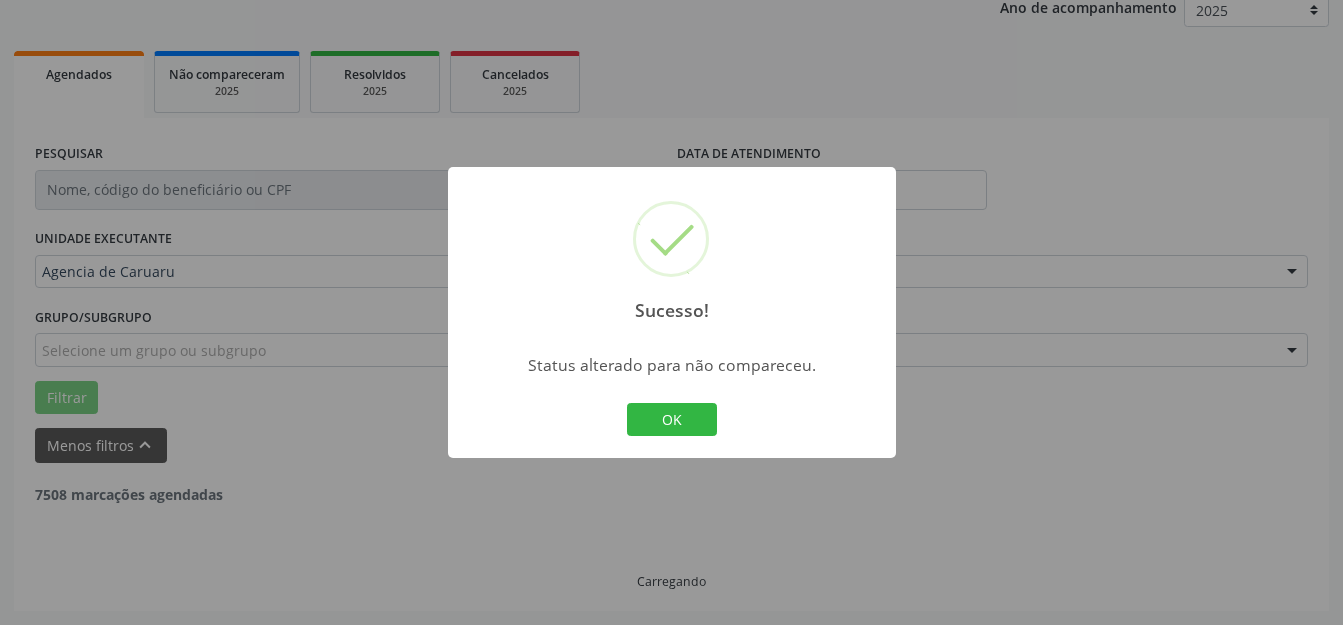 scroll, scrollTop: 248, scrollLeft: 0, axis: vertical 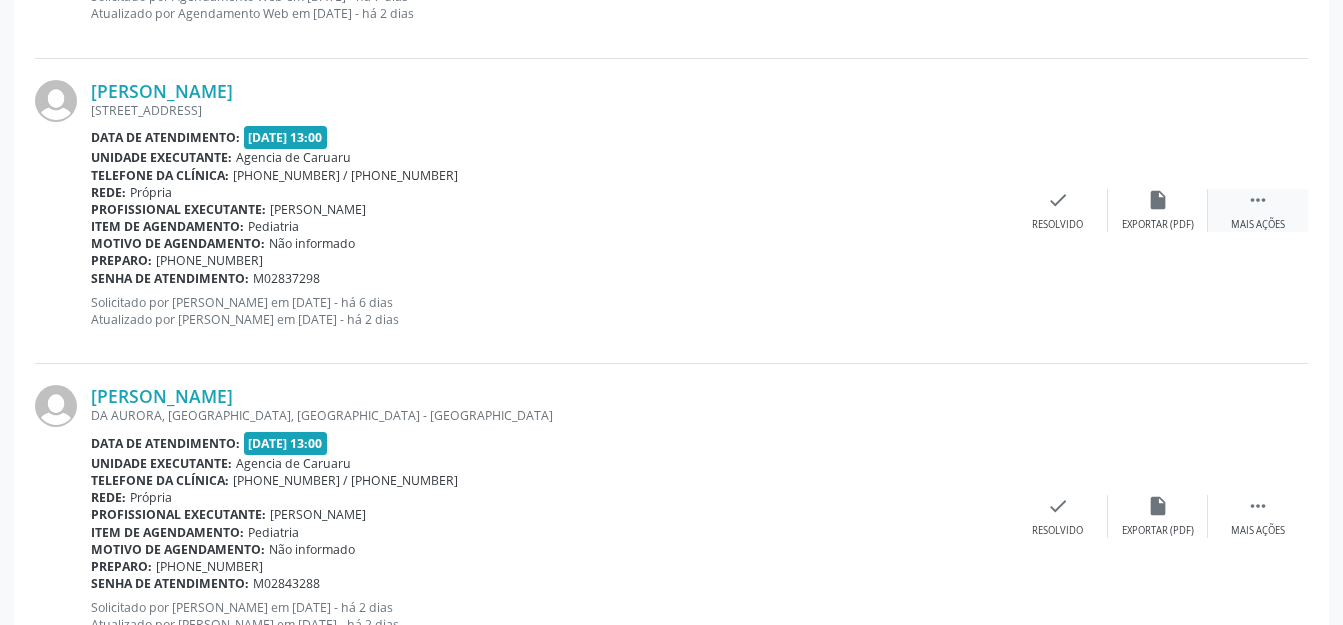 click on "
Mais ações" at bounding box center (1258, 210) 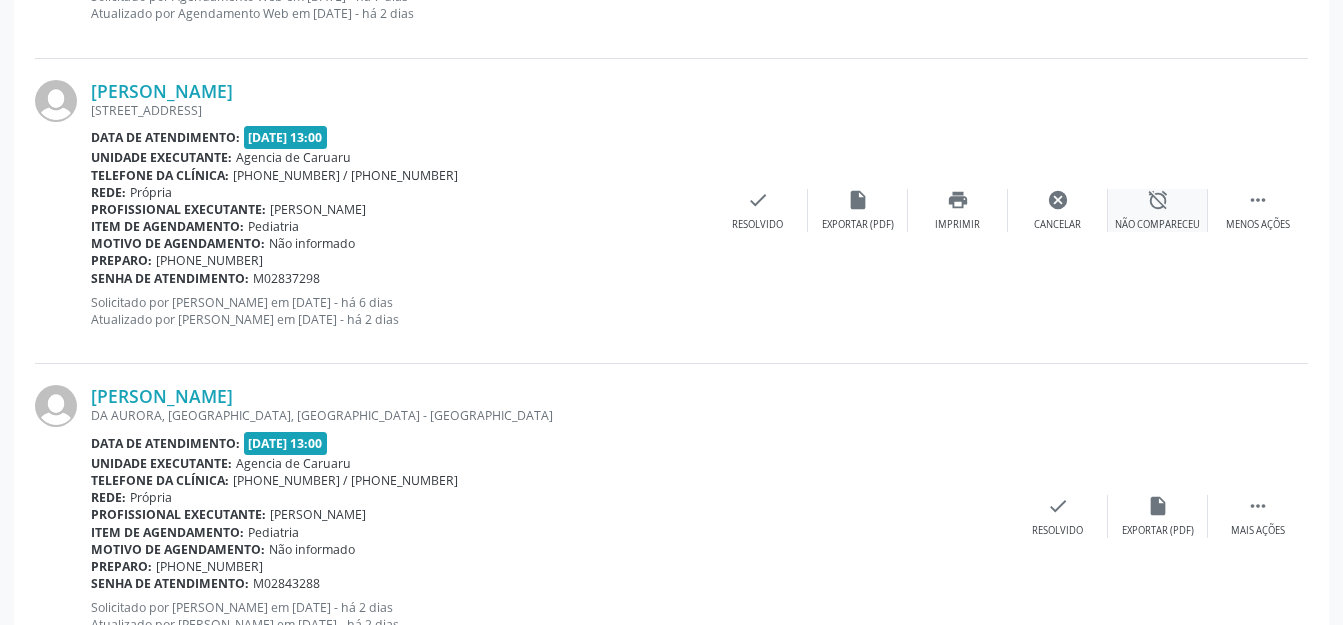 click on "alarm_off
Não compareceu" at bounding box center (1158, 210) 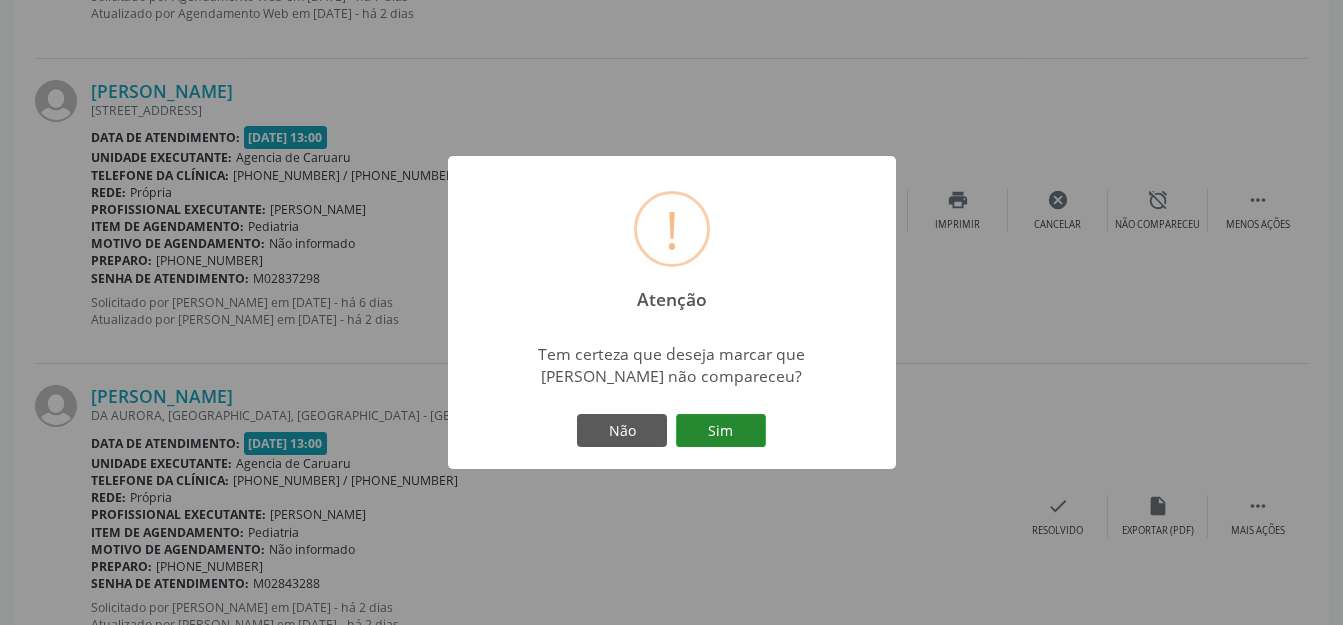 click on "Sim" at bounding box center (721, 431) 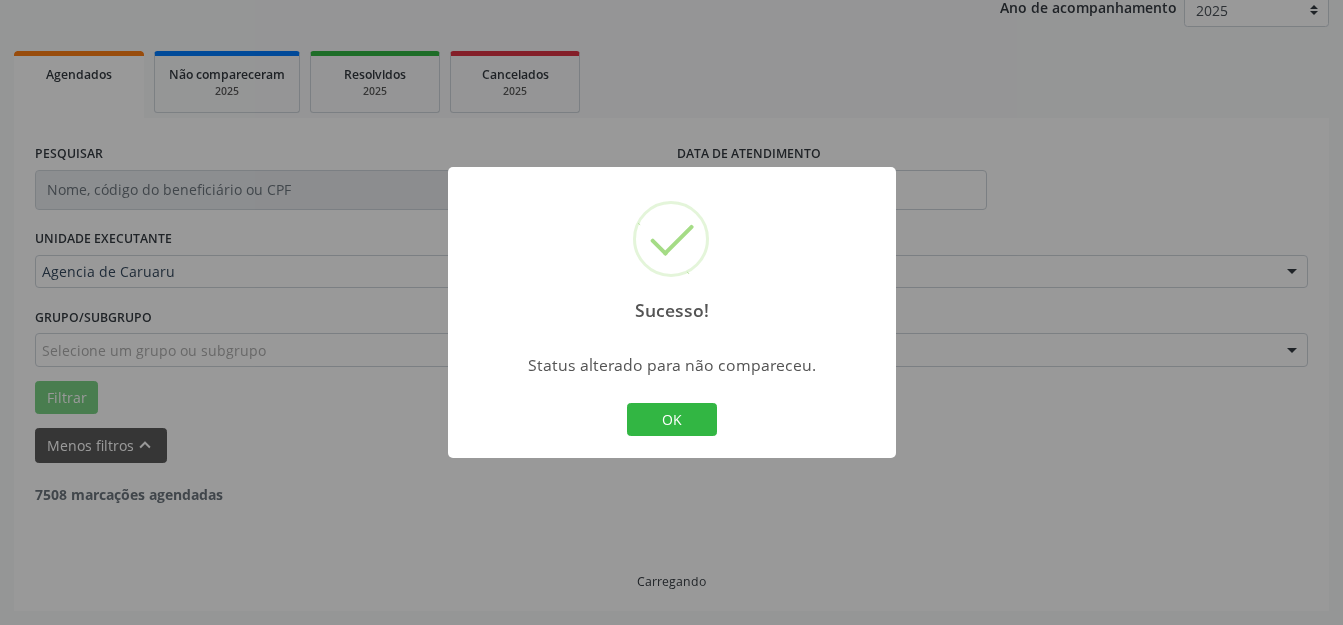 scroll, scrollTop: 248, scrollLeft: 0, axis: vertical 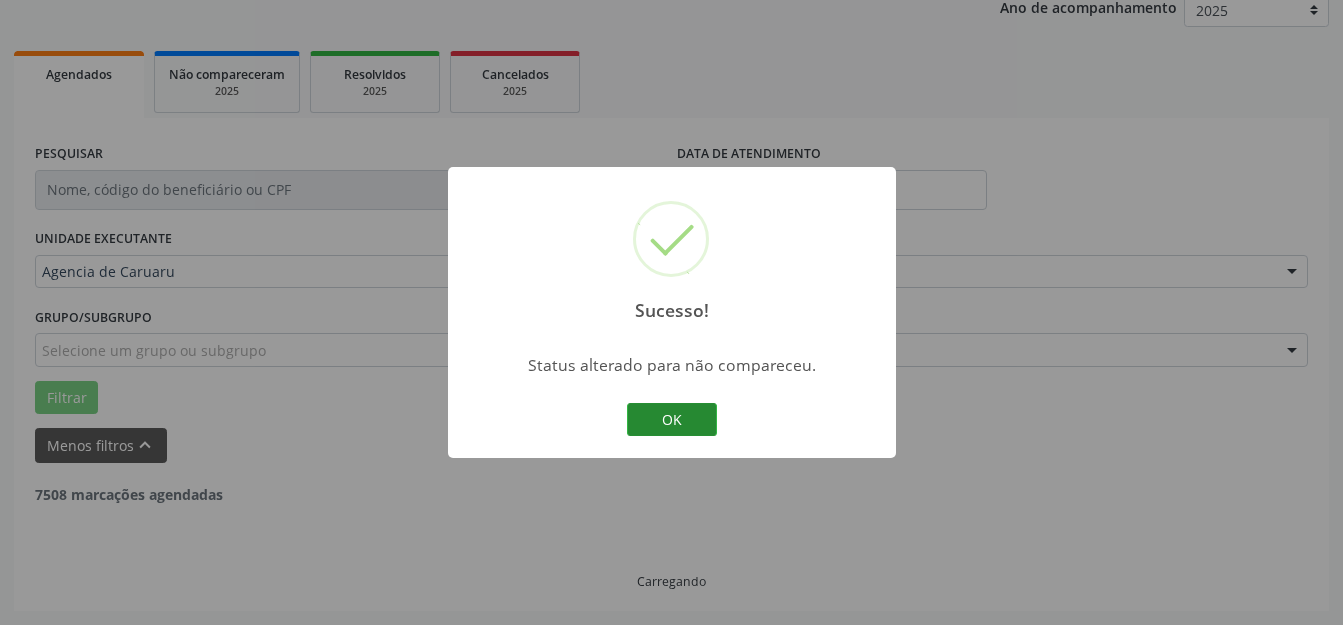 click on "OK" at bounding box center [672, 420] 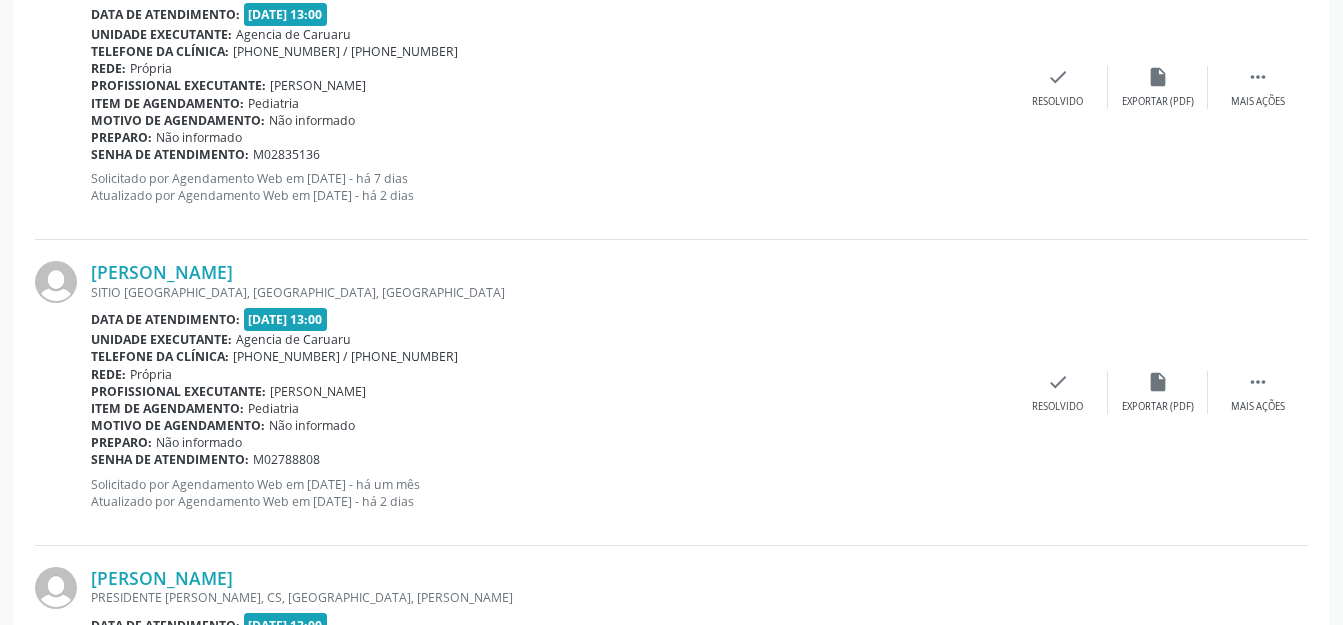 scroll, scrollTop: 3448, scrollLeft: 0, axis: vertical 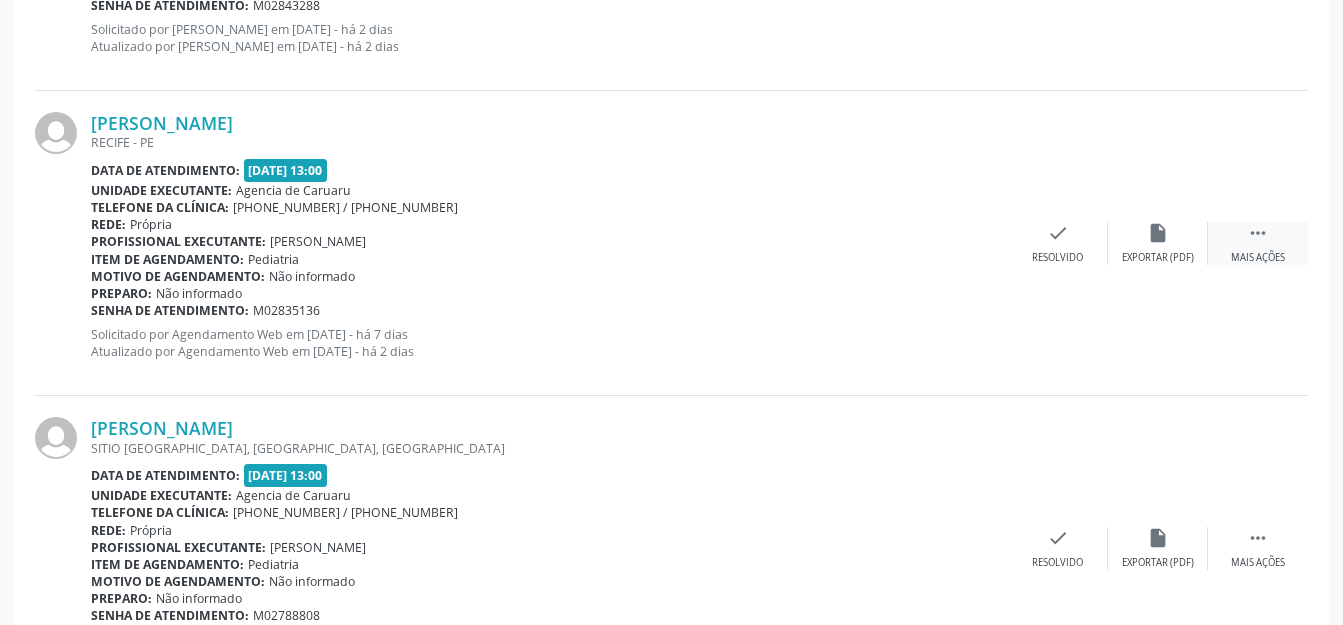 click on "" at bounding box center (1258, 233) 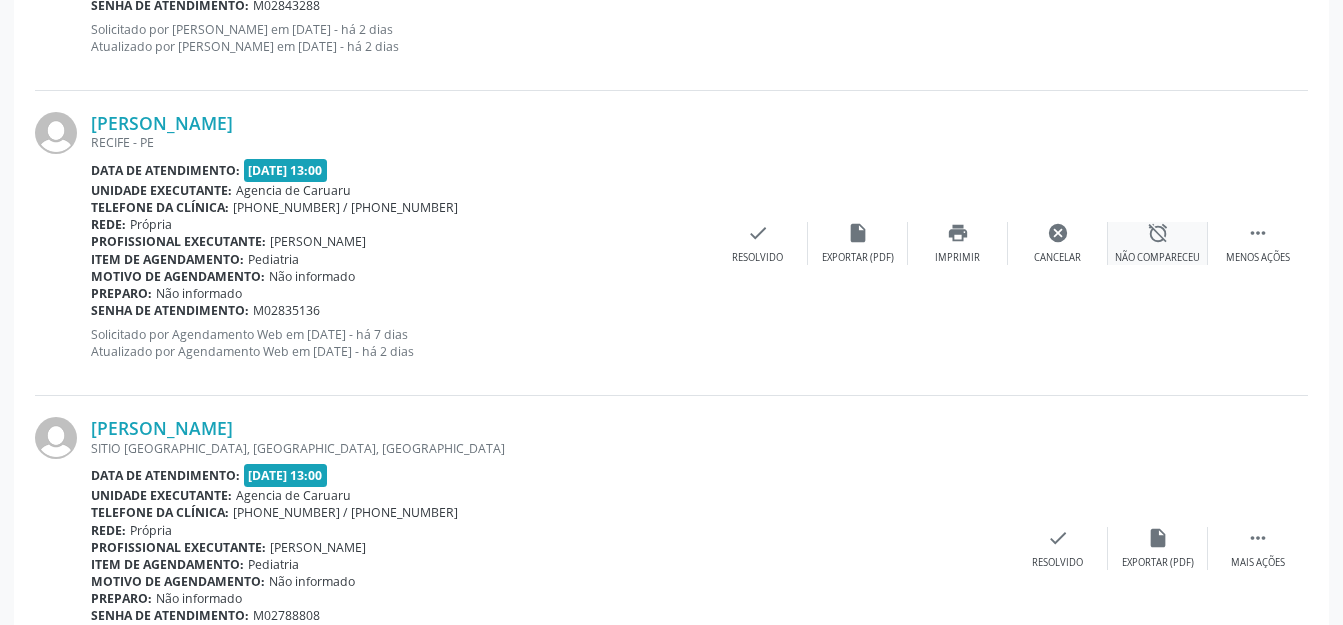 click on "Não compareceu" at bounding box center (1157, 258) 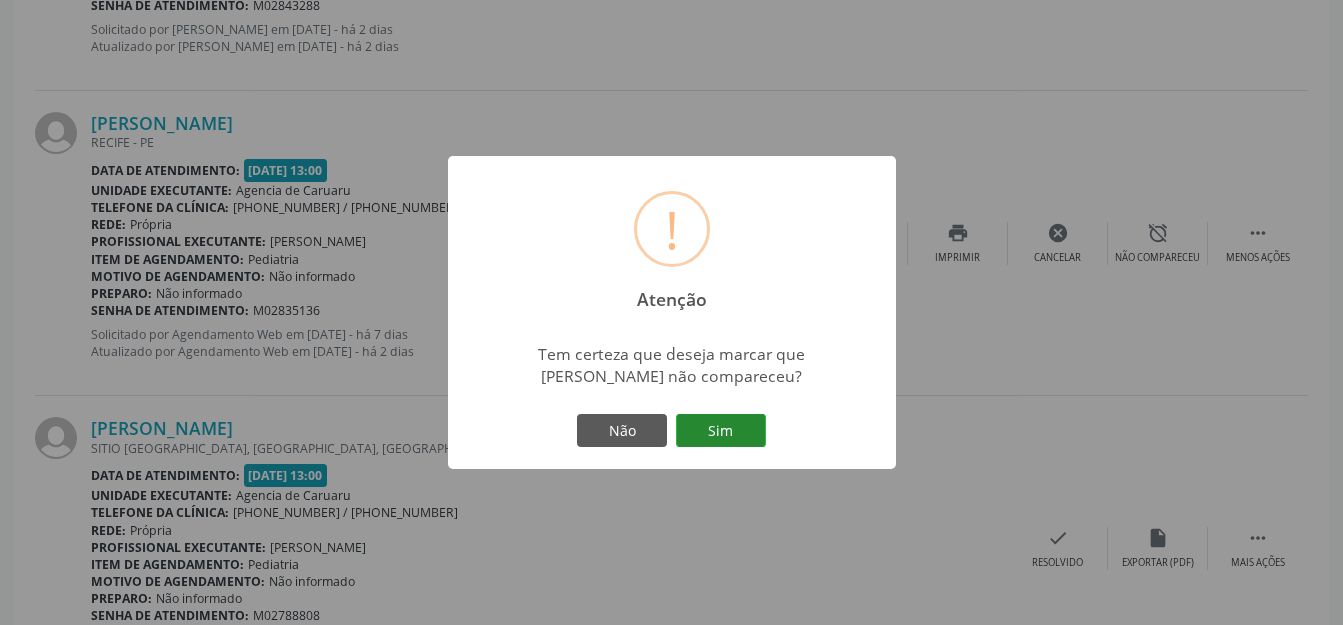 click on "Sim" at bounding box center (721, 431) 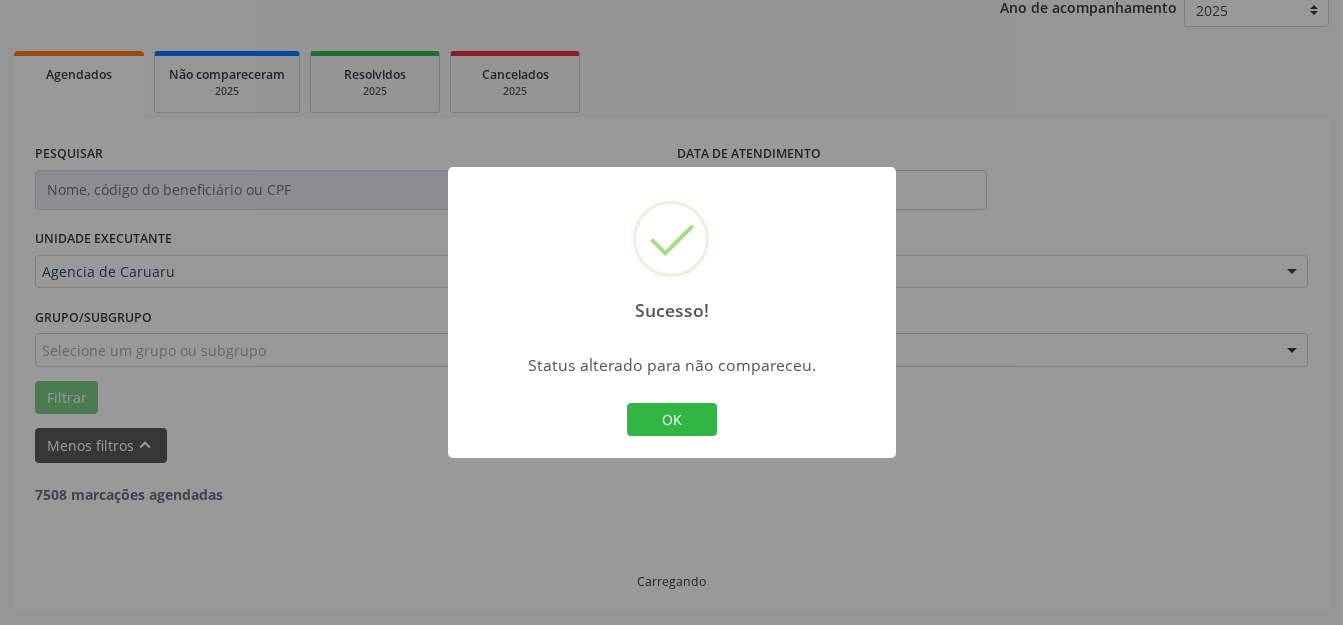 scroll, scrollTop: 3448, scrollLeft: 0, axis: vertical 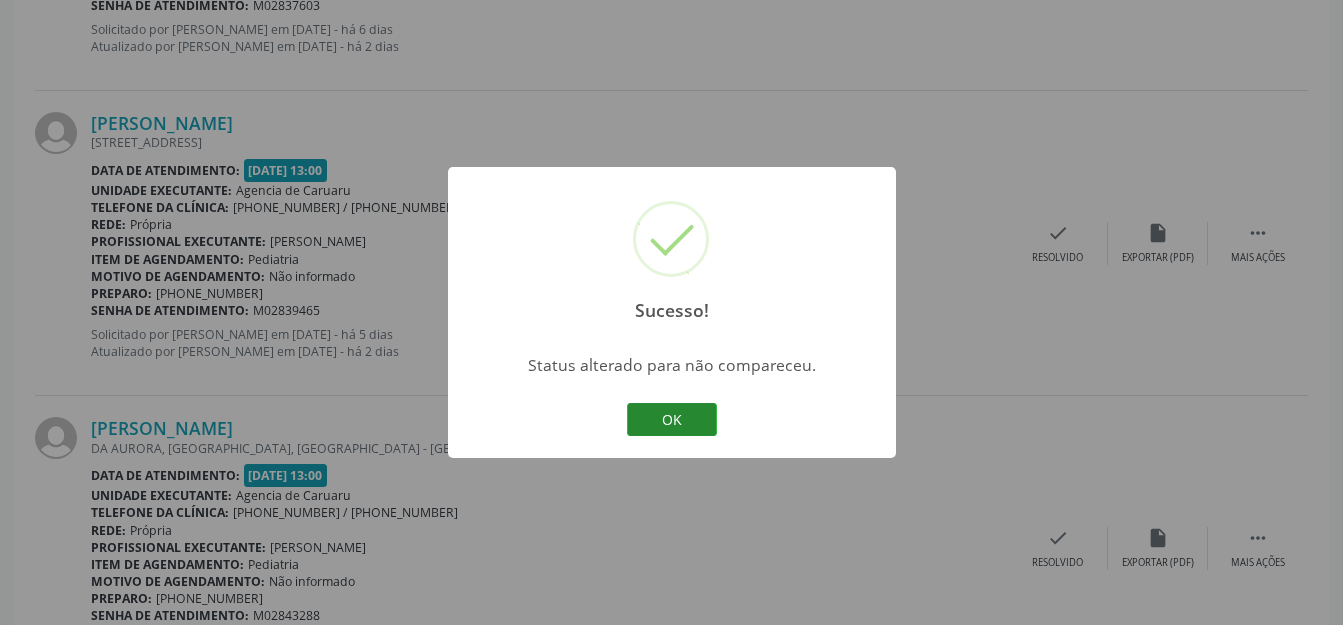 click on "OK" at bounding box center [672, 420] 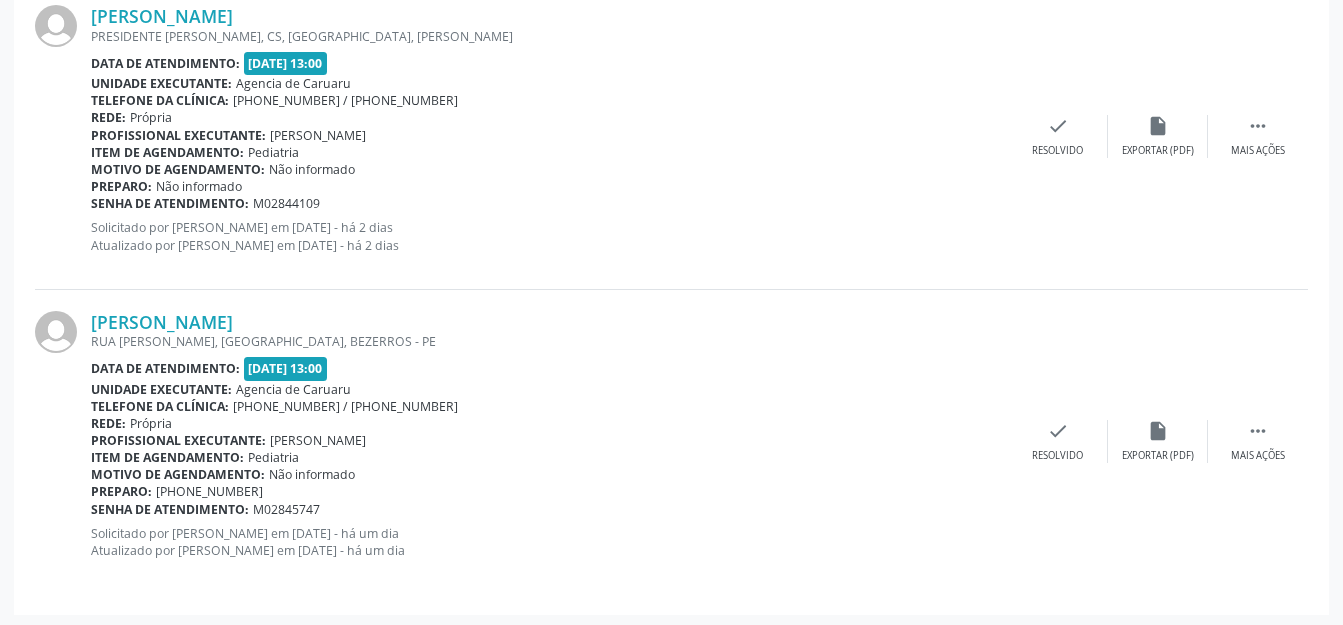 scroll, scrollTop: 4472, scrollLeft: 0, axis: vertical 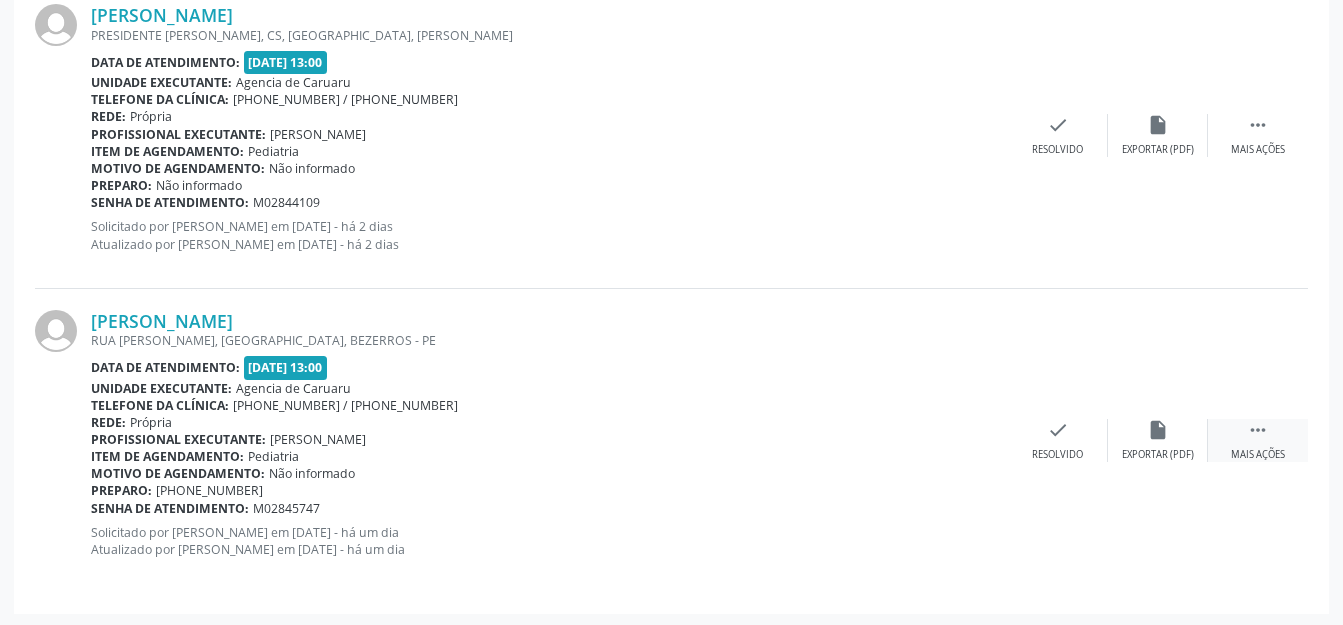 click on "
Mais ações" at bounding box center (1258, 440) 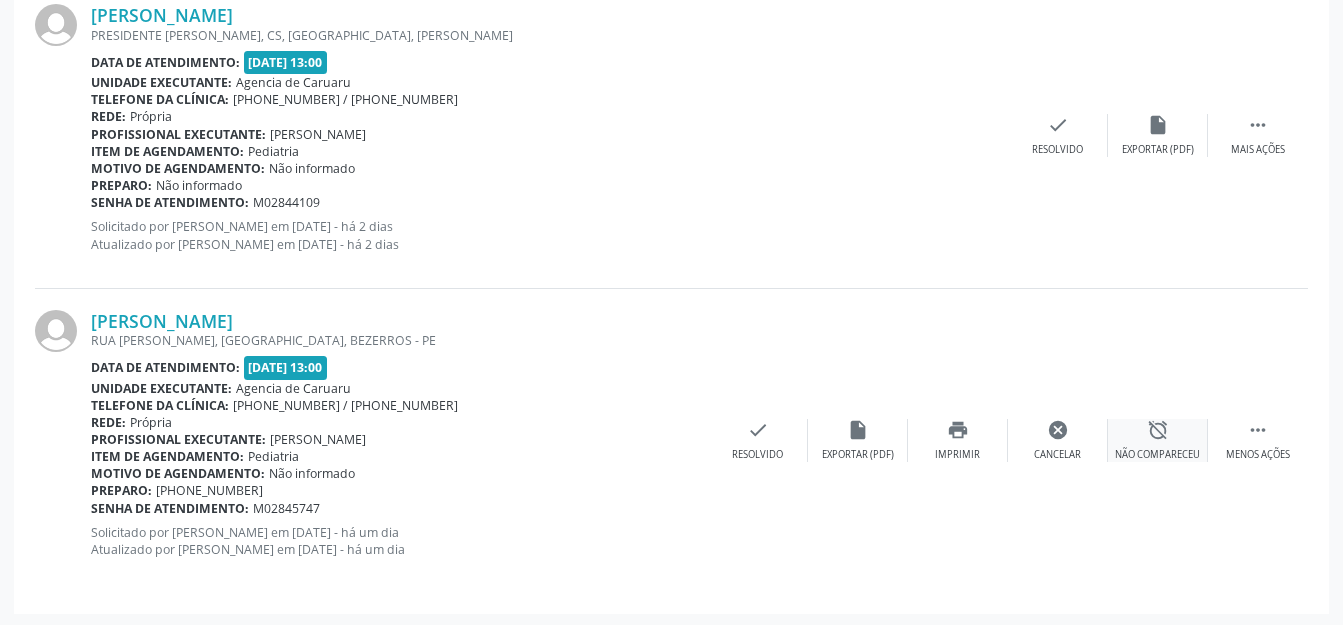 click on "alarm_off
Não compareceu" at bounding box center [1158, 440] 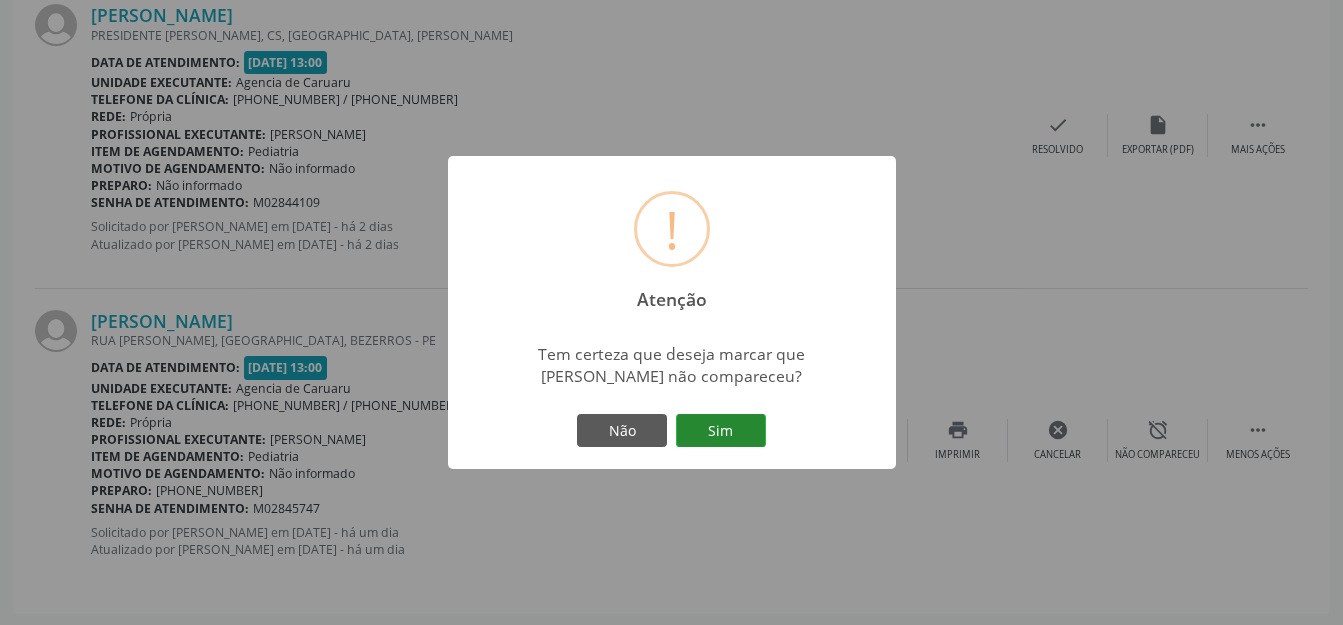 click on "Sim" at bounding box center (721, 431) 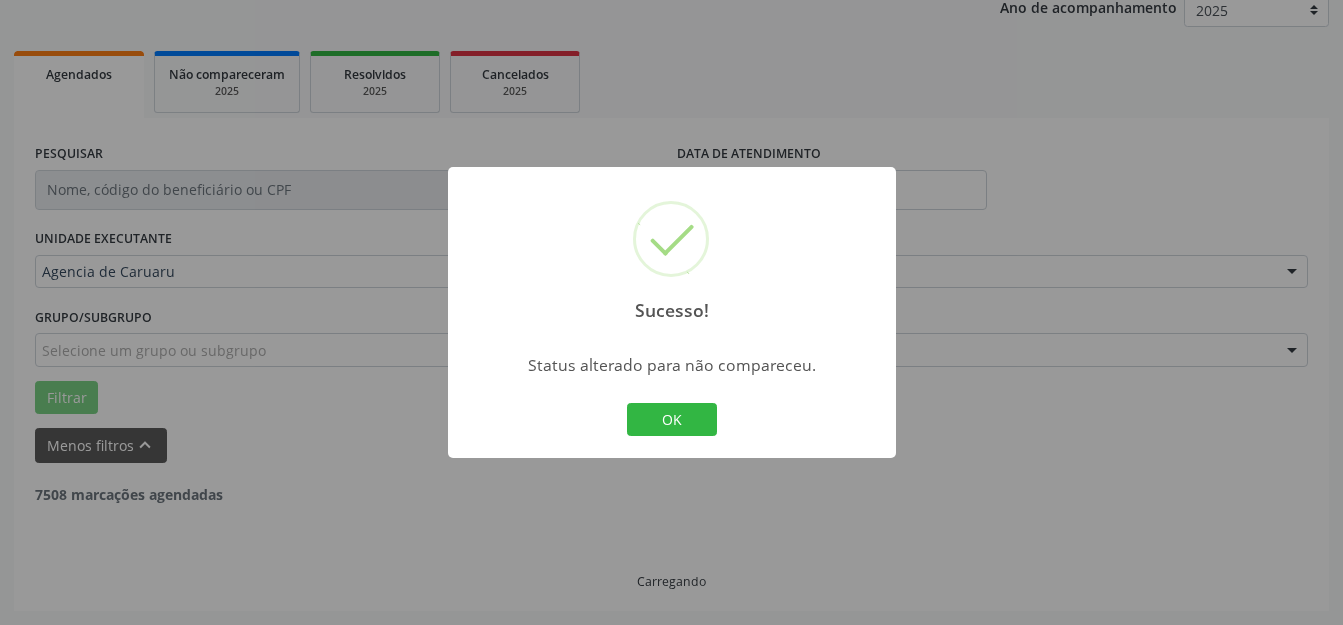 scroll, scrollTop: 248, scrollLeft: 0, axis: vertical 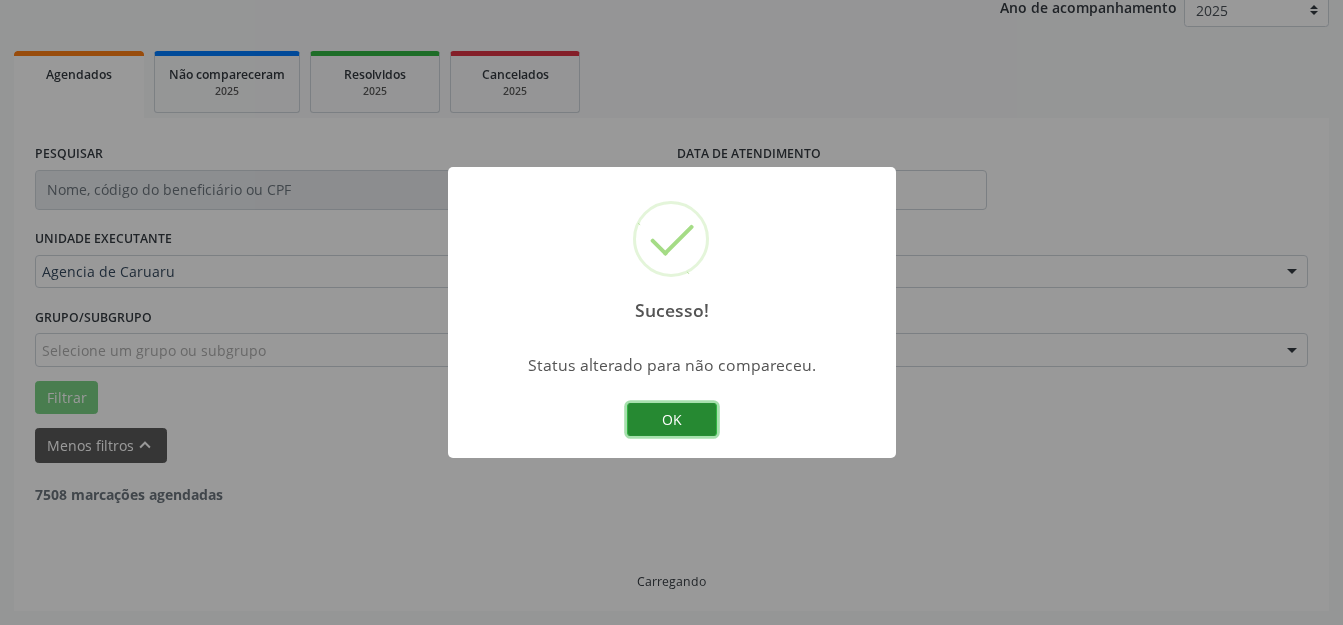 click on "OK" at bounding box center (672, 420) 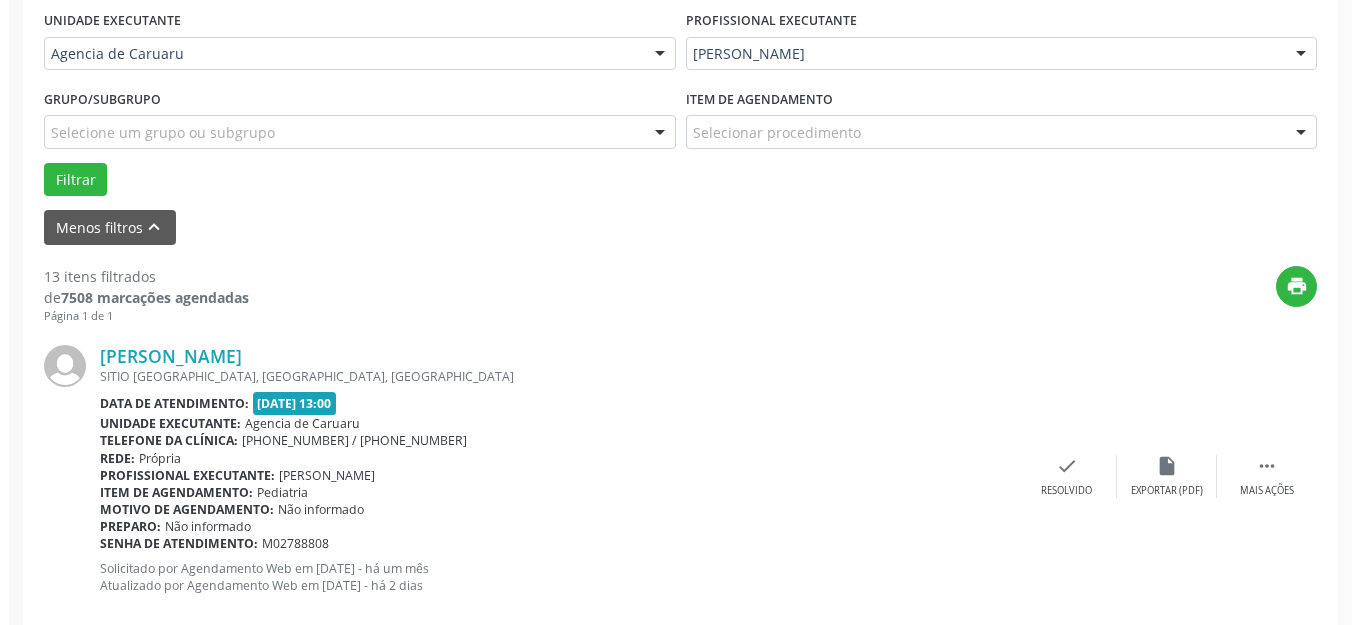 scroll, scrollTop: 548, scrollLeft: 0, axis: vertical 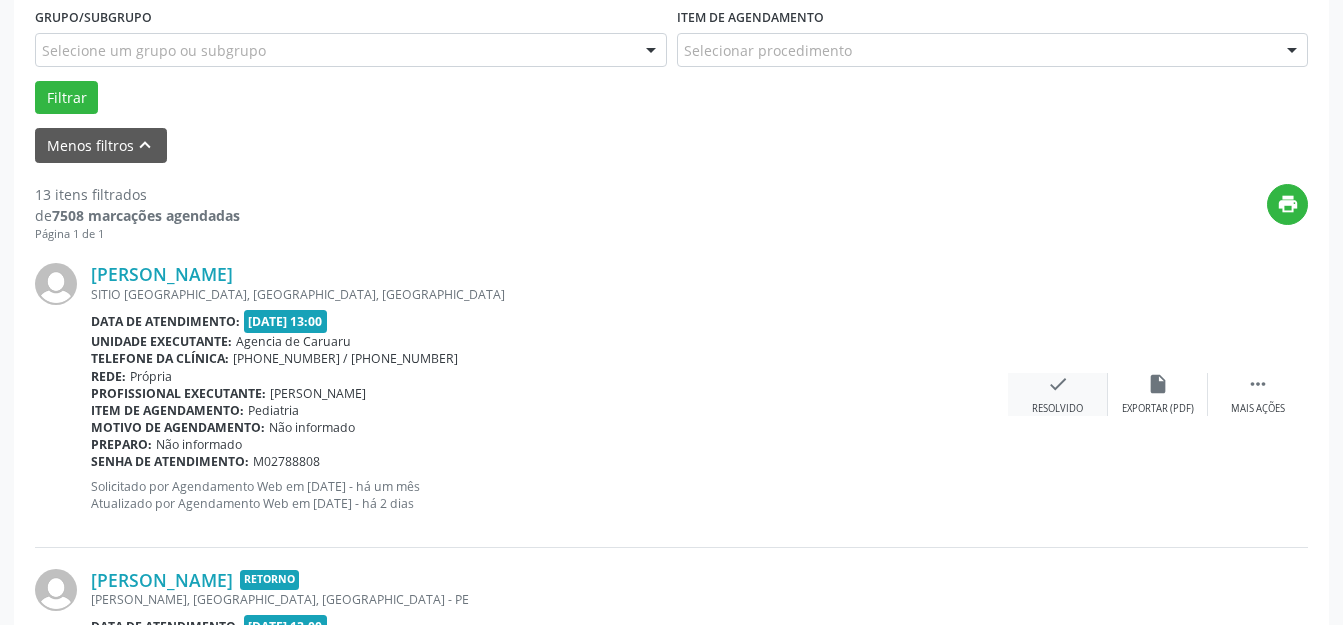 click on "Resolvido" at bounding box center (1057, 409) 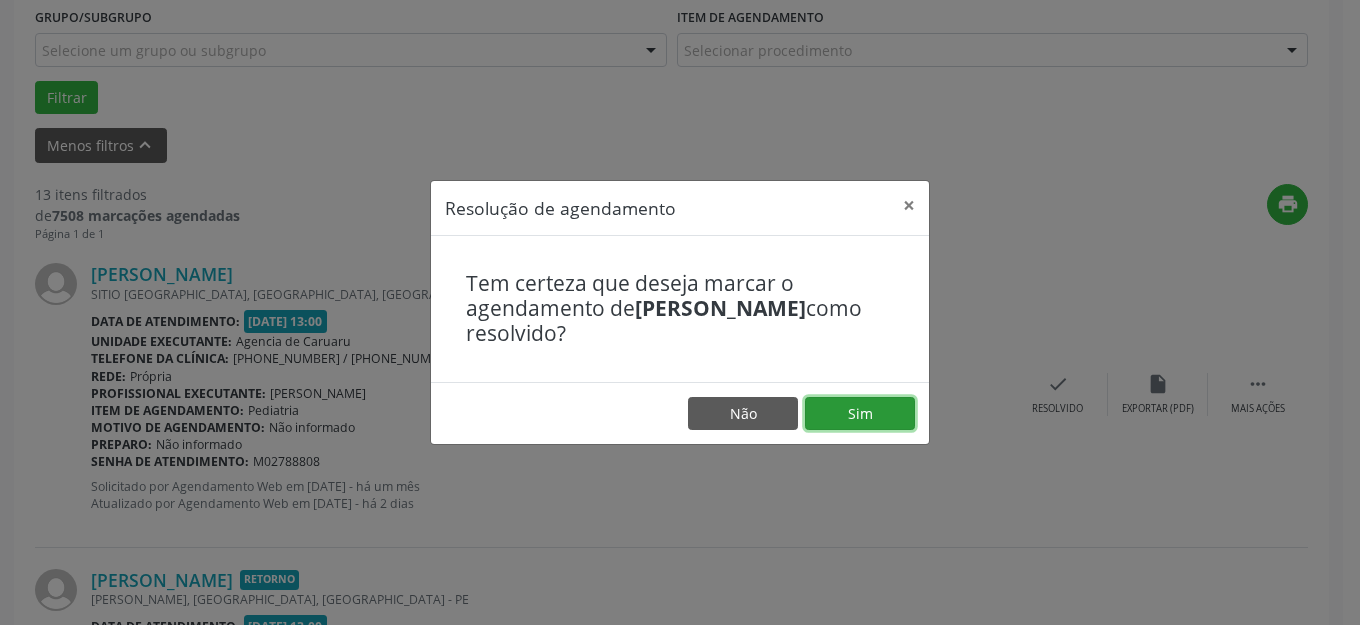 drag, startPoint x: 903, startPoint y: 400, endPoint x: 914, endPoint y: 395, distance: 12.083046 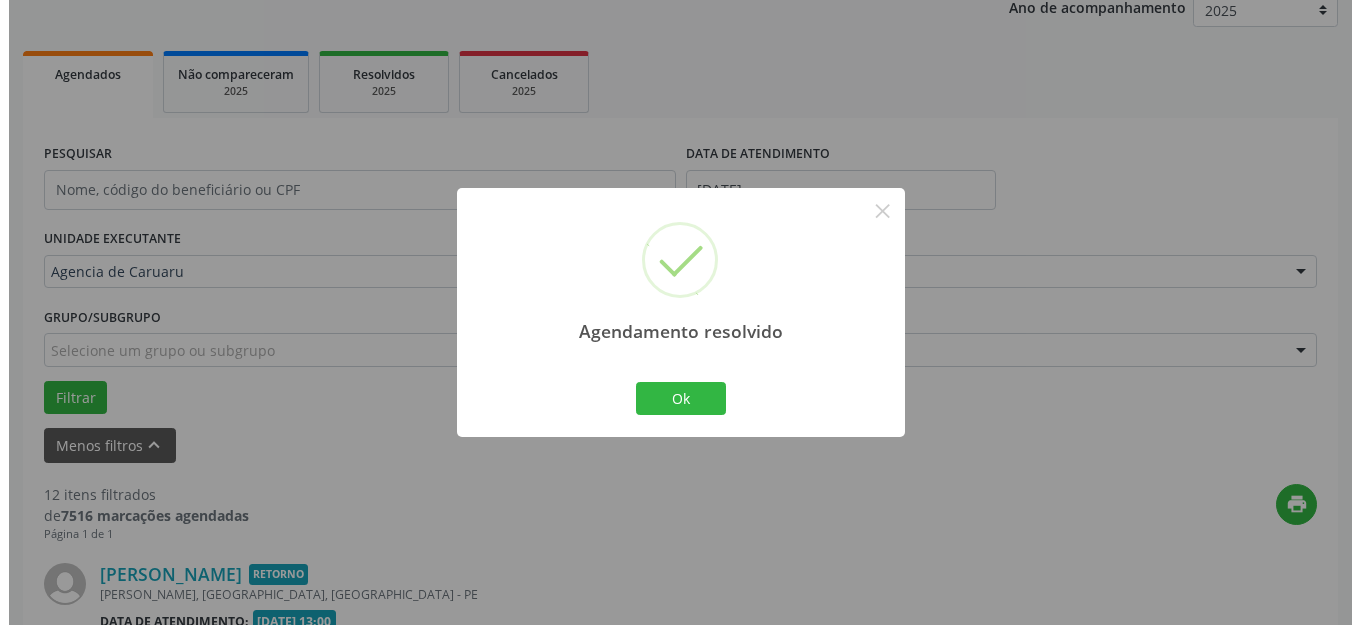 scroll, scrollTop: 548, scrollLeft: 0, axis: vertical 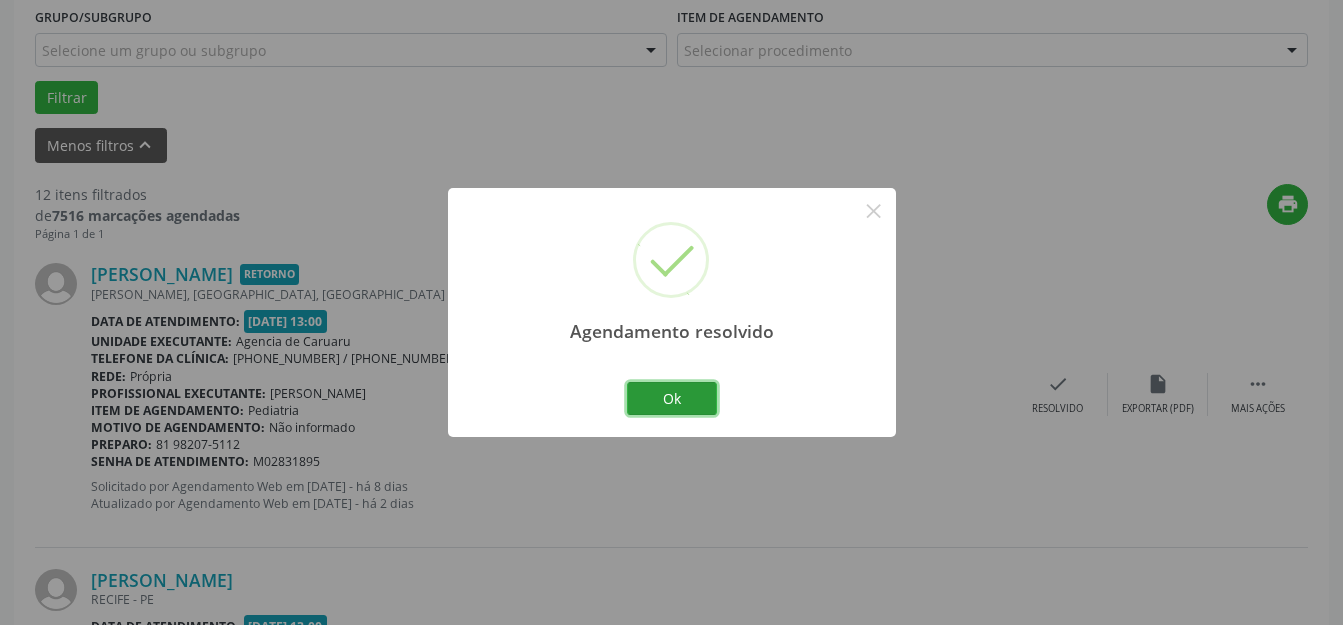 drag, startPoint x: 696, startPoint y: 401, endPoint x: 784, endPoint y: 557, distance: 179.1089 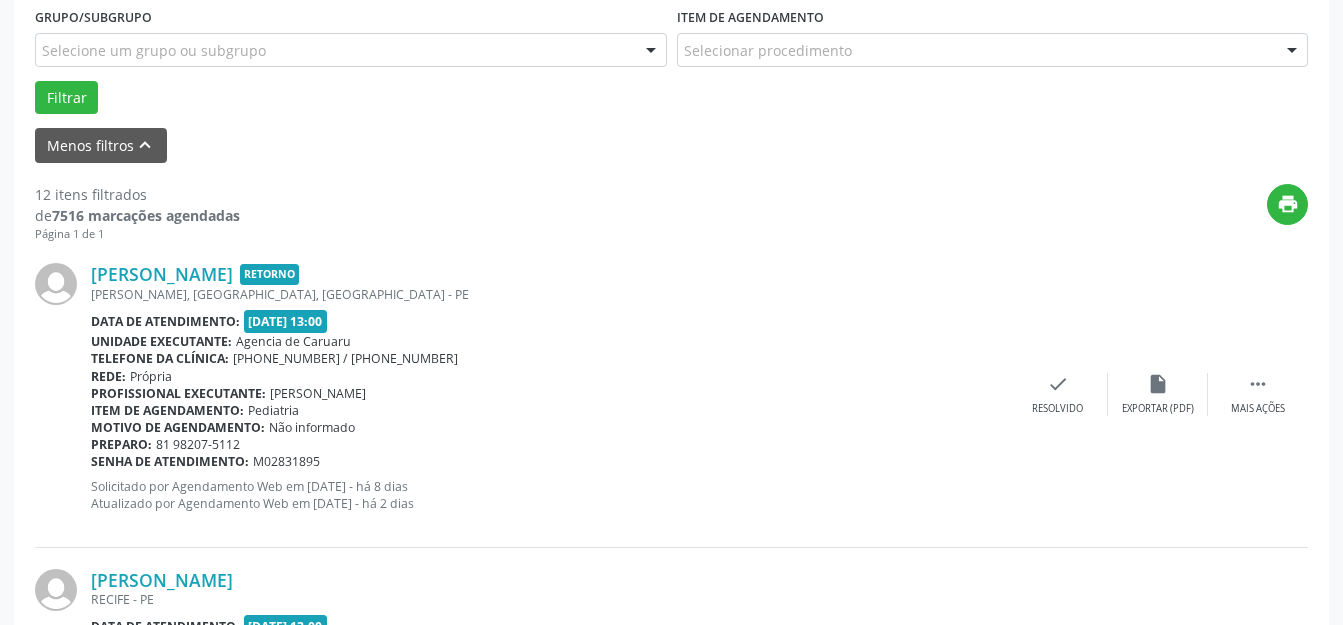 click on "[PERSON_NAME]
Retorno
[PERSON_NAME], [GEOGRAPHIC_DATA], [GEOGRAPHIC_DATA]
Data de atendimento:
[DATE] 13:00
Unidade executante:
Agencia de [GEOGRAPHIC_DATA]
Telefone da clínica:
[PHONE_NUMBER] / [PHONE_NUMBER]
Rede:
[GEOGRAPHIC_DATA]
Profissional executante:
[PERSON_NAME]
Item de agendamento:
Pediatria
Motivo de agendamento:
Não informado
Preparo:
81 98207-5112
Senha de atendimento:
M02831895
Solicitado por Agendamento Web em [DATE] - há 8 dias
Atualizado por Agendamento Web em [DATE] - há 2 dias

Mais ações
insert_drive_file
Exportar (PDF)
check
Resolvido" at bounding box center [671, 394] 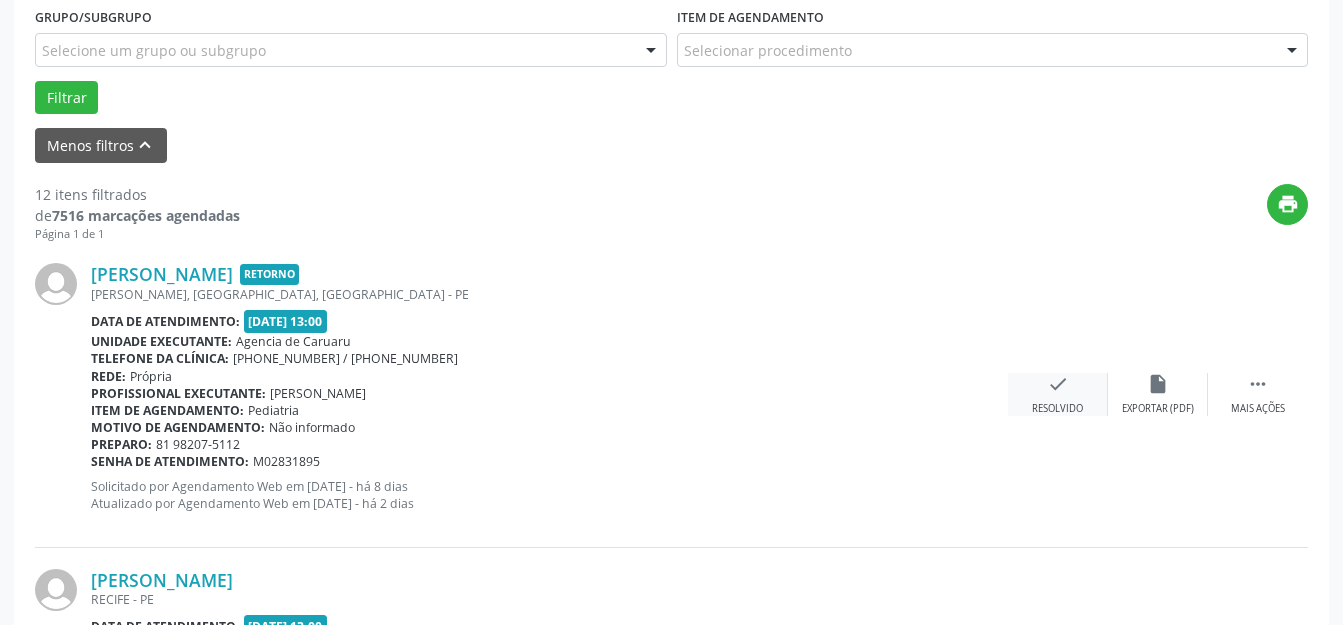 click on "check
Resolvido" at bounding box center [1058, 394] 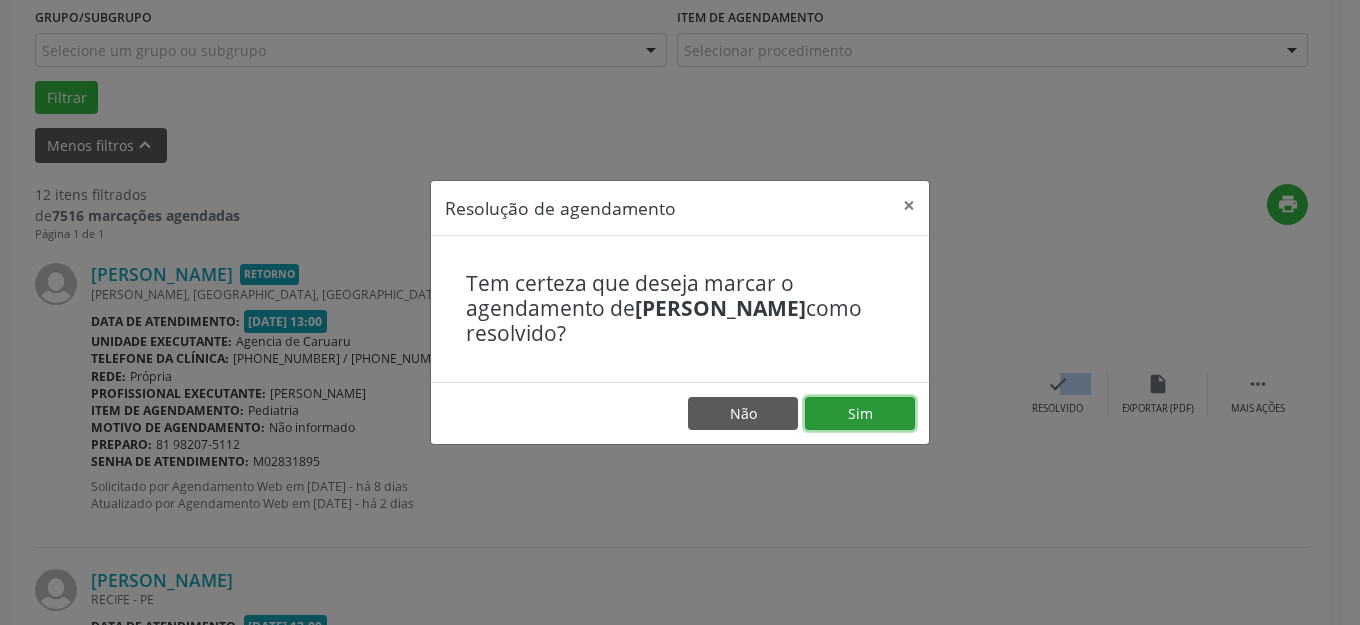 click on "Sim" at bounding box center [860, 414] 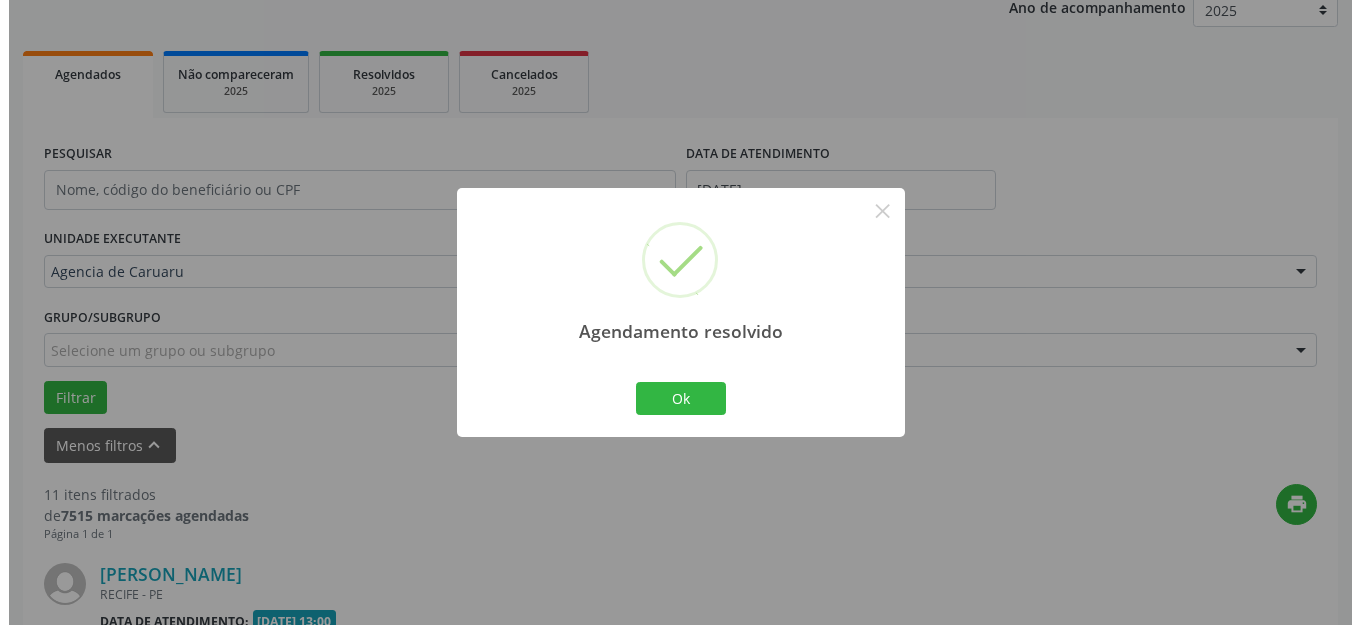 scroll, scrollTop: 548, scrollLeft: 0, axis: vertical 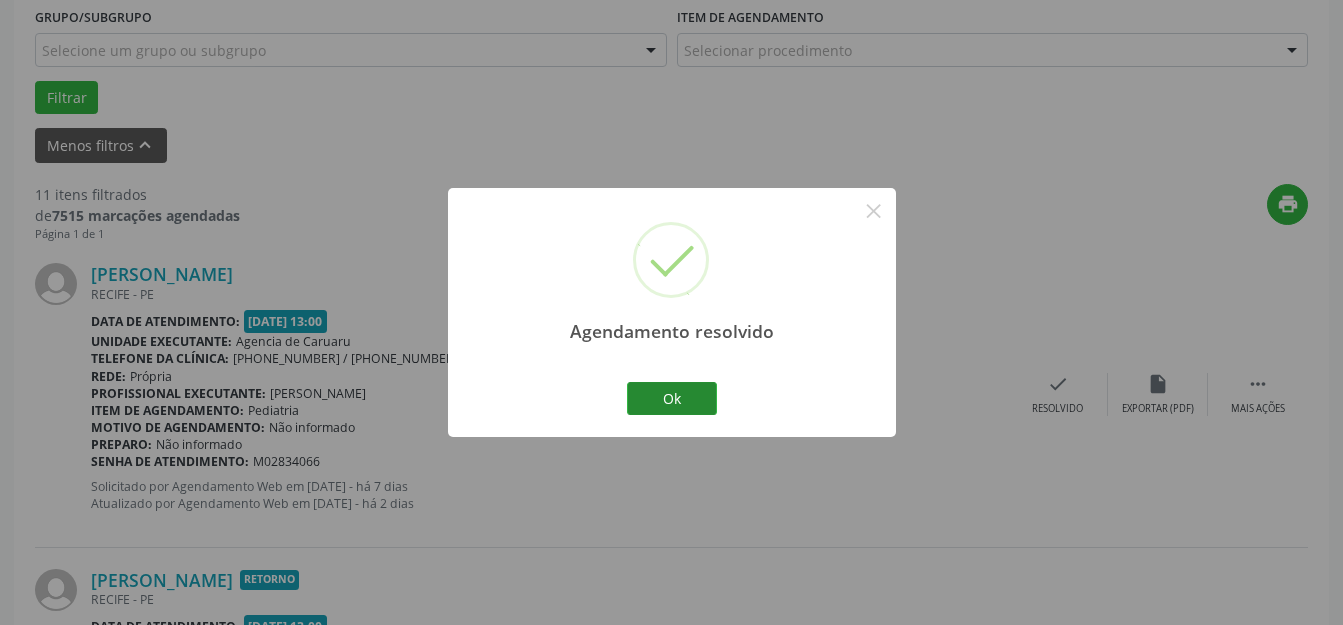 drag, startPoint x: 741, startPoint y: 380, endPoint x: 699, endPoint y: 413, distance: 53.413483 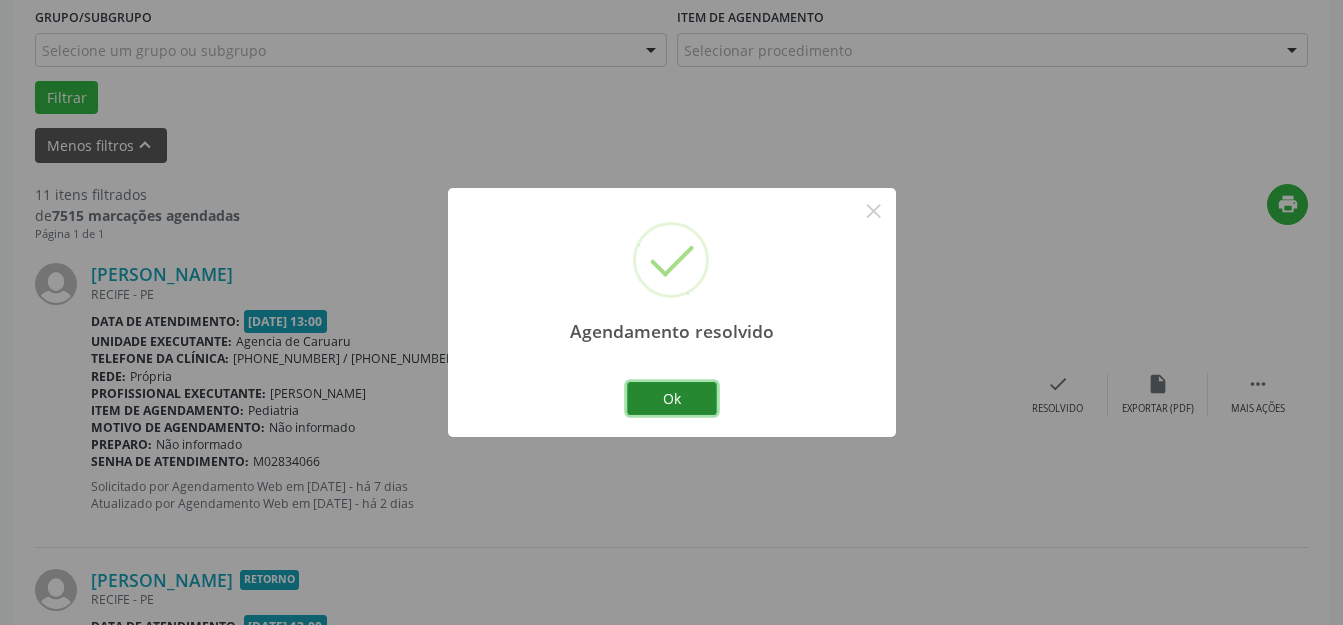 click on "Ok" at bounding box center [672, 399] 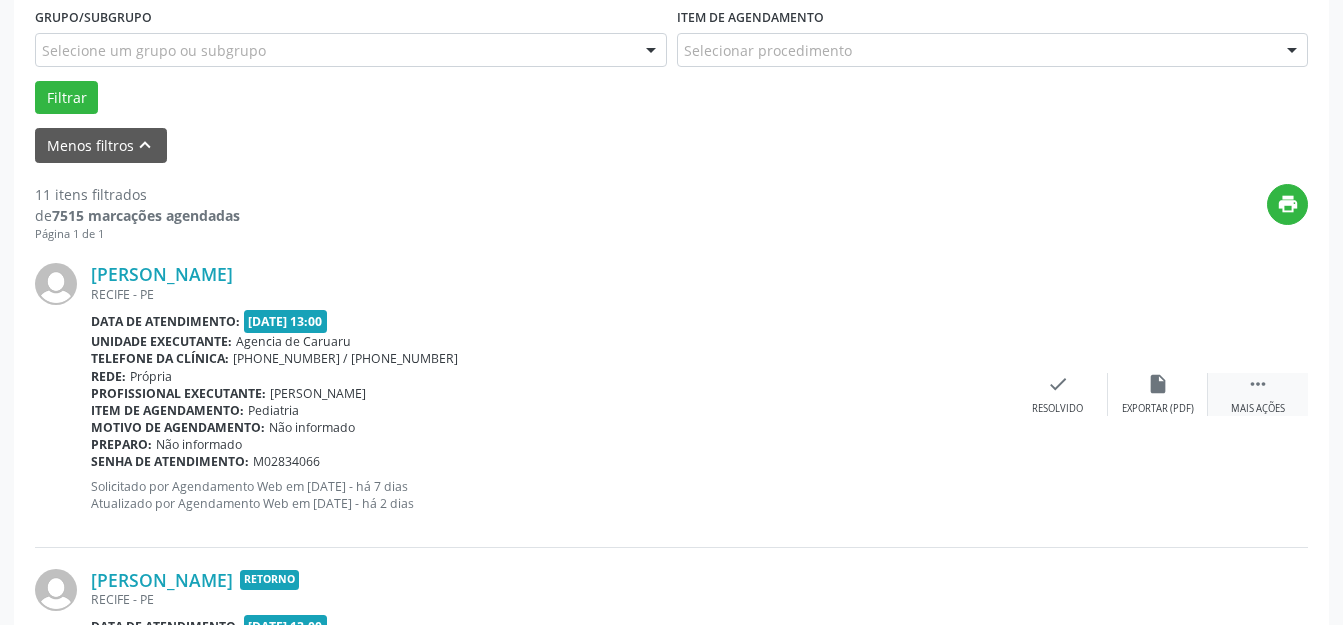 click on "
Mais ações" at bounding box center (1258, 394) 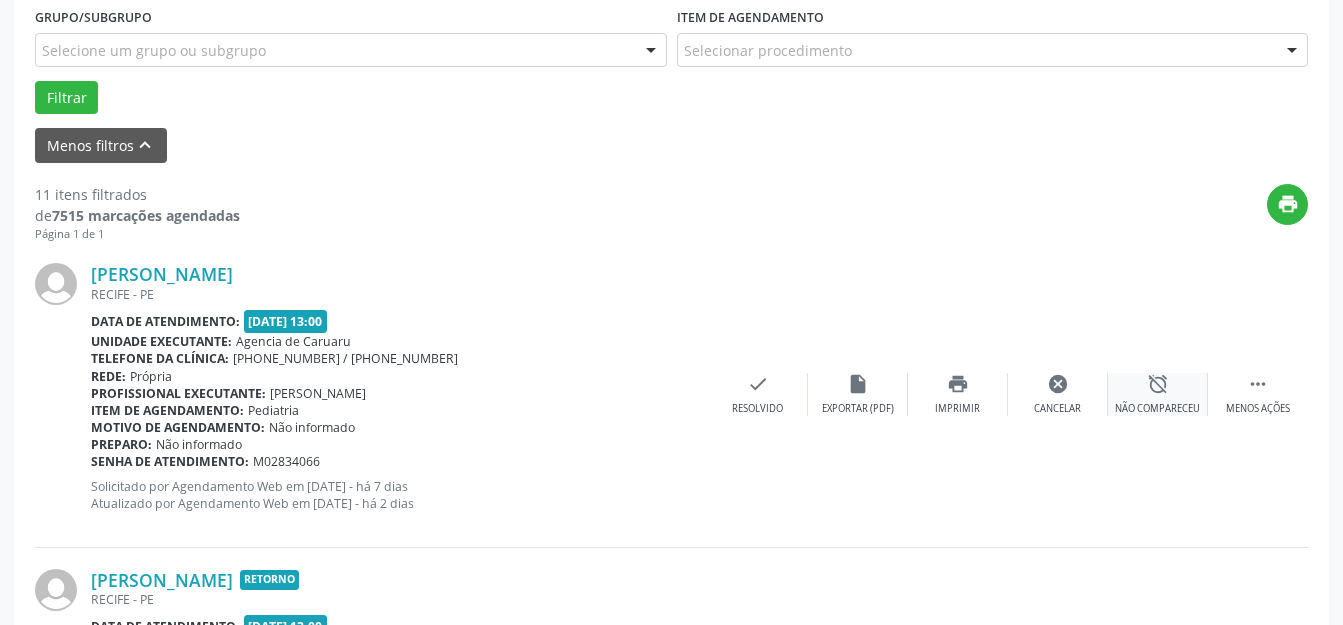 click on "alarm_off
Não compareceu" at bounding box center (1158, 394) 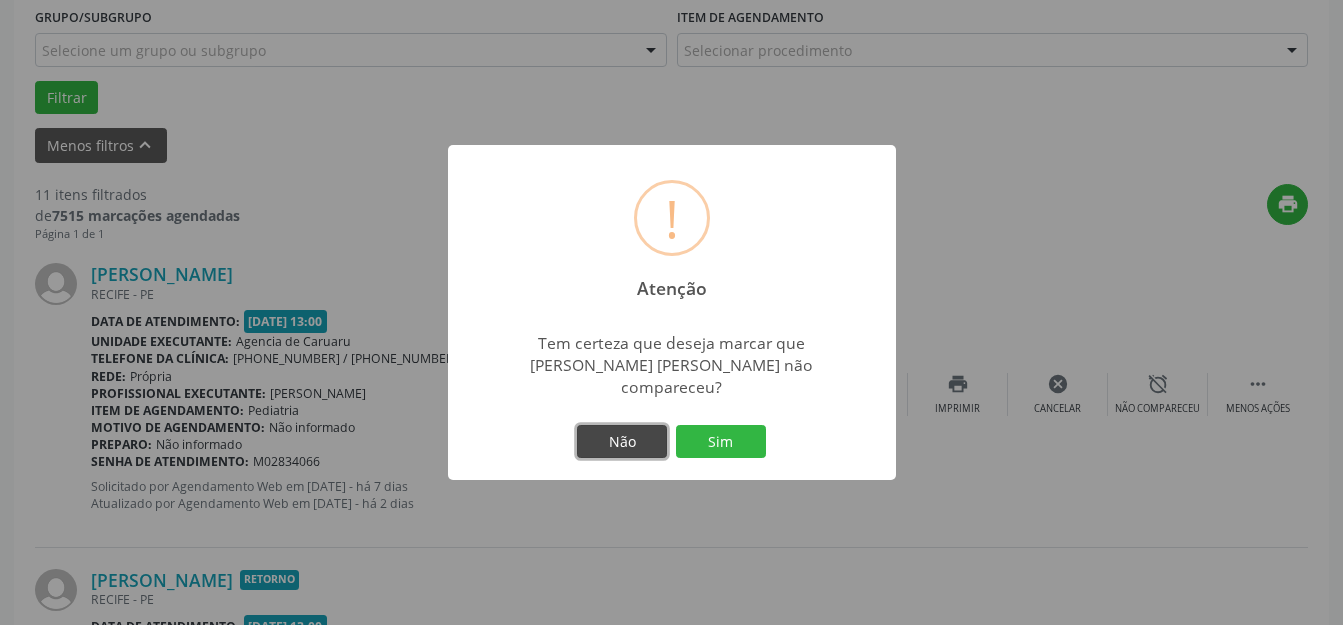 click on "Não" at bounding box center [622, 442] 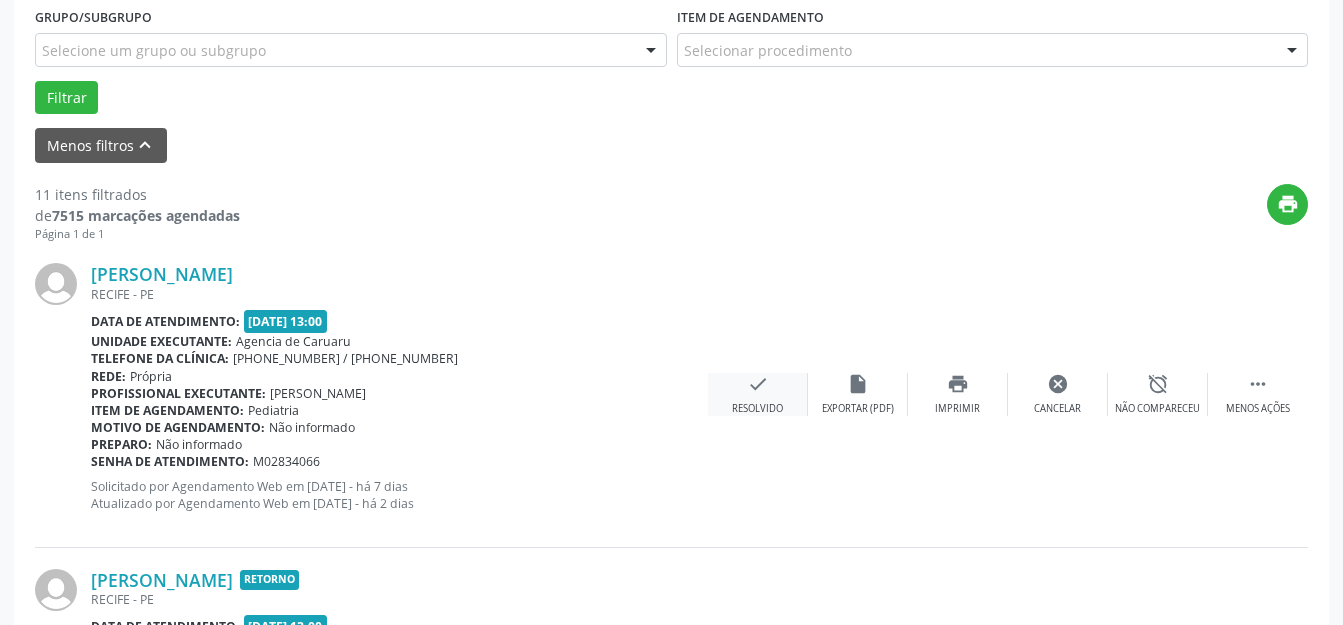 click on "Resolvido" at bounding box center (757, 409) 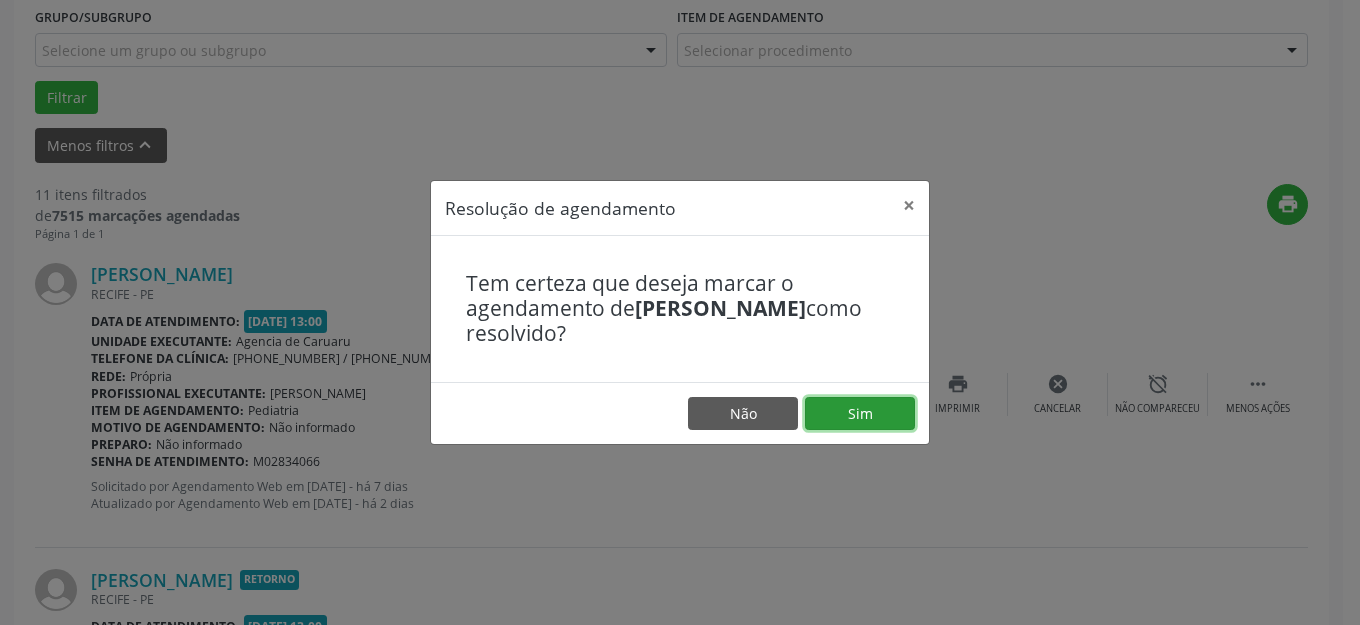 click on "Sim" at bounding box center [860, 414] 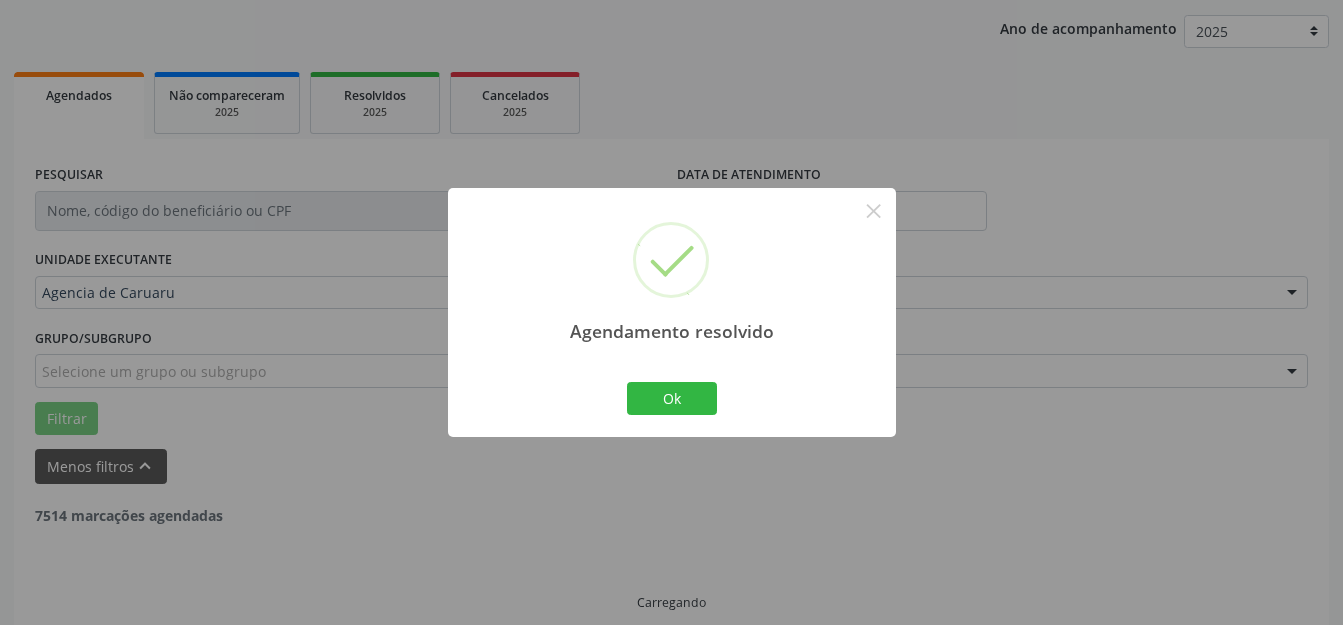 scroll, scrollTop: 248, scrollLeft: 0, axis: vertical 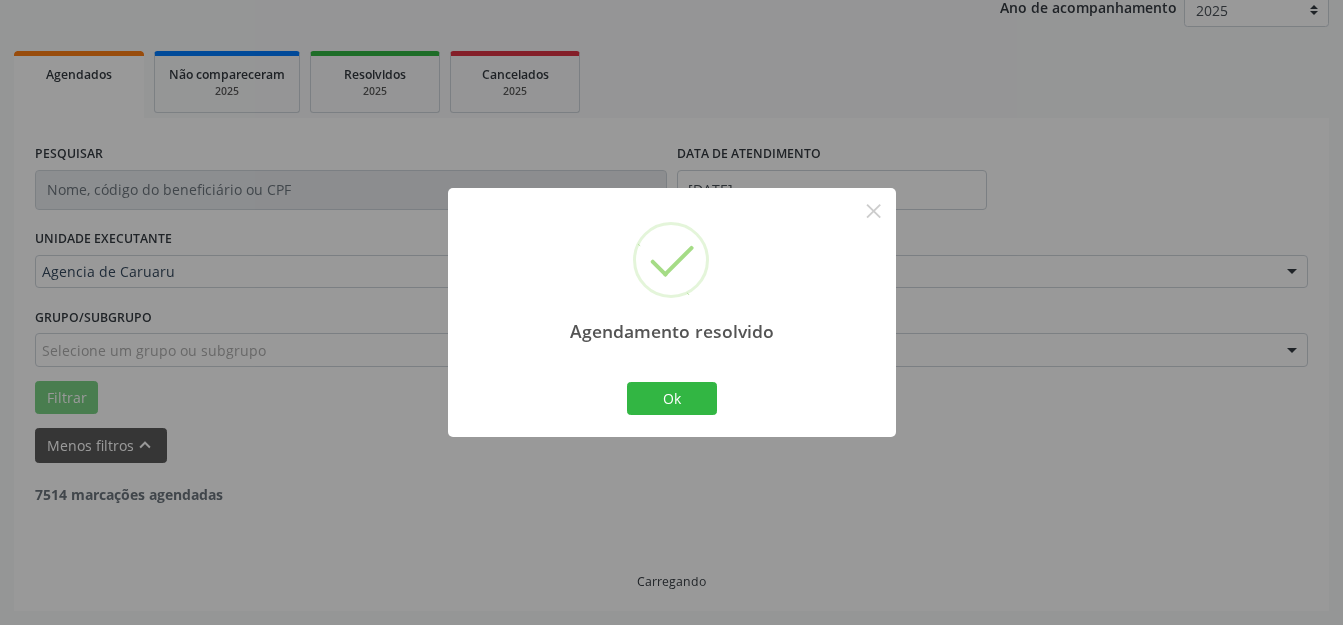 click on "Ok Cancel" at bounding box center [671, 398] 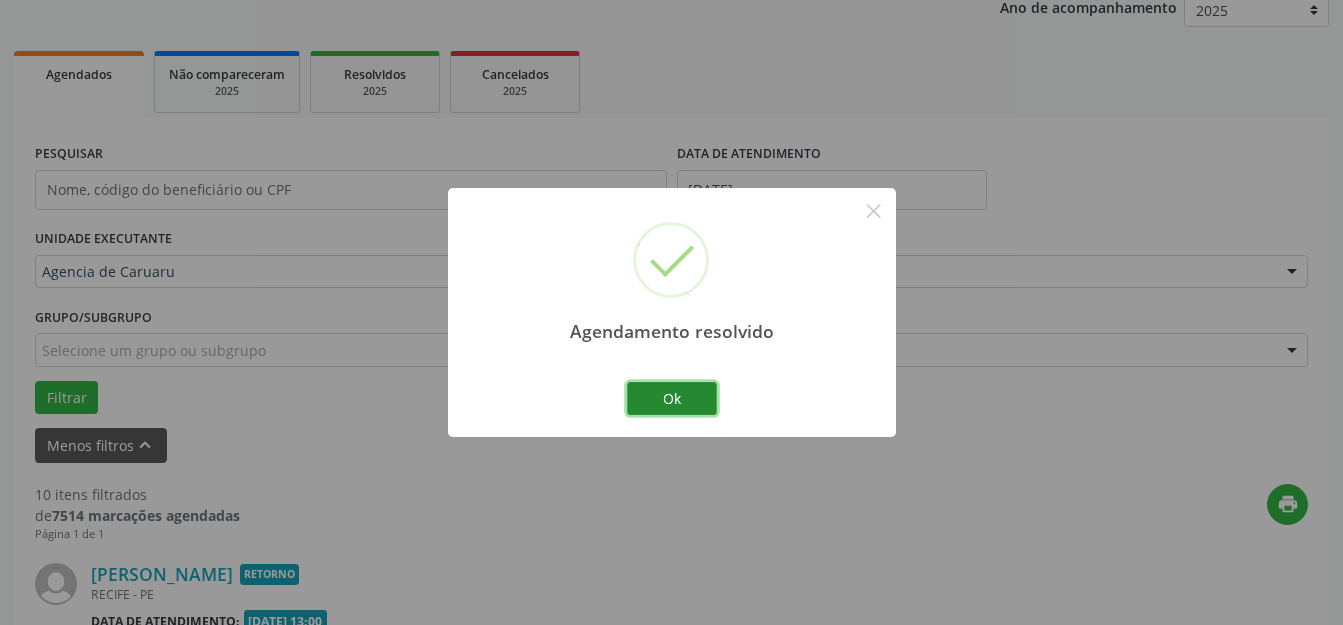 click on "Ok" at bounding box center (672, 399) 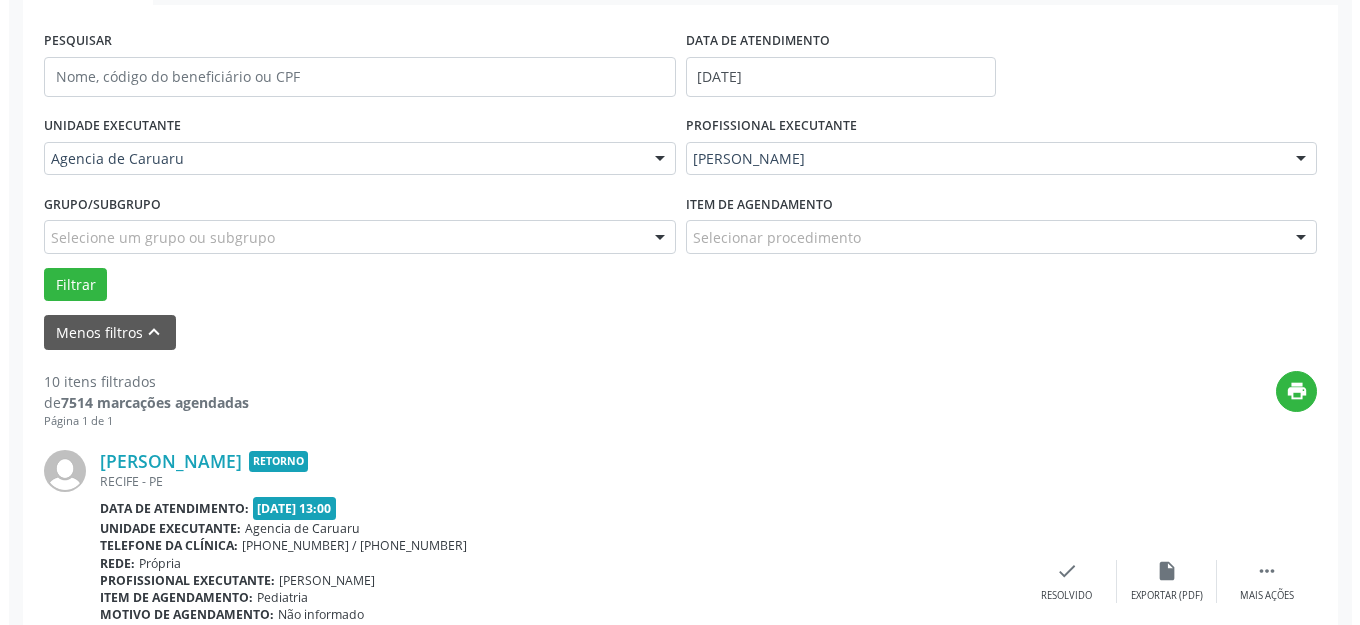 scroll, scrollTop: 548, scrollLeft: 0, axis: vertical 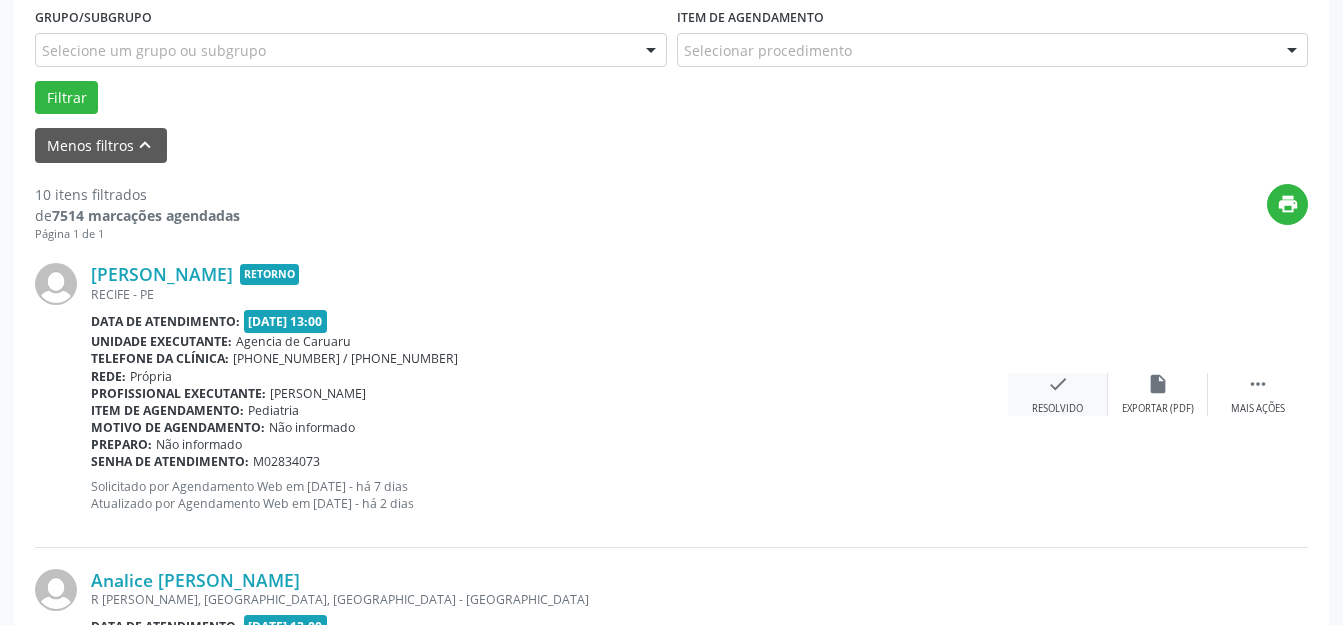click on "check
Resolvido" at bounding box center [1058, 394] 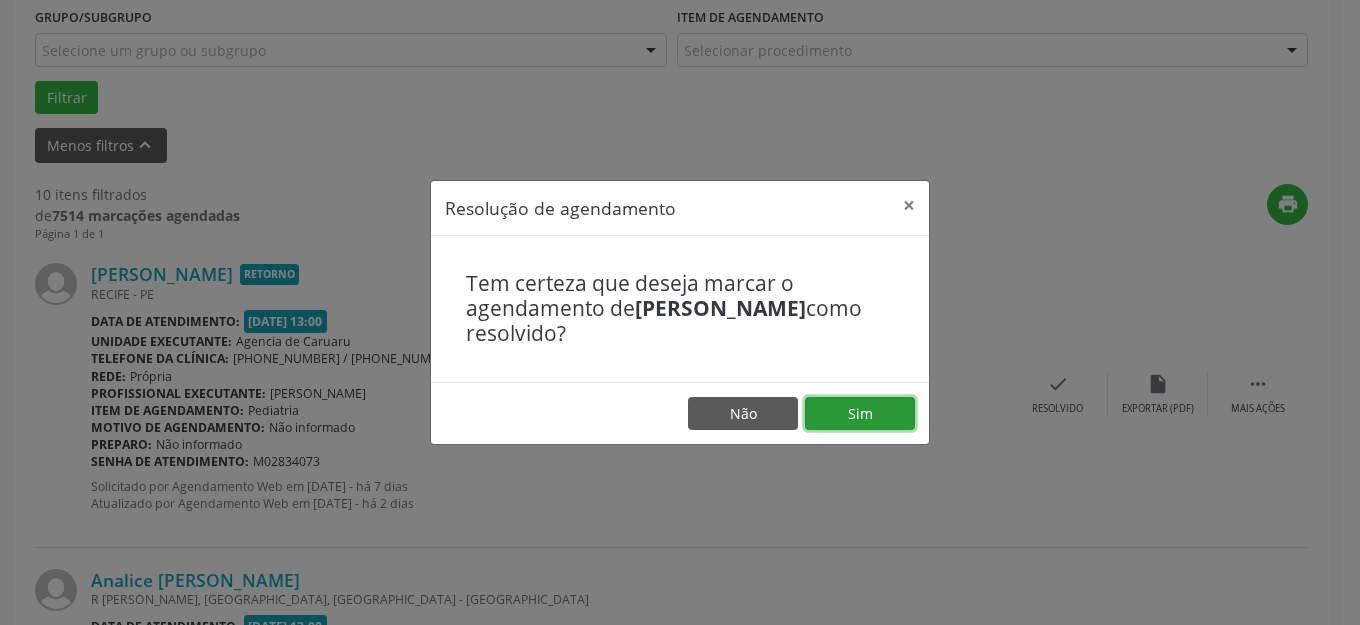 click on "Sim" at bounding box center (860, 414) 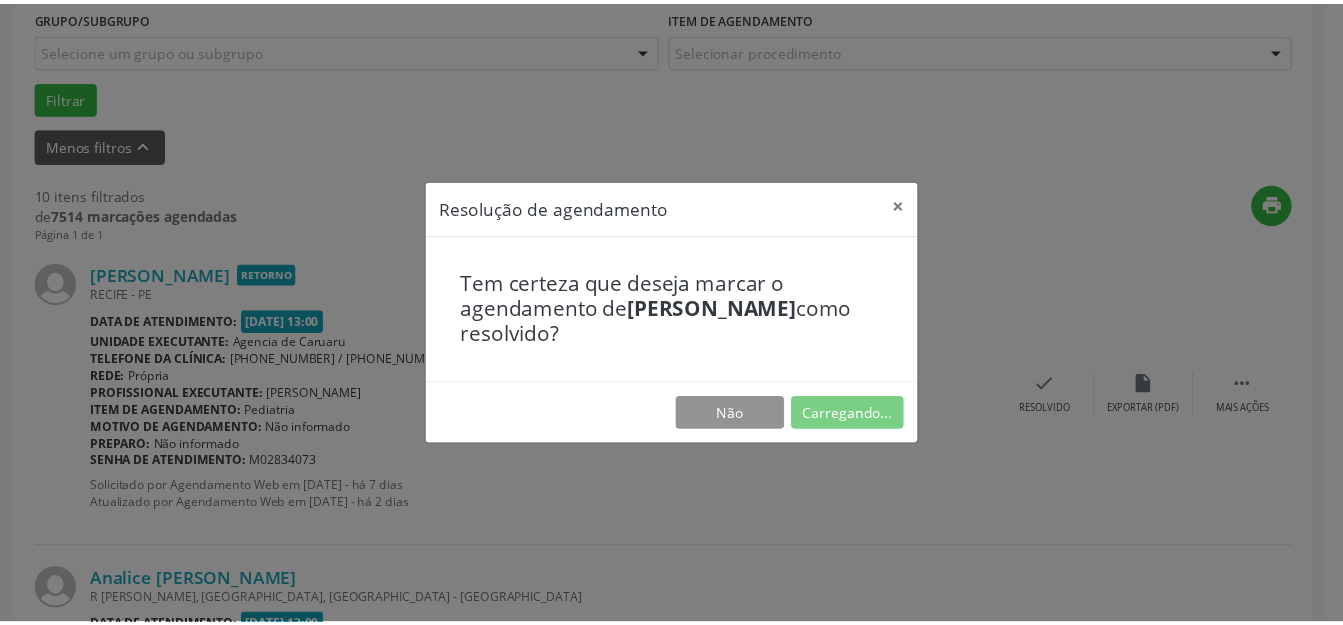 scroll, scrollTop: 227, scrollLeft: 0, axis: vertical 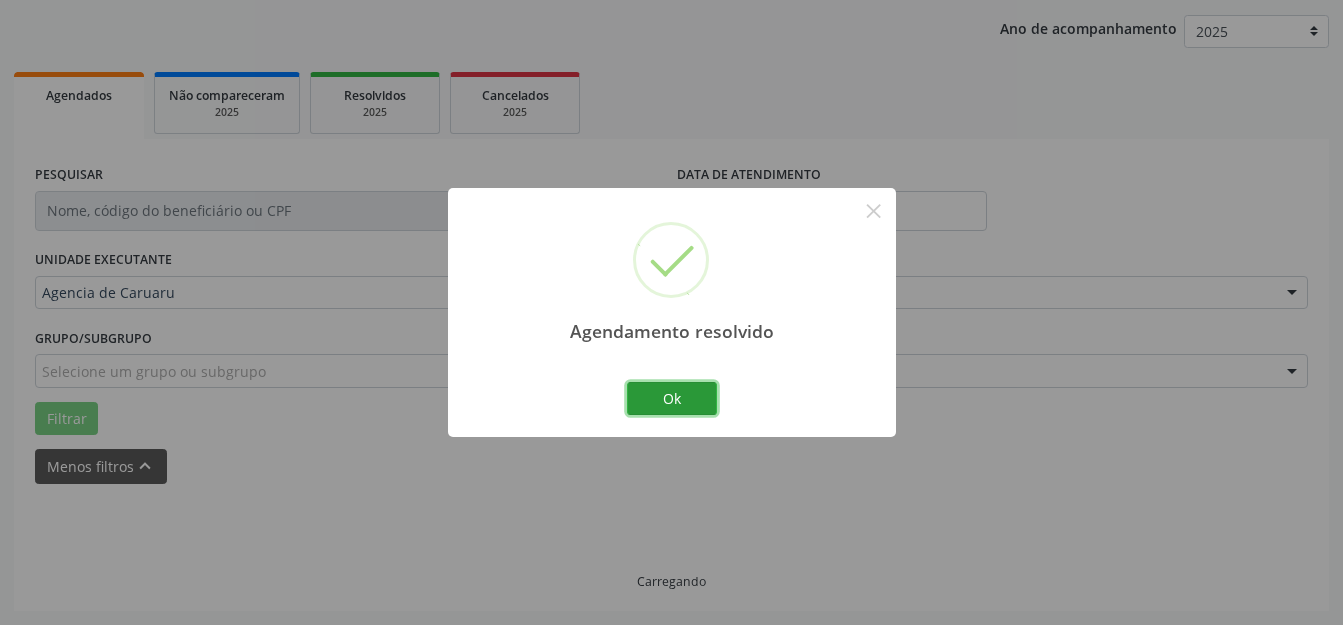 click on "Ok" at bounding box center [672, 399] 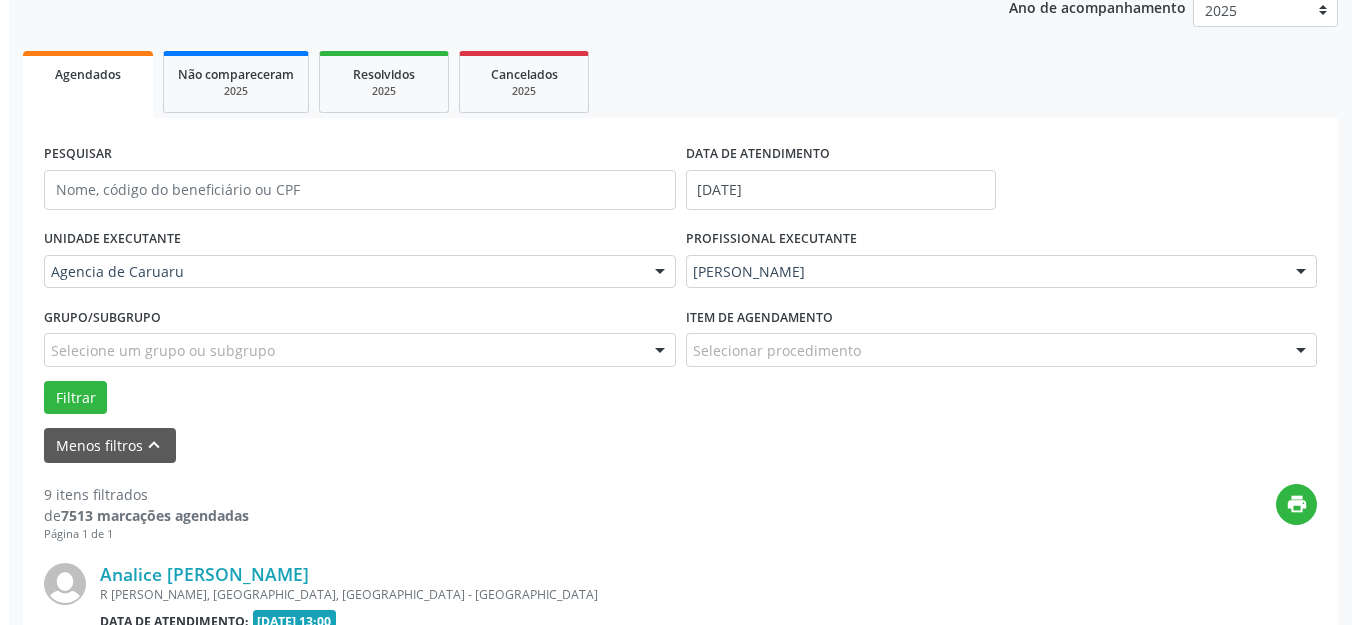 scroll, scrollTop: 448, scrollLeft: 0, axis: vertical 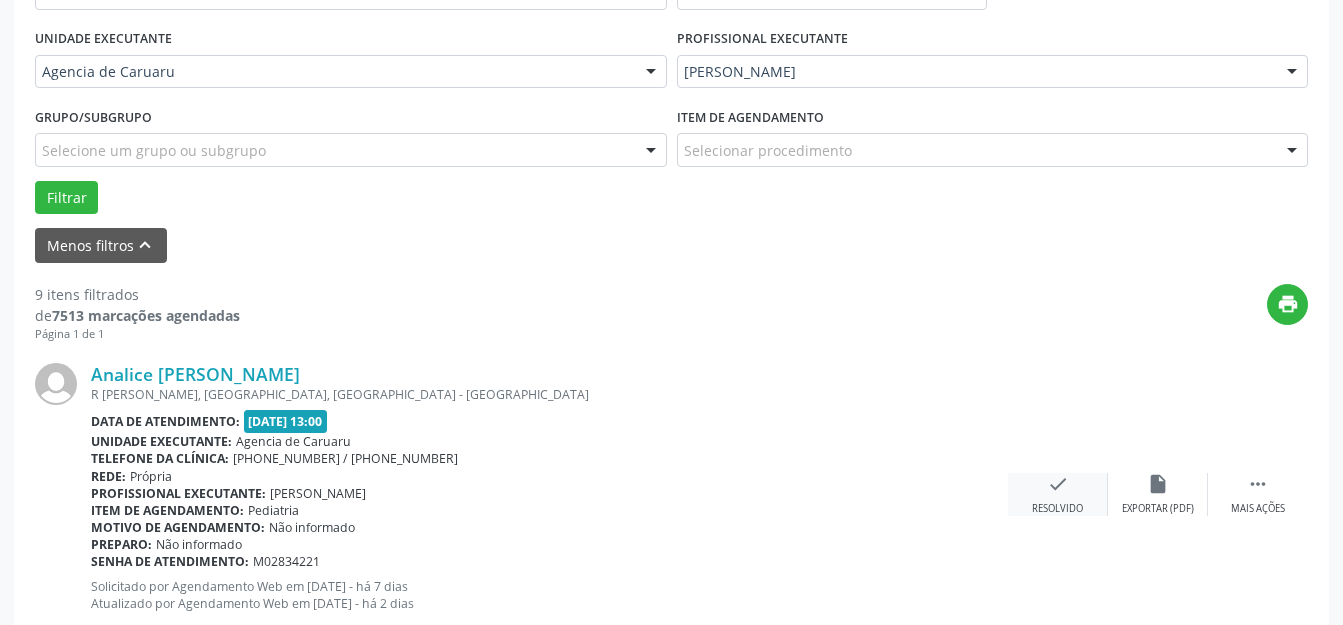 click on "check" at bounding box center (1058, 484) 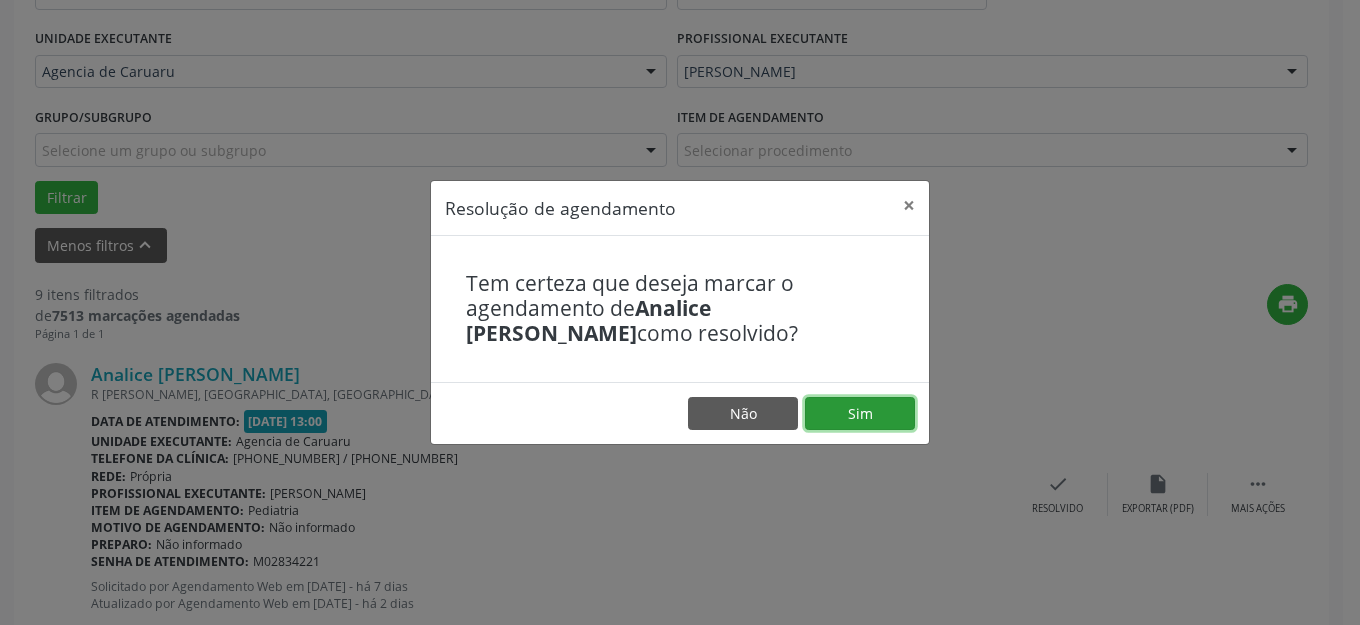 click on "Sim" at bounding box center [860, 414] 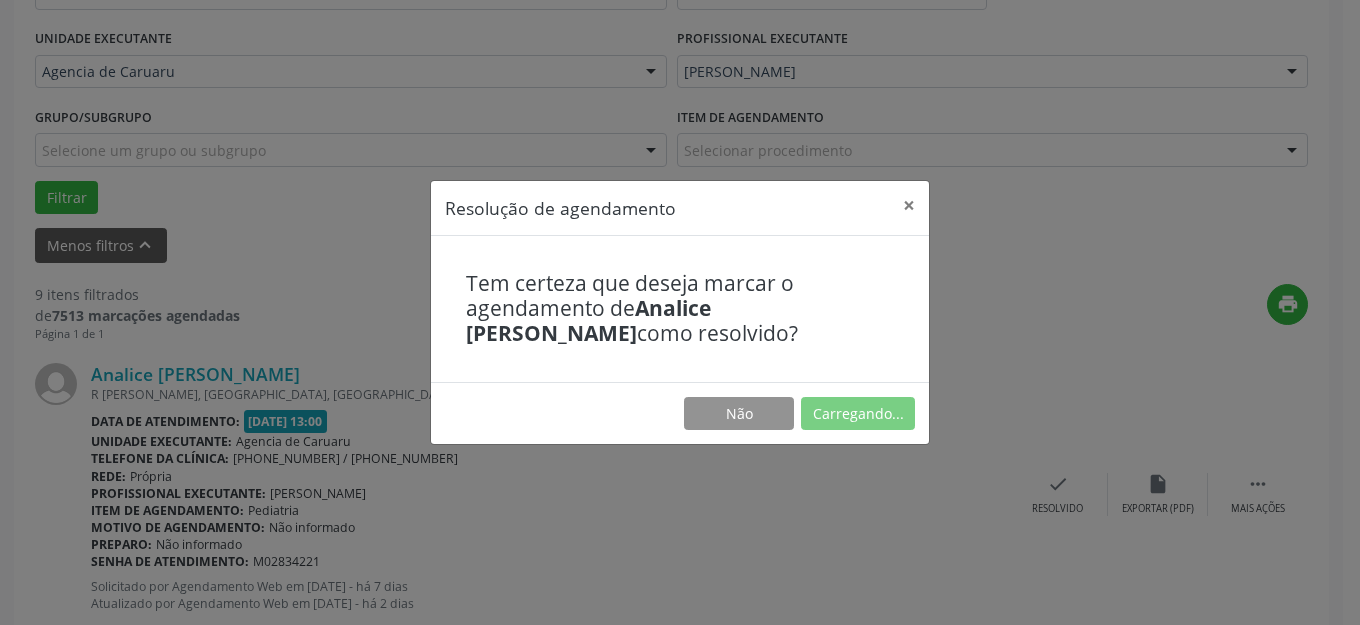 click on "Não Carregando..." at bounding box center (680, 413) 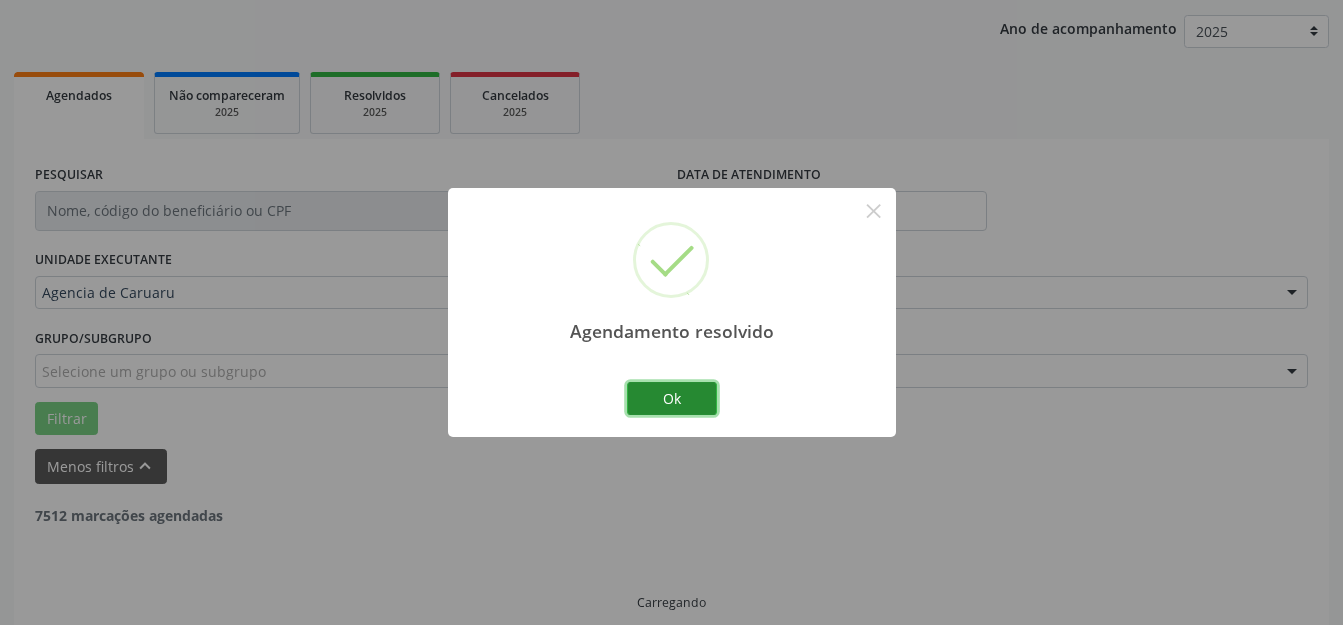 click on "Ok" at bounding box center (672, 399) 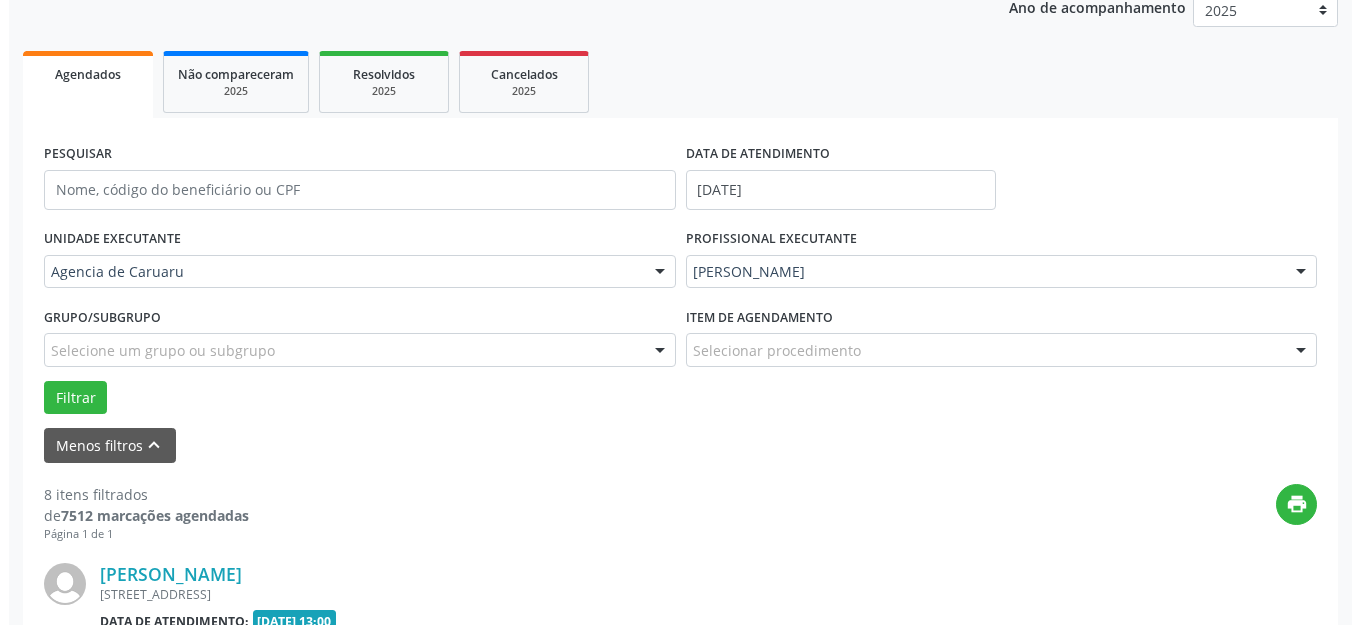 scroll, scrollTop: 548, scrollLeft: 0, axis: vertical 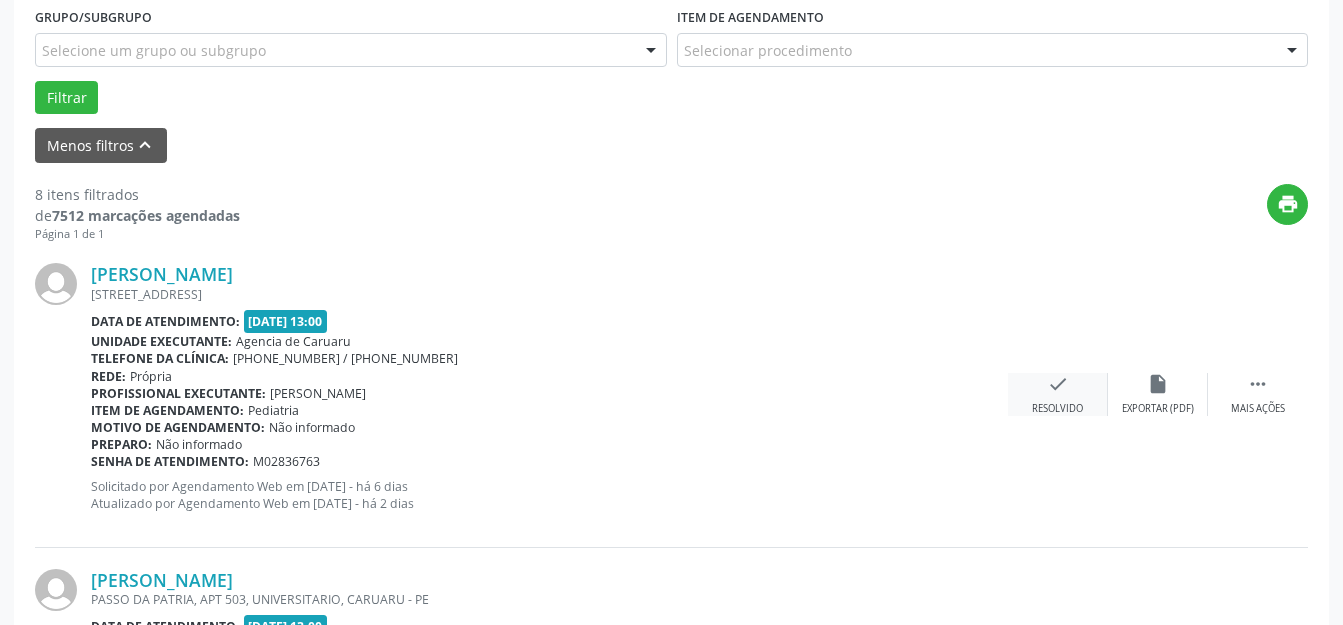 click on "Resolvido" at bounding box center [1057, 409] 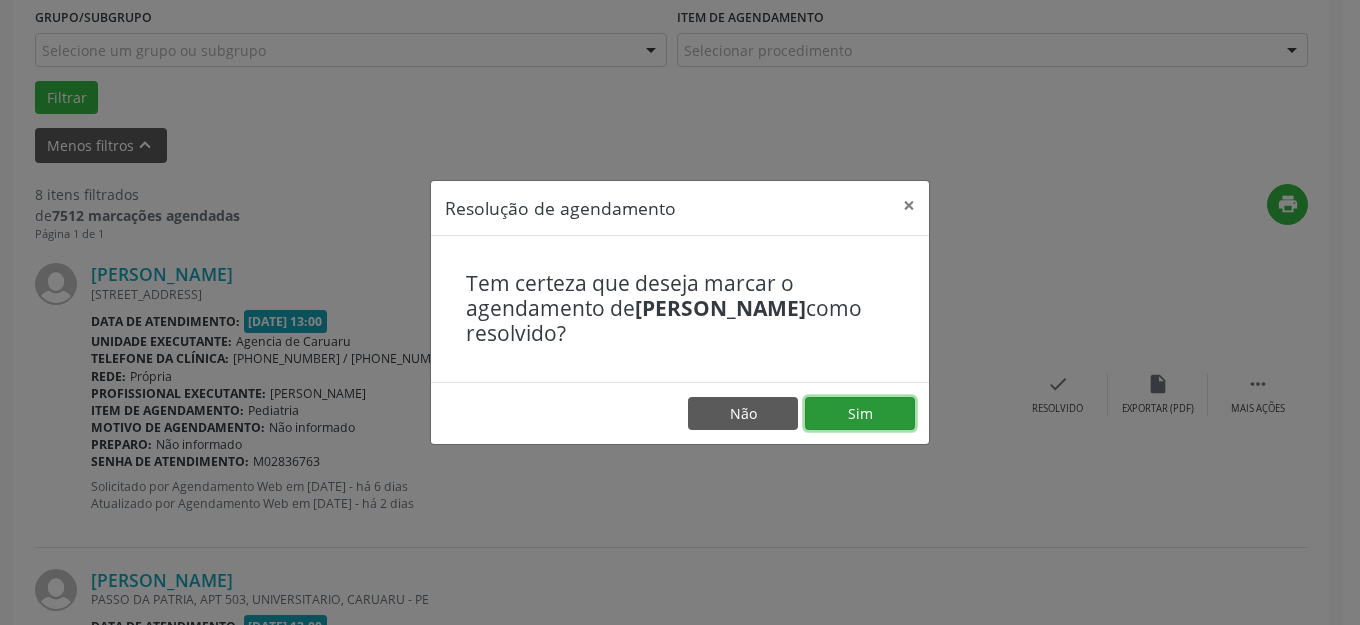 click on "Sim" at bounding box center [860, 414] 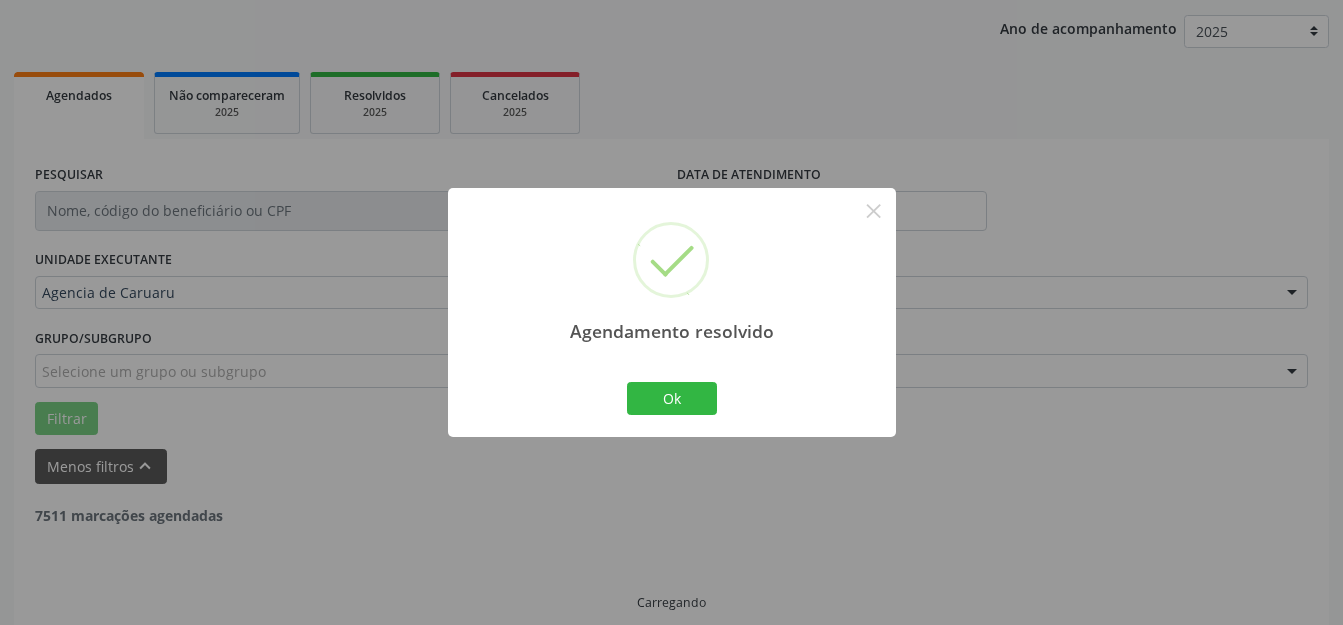 scroll, scrollTop: 248, scrollLeft: 0, axis: vertical 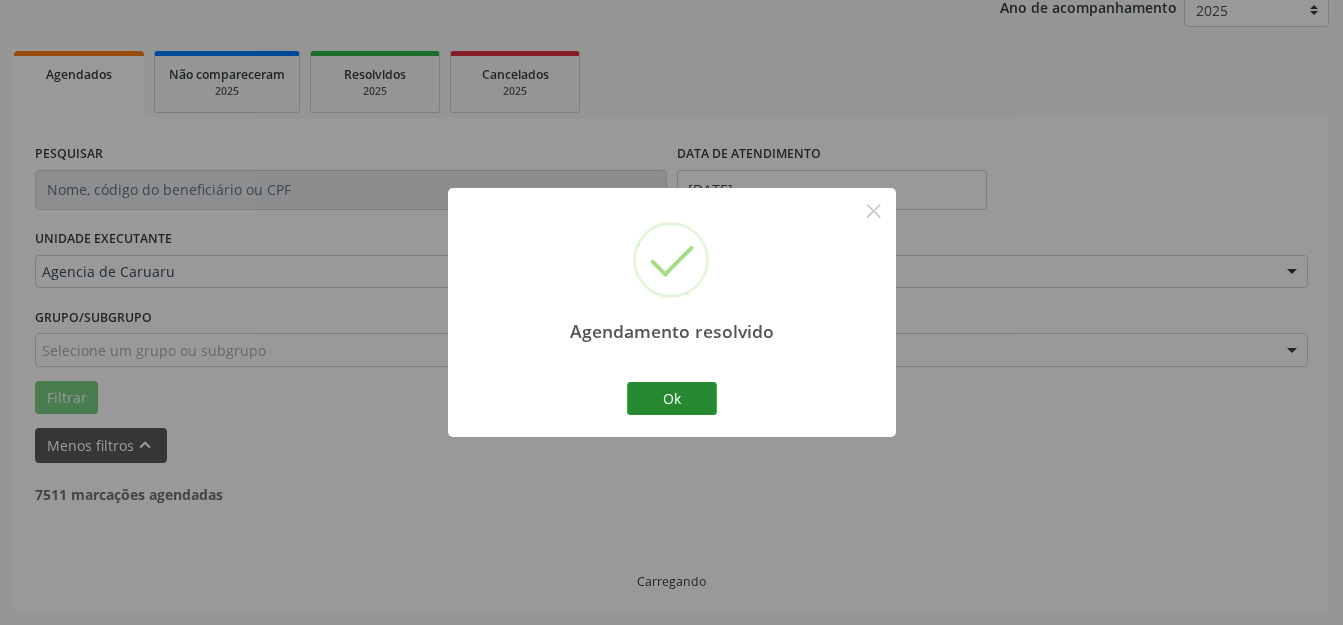 click on "Agendamento resolvido × Ok Cancel" at bounding box center [672, 312] 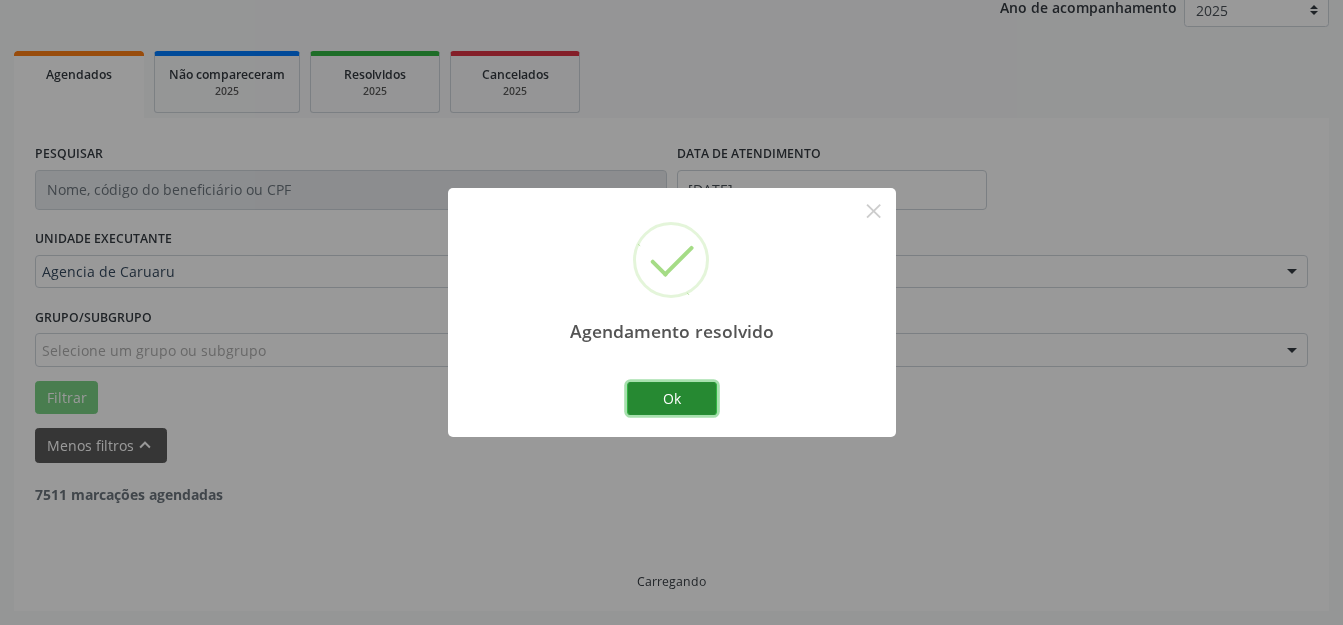 click on "Ok" at bounding box center [672, 399] 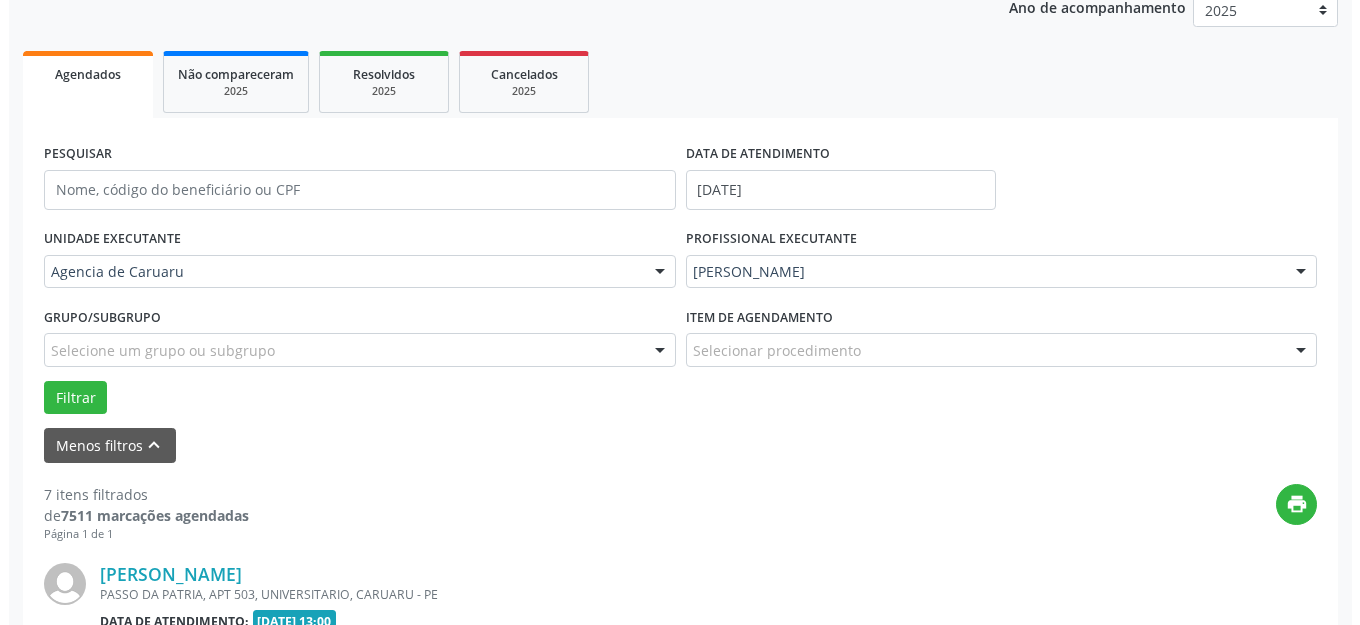 scroll, scrollTop: 548, scrollLeft: 0, axis: vertical 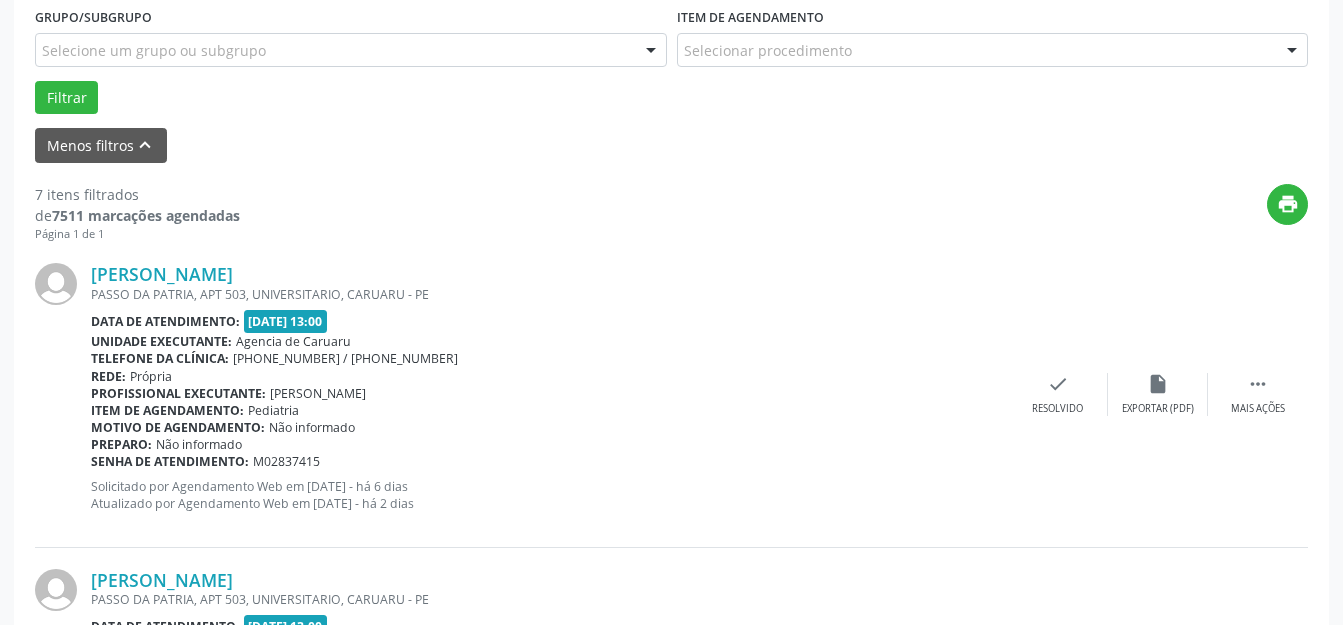 click on "Profissional executante:
[PERSON_NAME]" at bounding box center [549, 393] 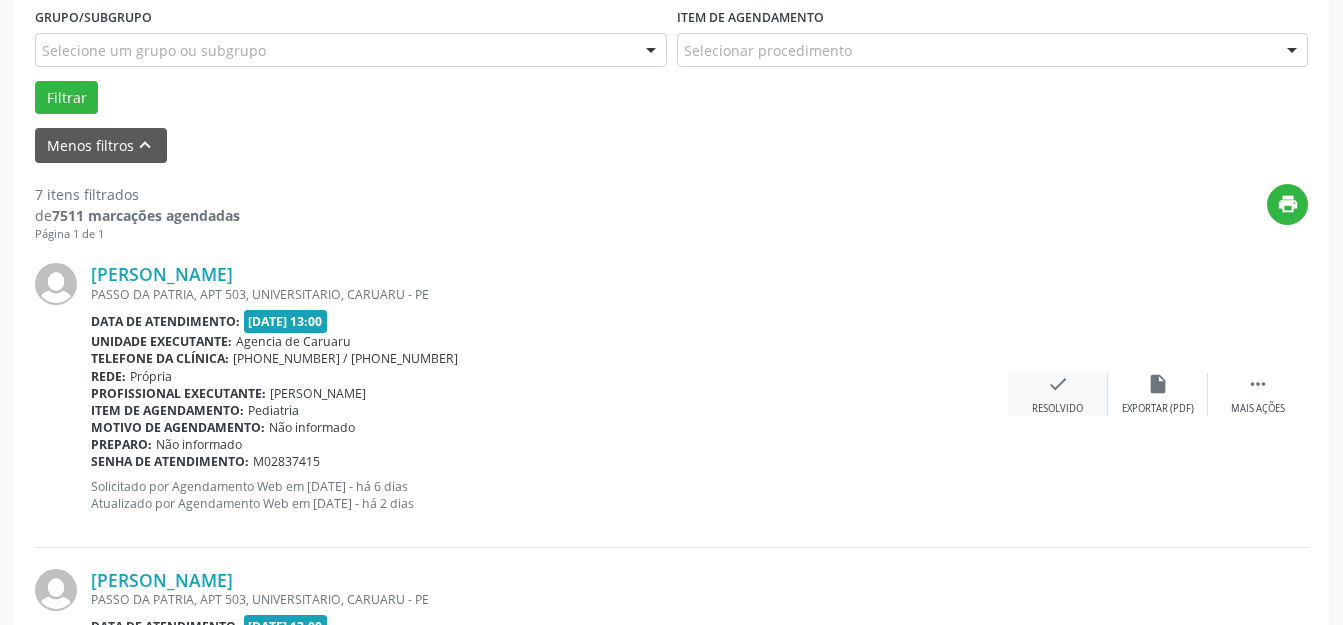 click on "check
Resolvido" at bounding box center (1058, 394) 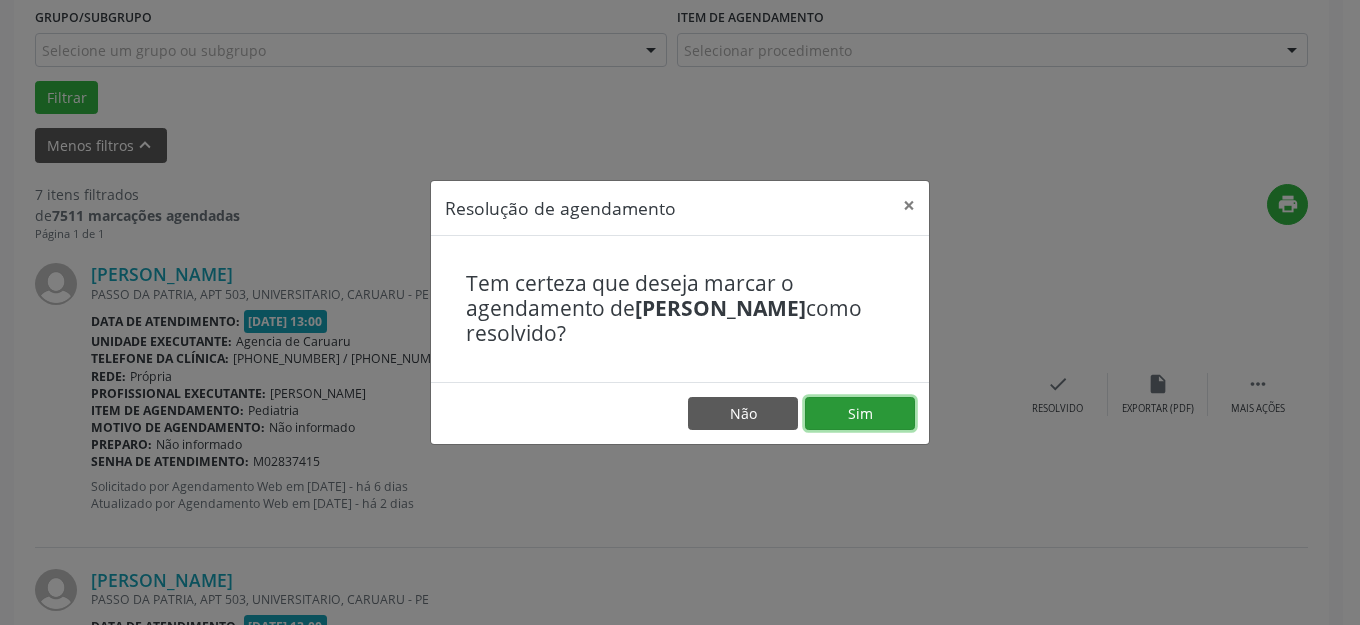 click on "Sim" at bounding box center (860, 414) 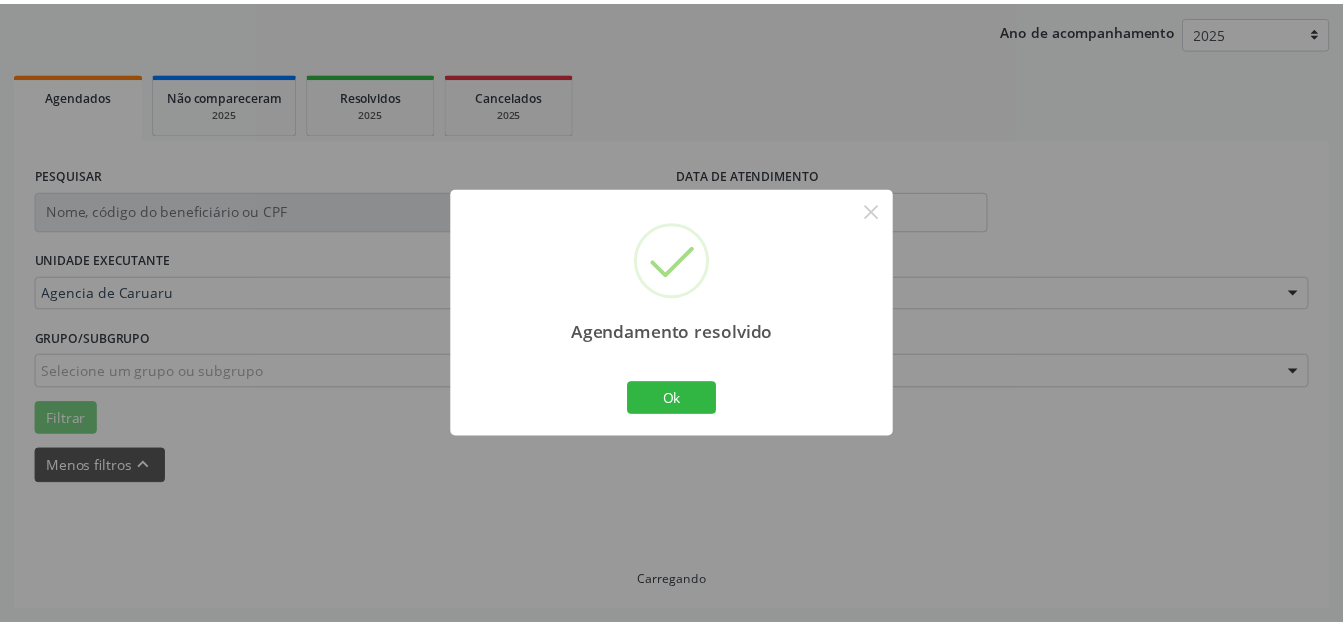 scroll, scrollTop: 227, scrollLeft: 0, axis: vertical 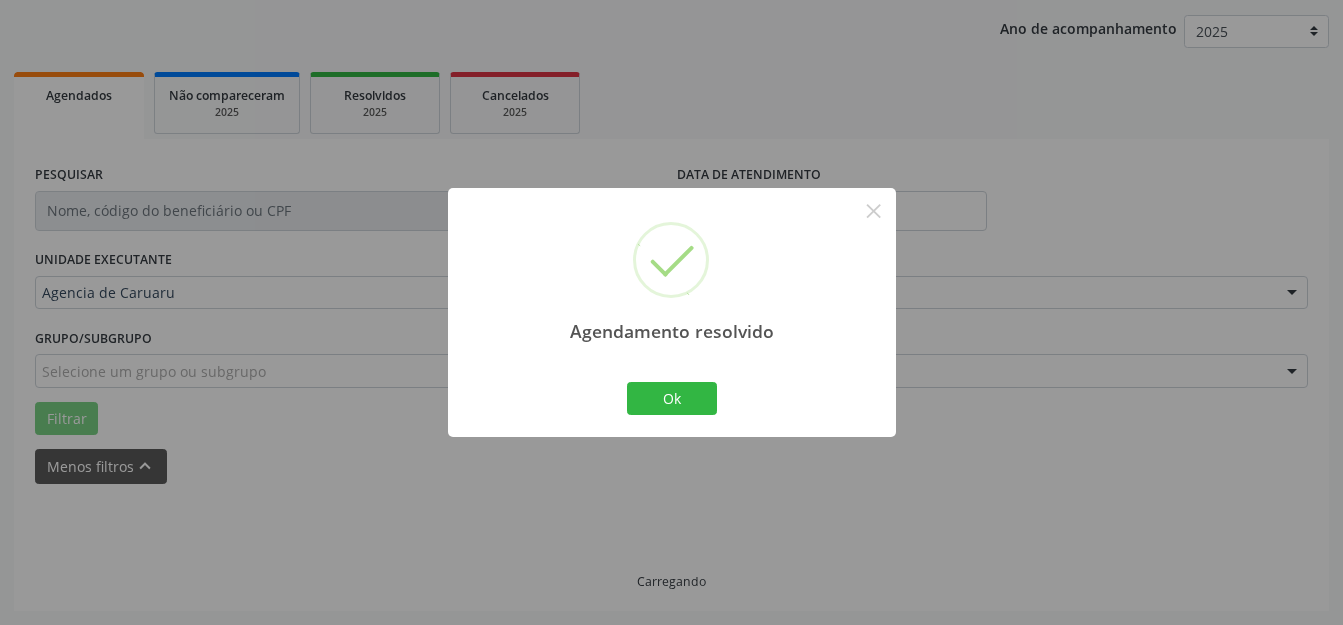 click on "Ok Cancel" at bounding box center (671, 398) 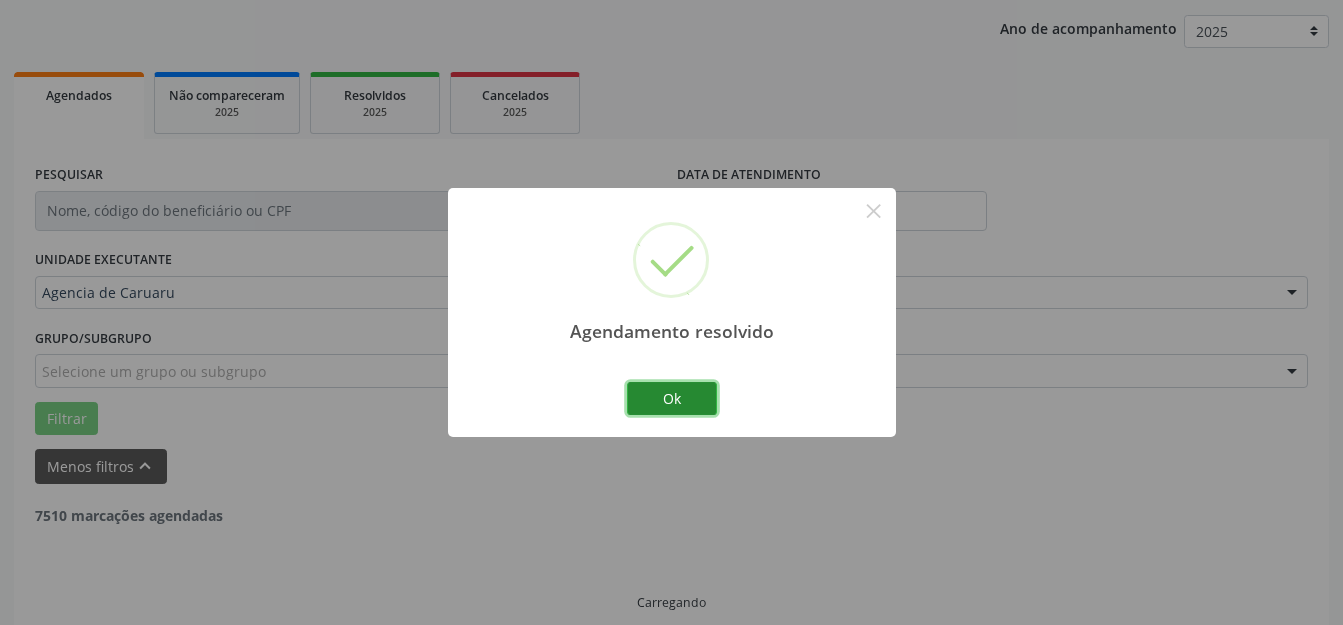 click on "Ok" at bounding box center [672, 399] 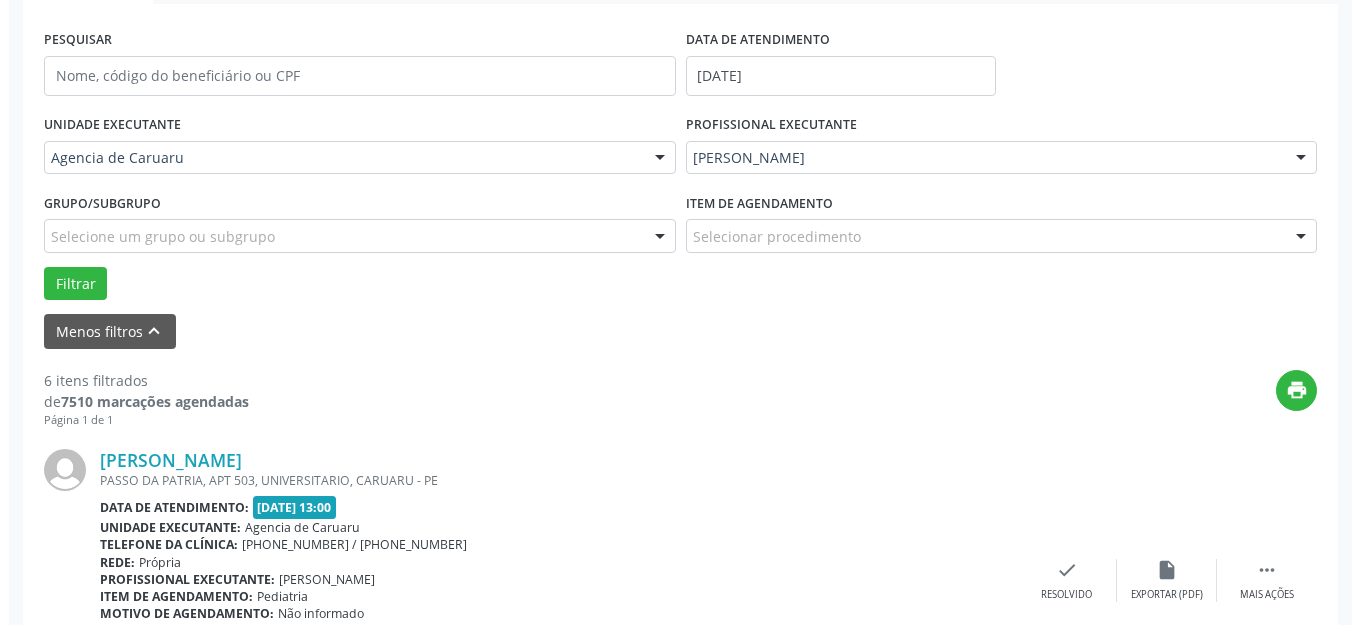 scroll, scrollTop: 448, scrollLeft: 0, axis: vertical 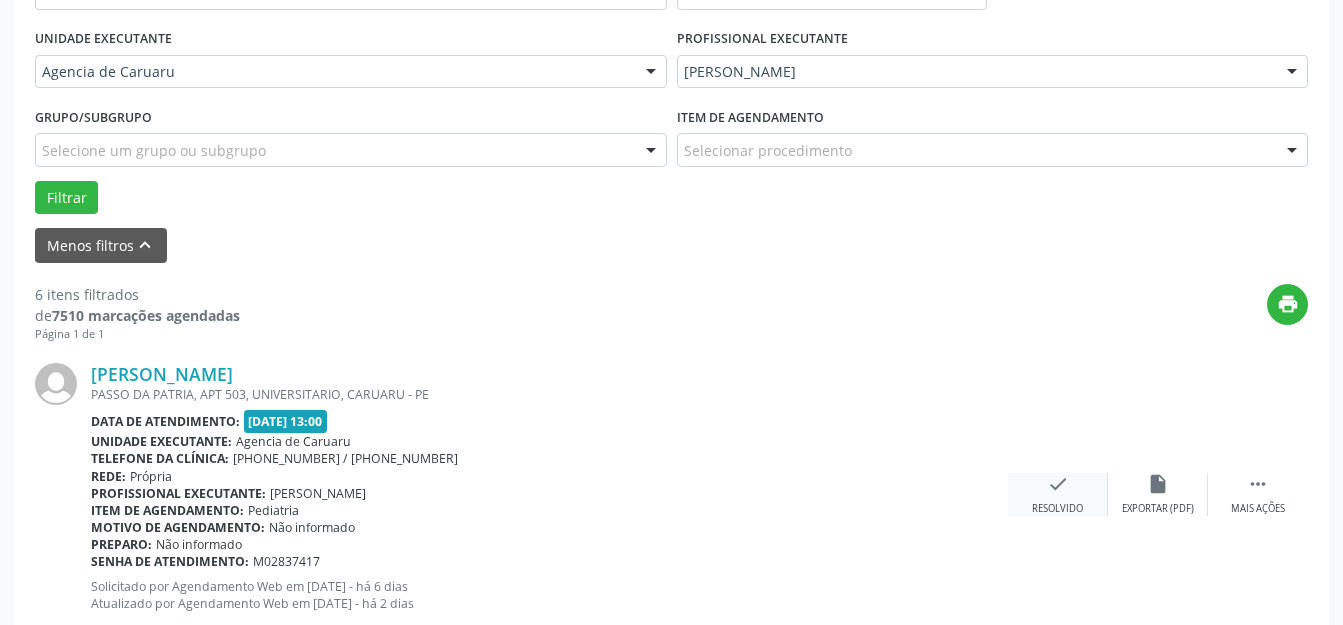 click on "check
Resolvido" at bounding box center [1058, 494] 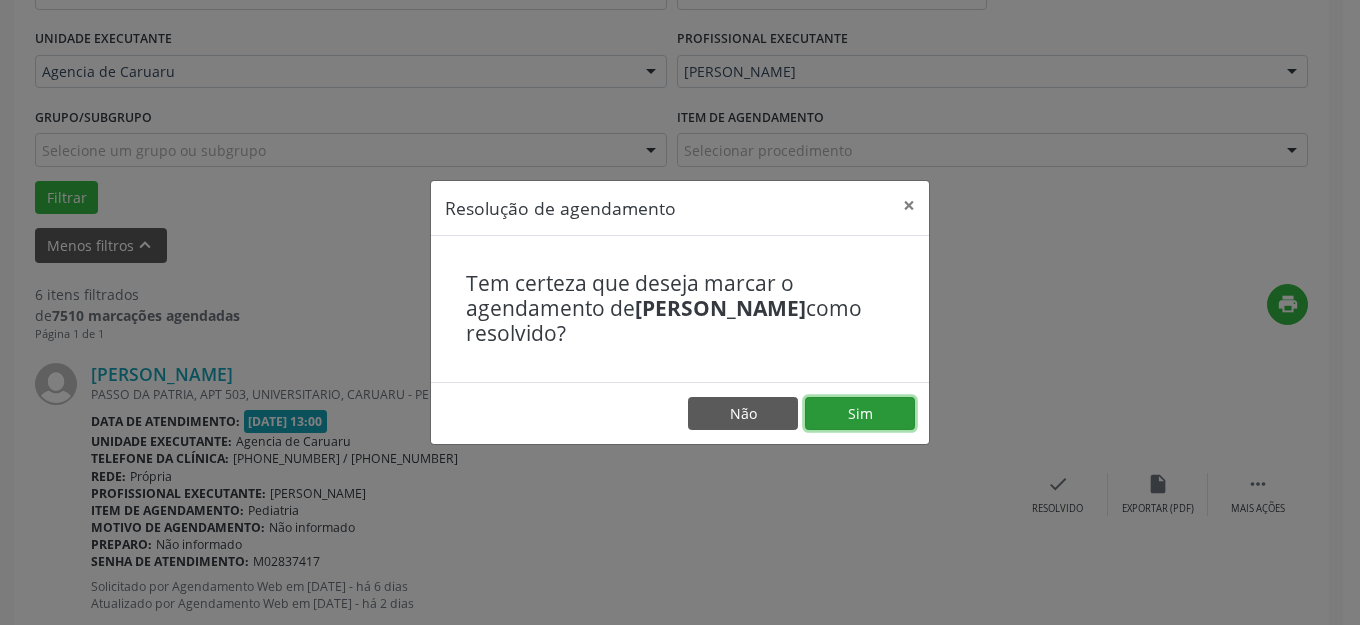 click on "Sim" at bounding box center (860, 414) 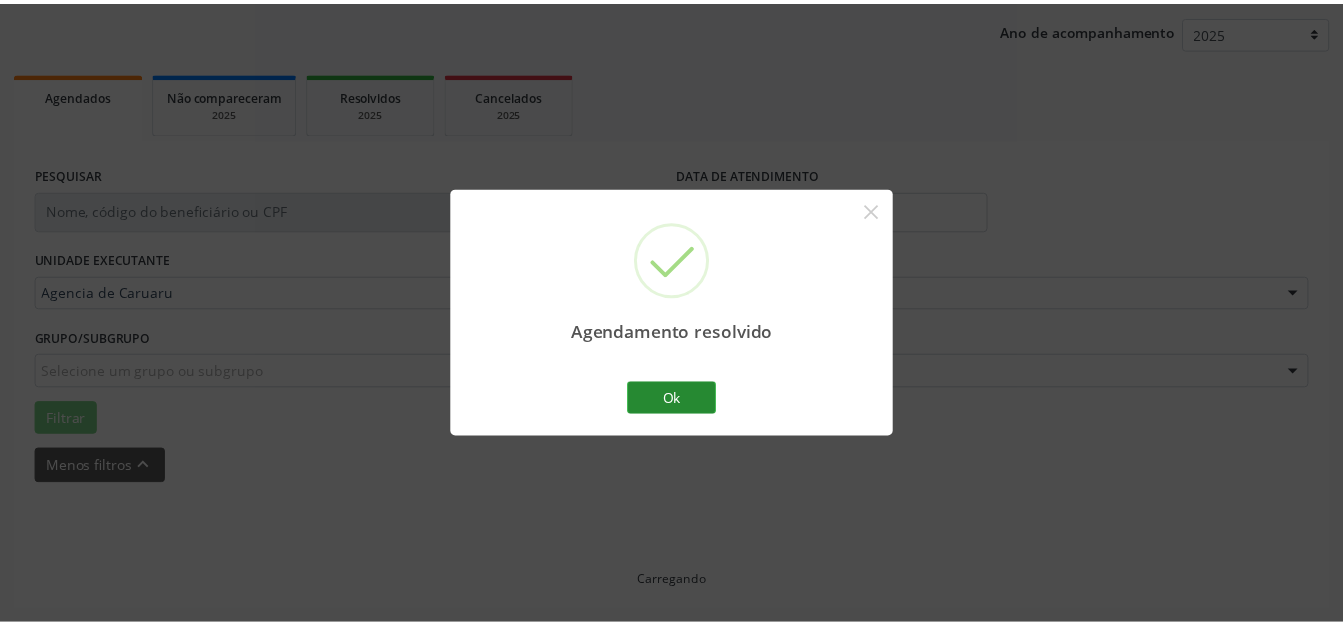 scroll, scrollTop: 227, scrollLeft: 0, axis: vertical 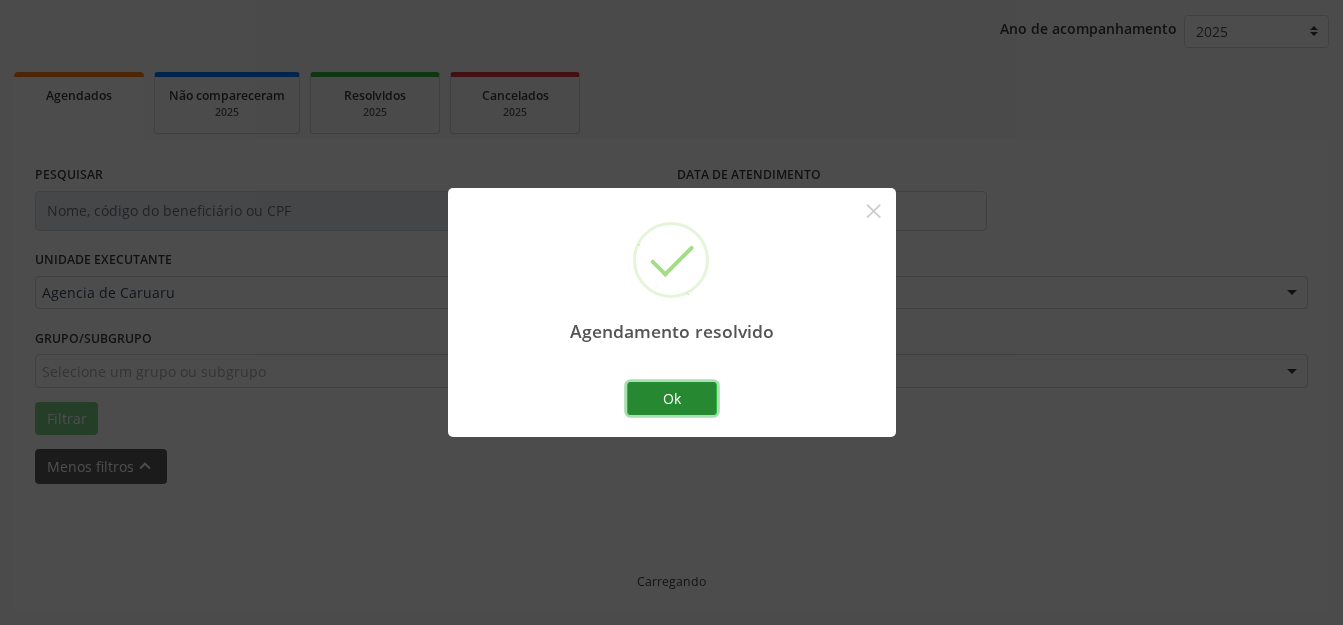 click on "Ok" at bounding box center (672, 399) 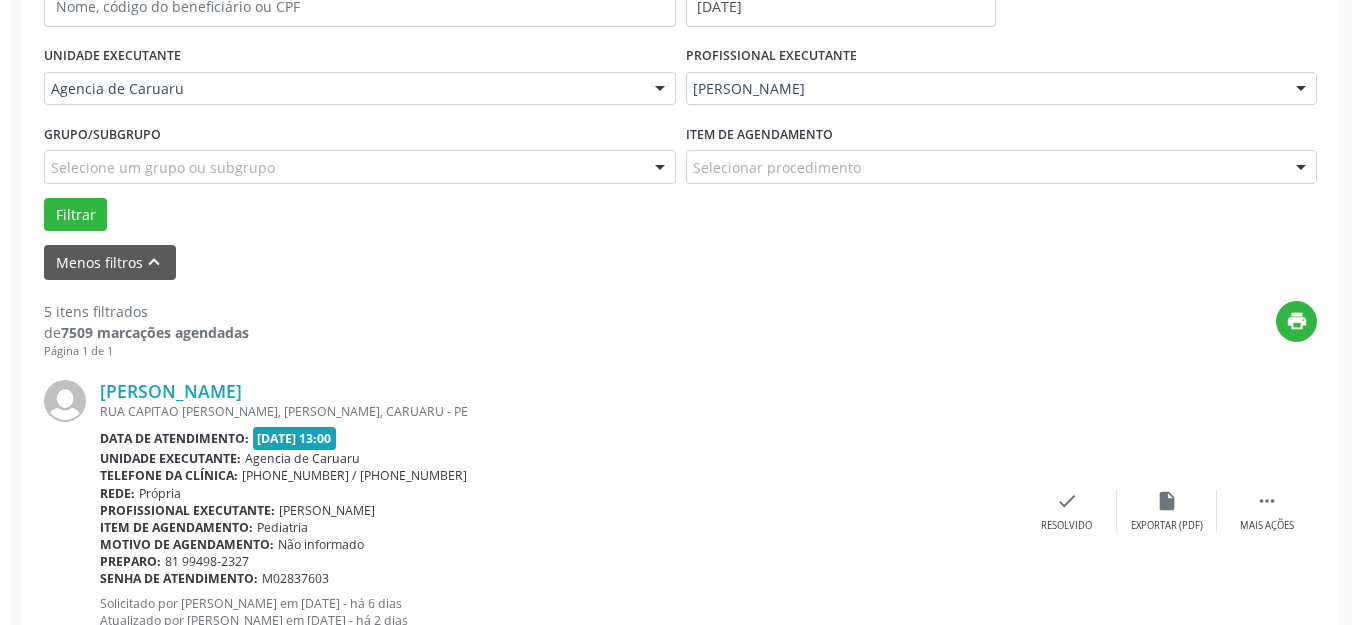 scroll, scrollTop: 548, scrollLeft: 0, axis: vertical 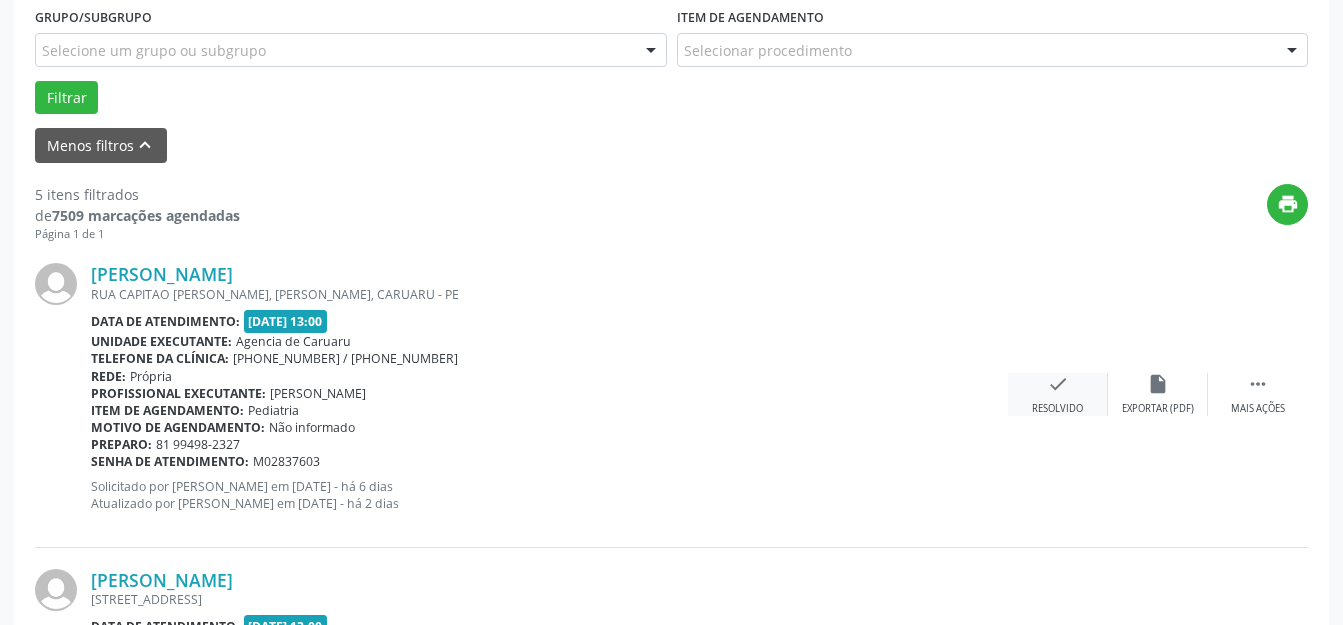 click on "check" at bounding box center [1058, 384] 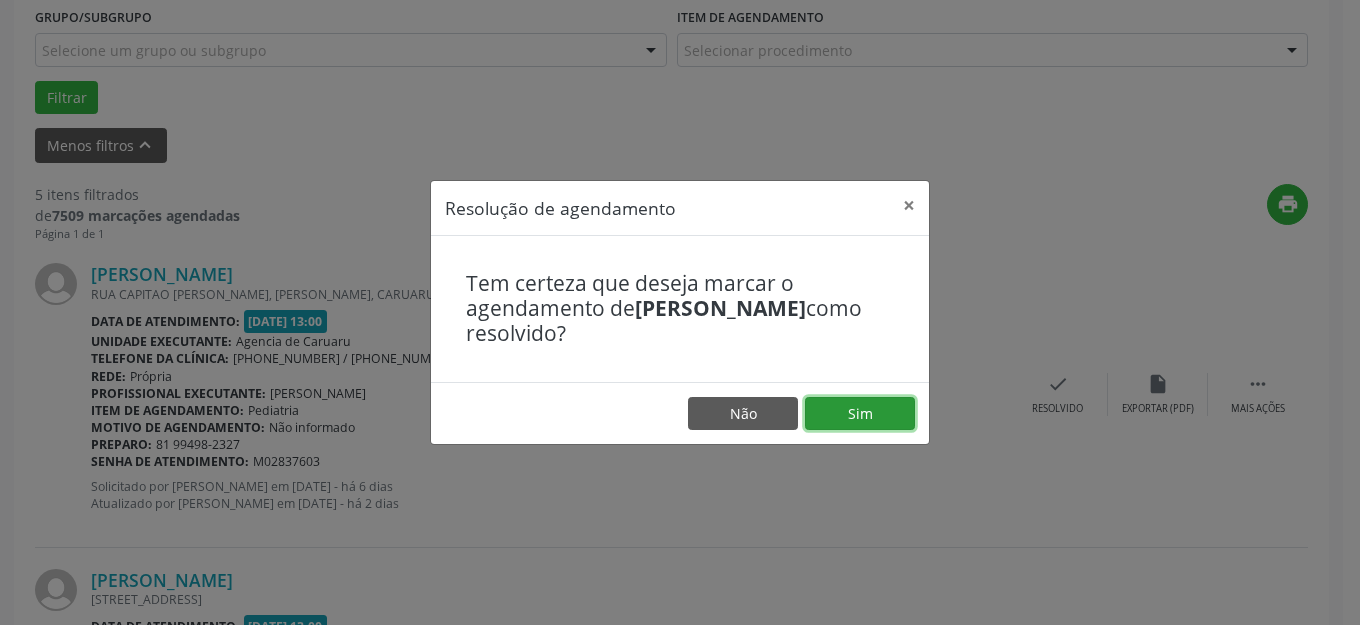 click on "Sim" at bounding box center (860, 414) 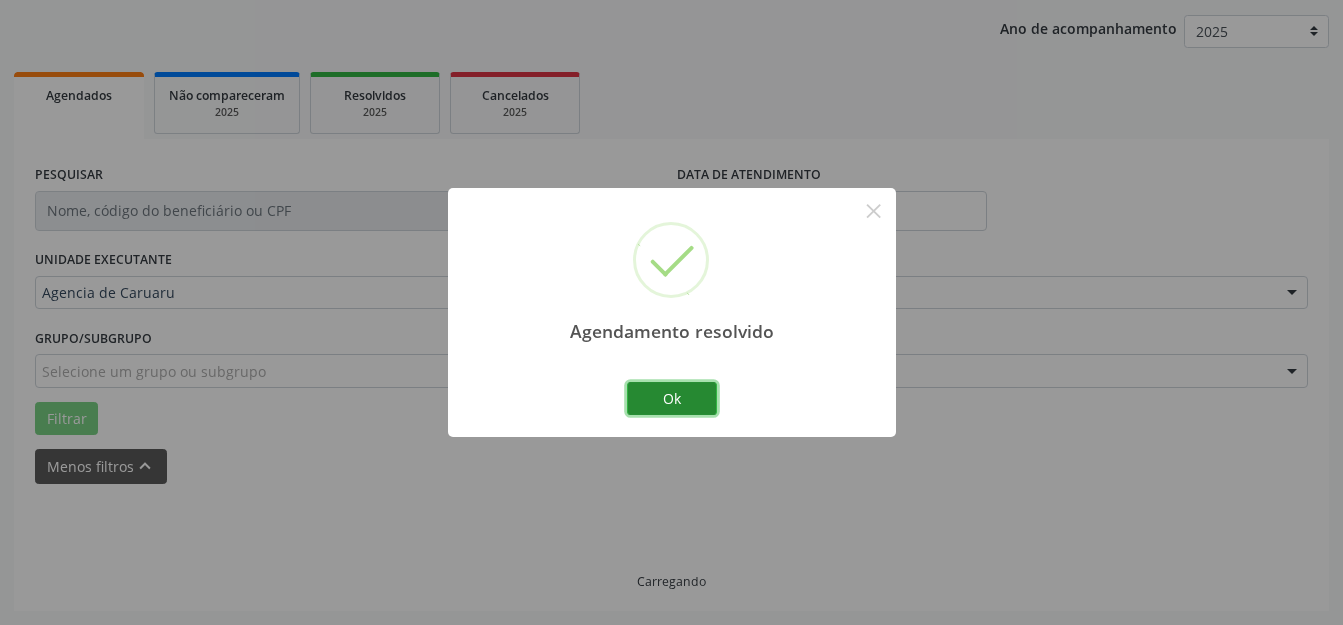 click on "Ok" at bounding box center [672, 399] 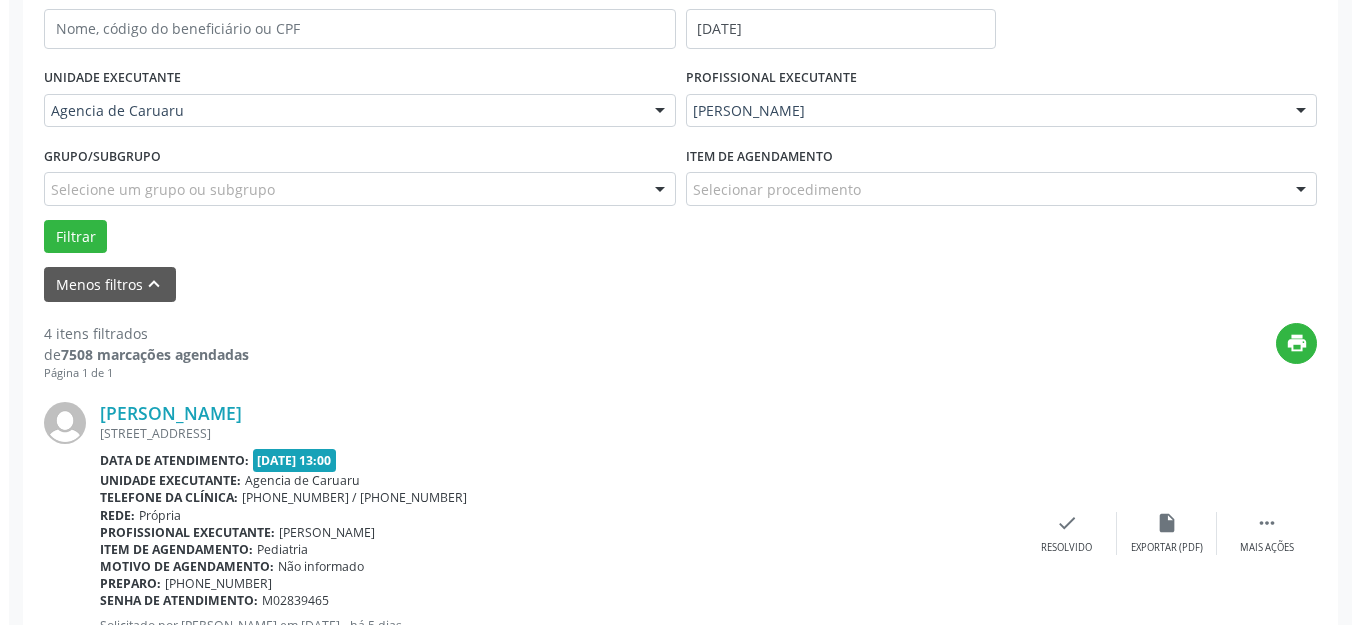 scroll, scrollTop: 548, scrollLeft: 0, axis: vertical 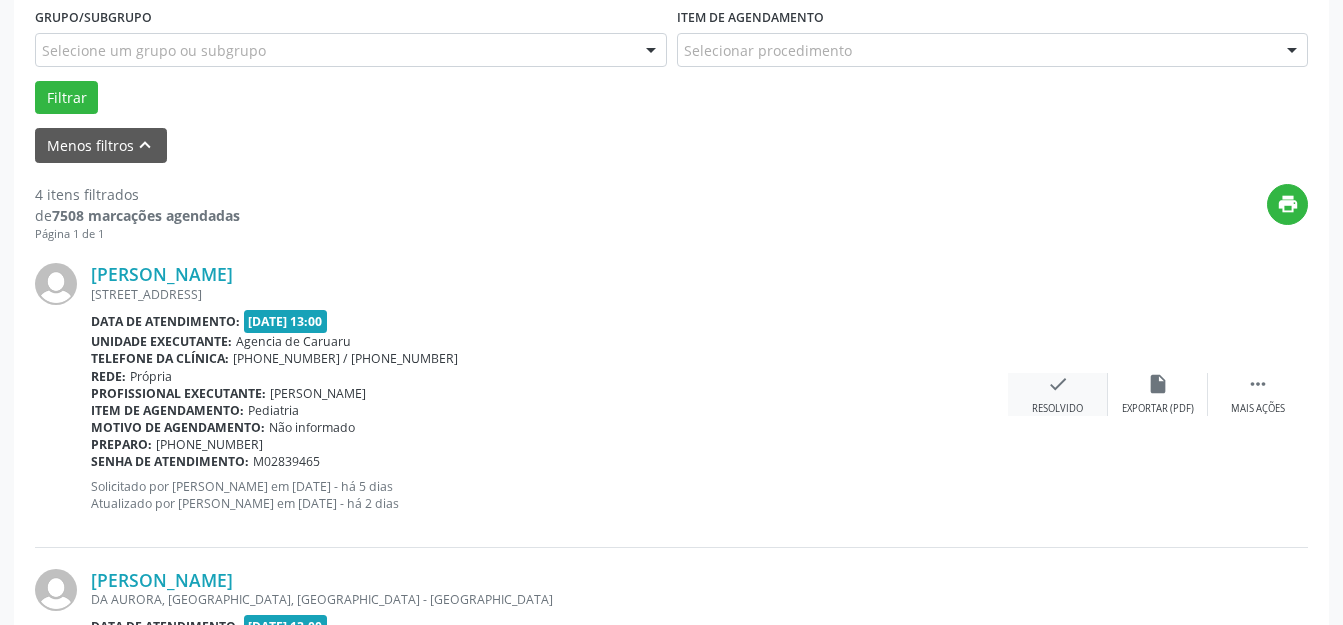 click on "Resolvido" at bounding box center [1057, 409] 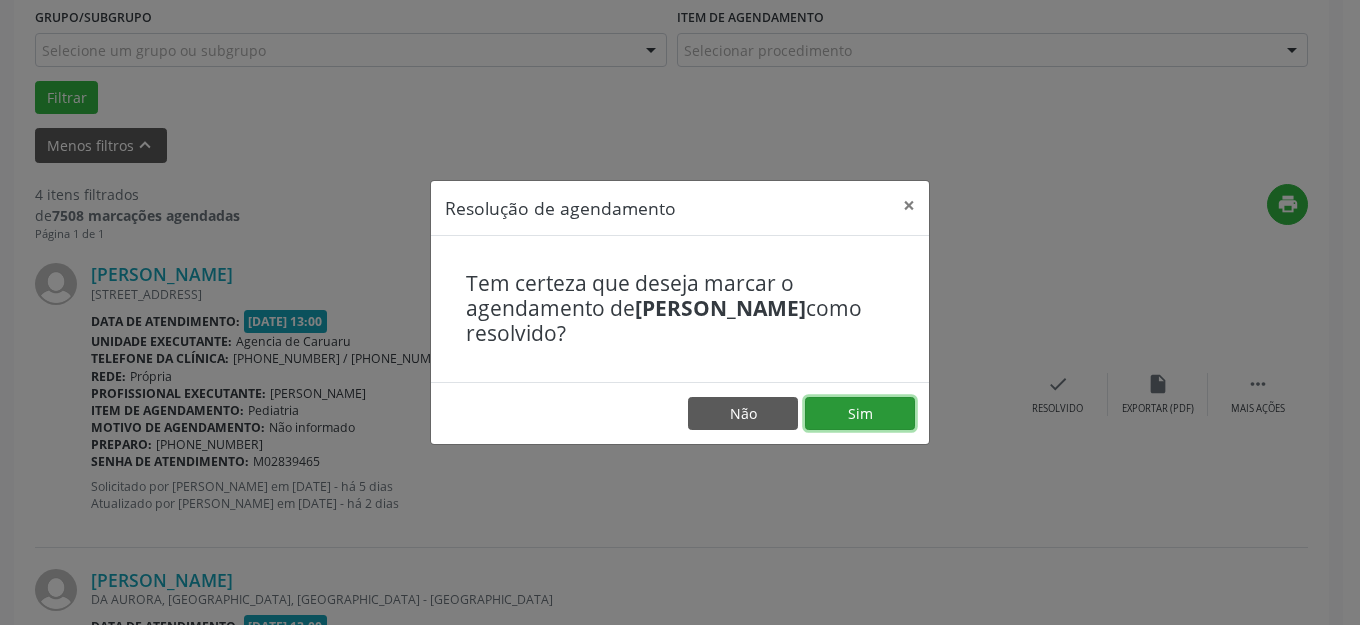 click on "Sim" at bounding box center [860, 414] 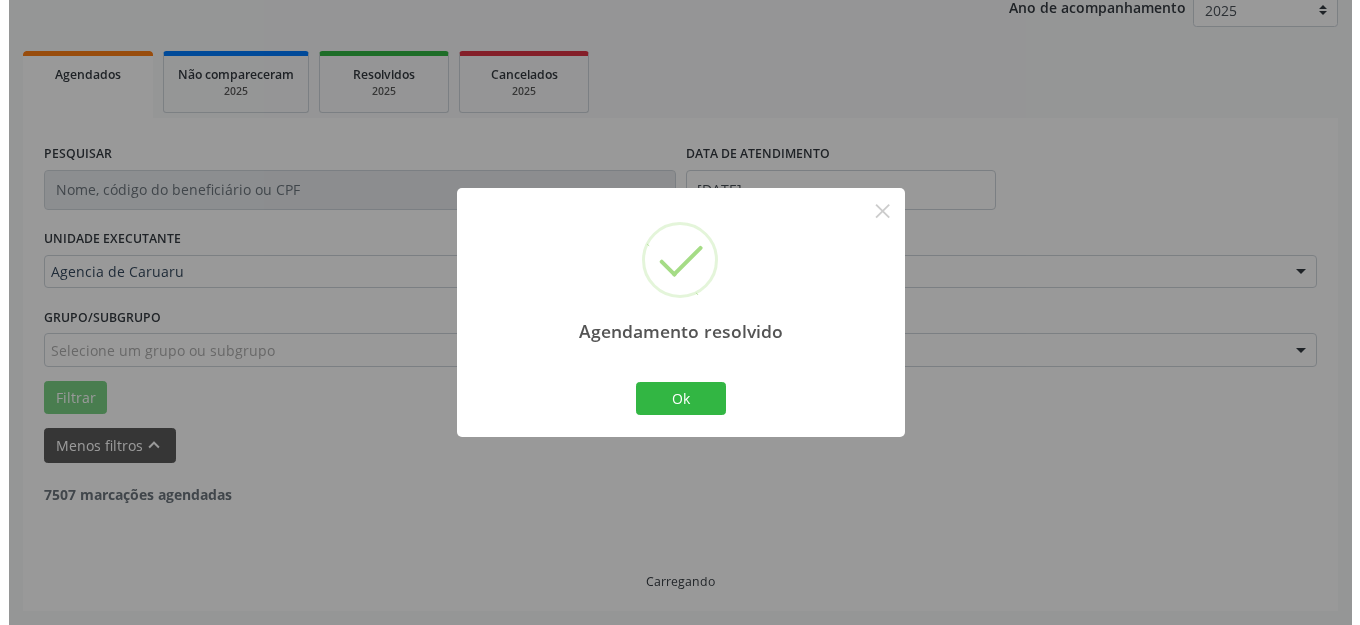 scroll, scrollTop: 548, scrollLeft: 0, axis: vertical 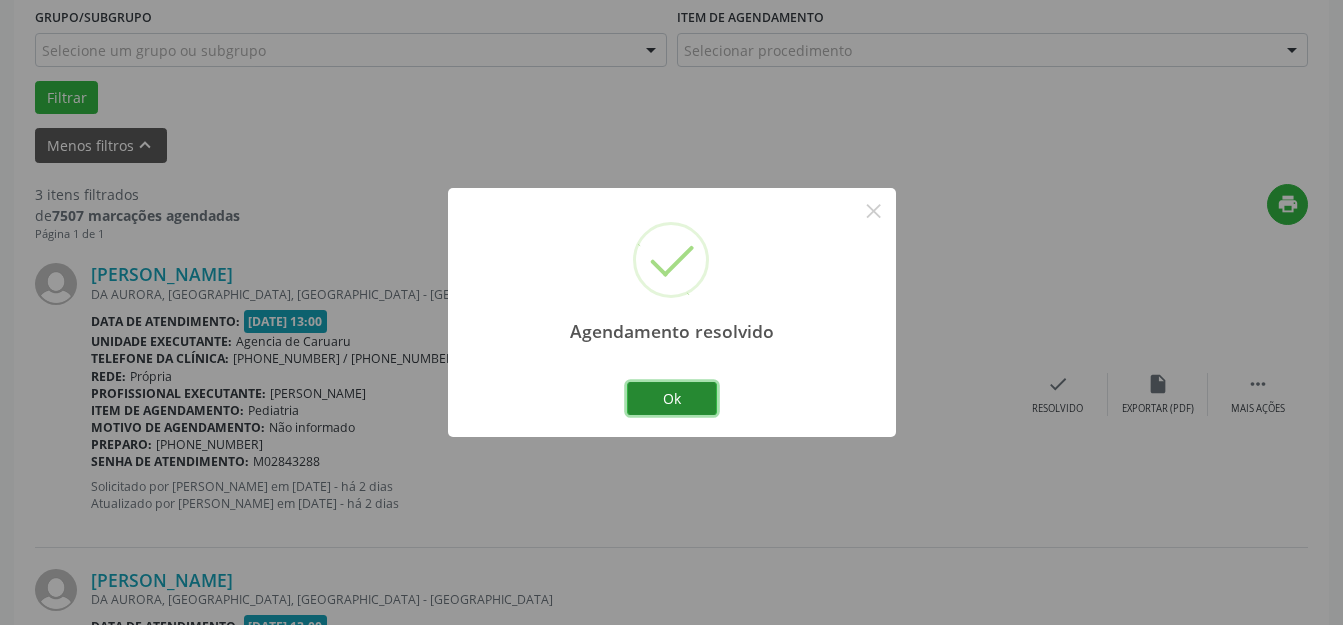 click on "Ok" at bounding box center [672, 399] 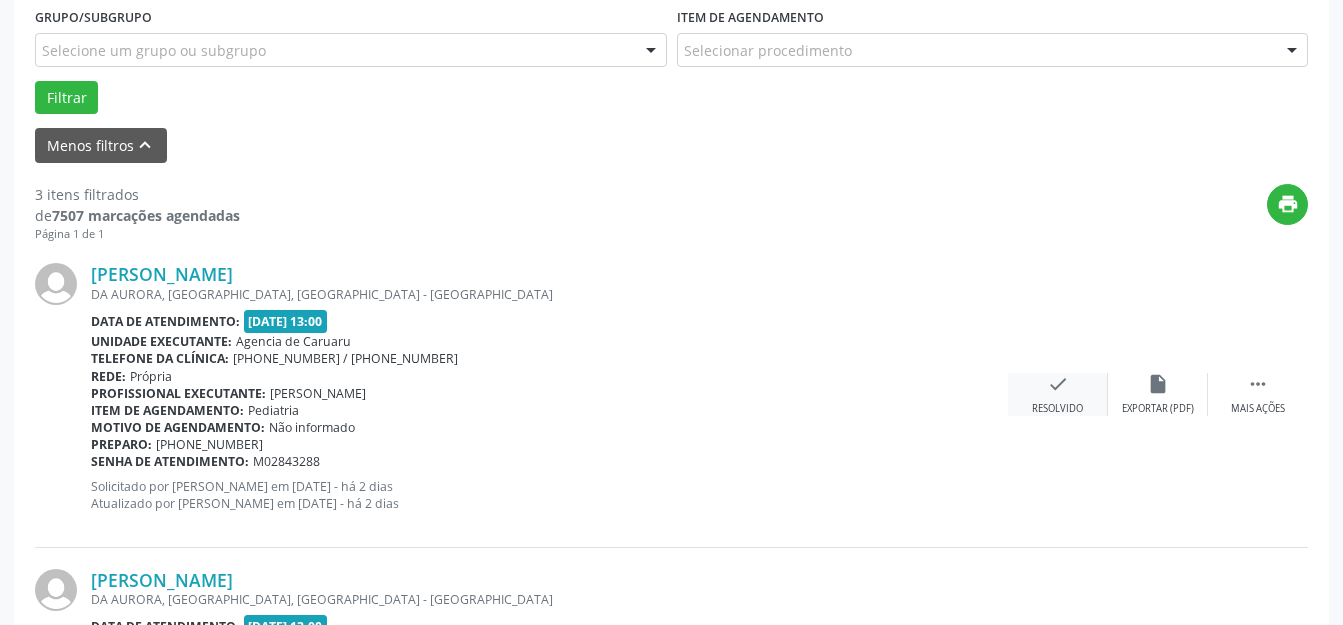 click on "check
Resolvido" at bounding box center (1058, 394) 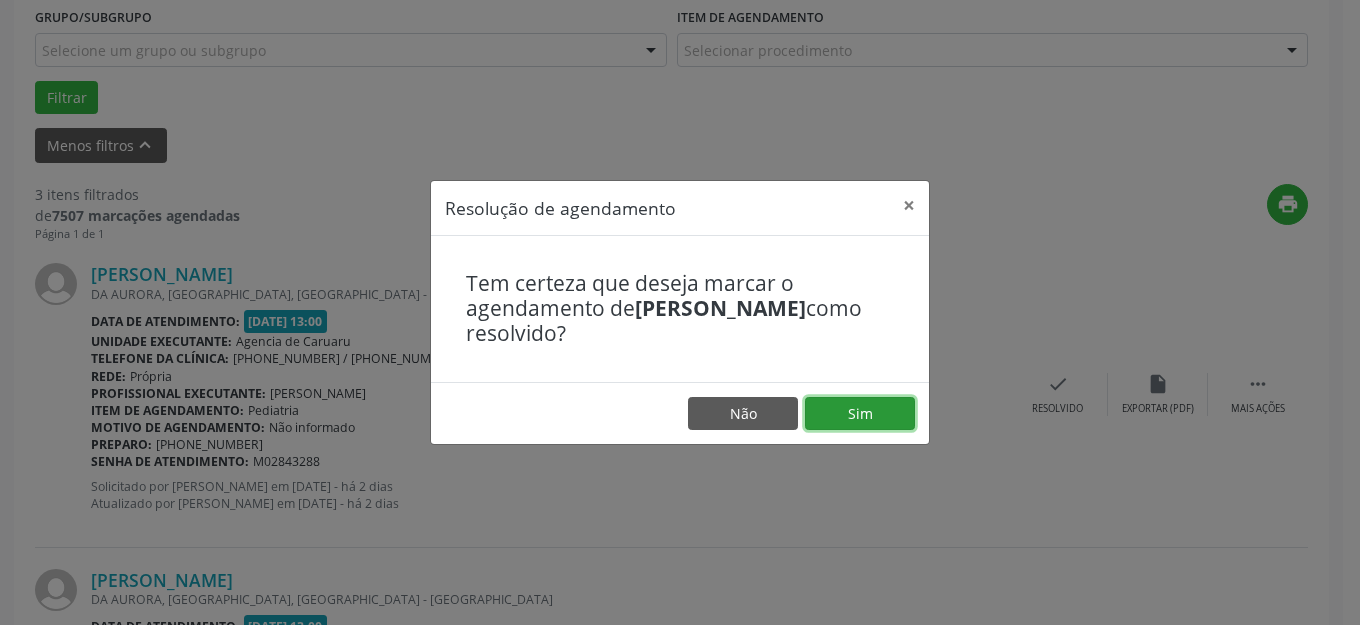 click on "Sim" at bounding box center (860, 414) 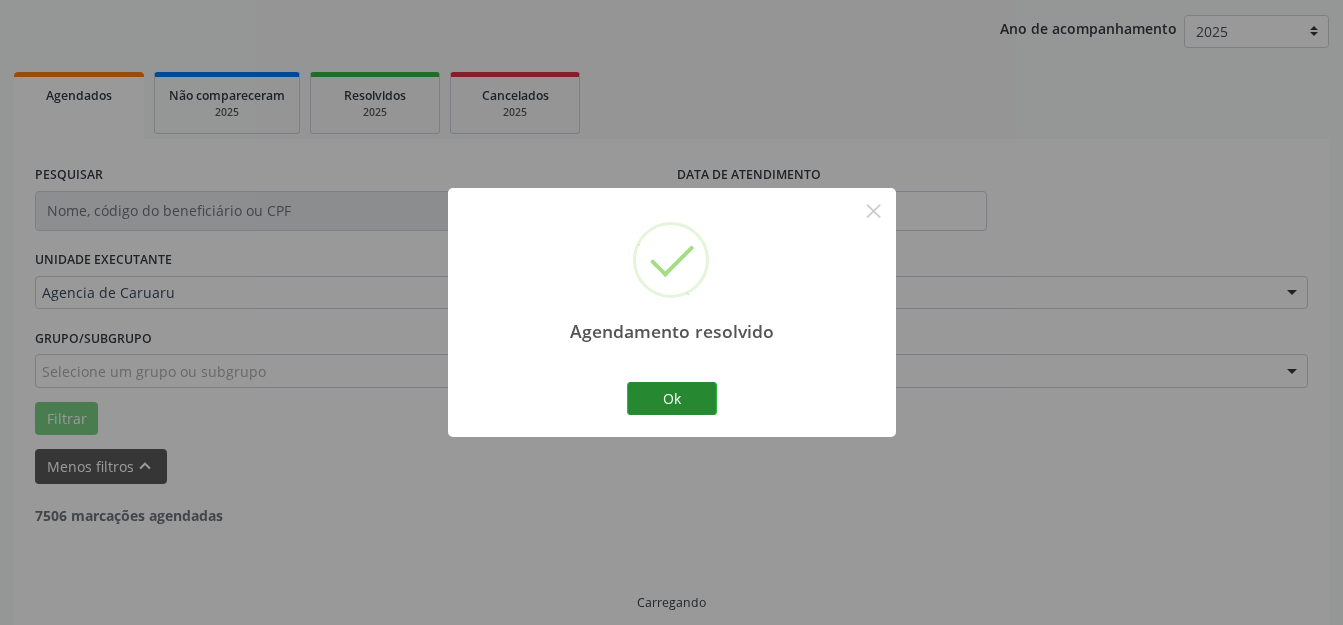 scroll, scrollTop: 248, scrollLeft: 0, axis: vertical 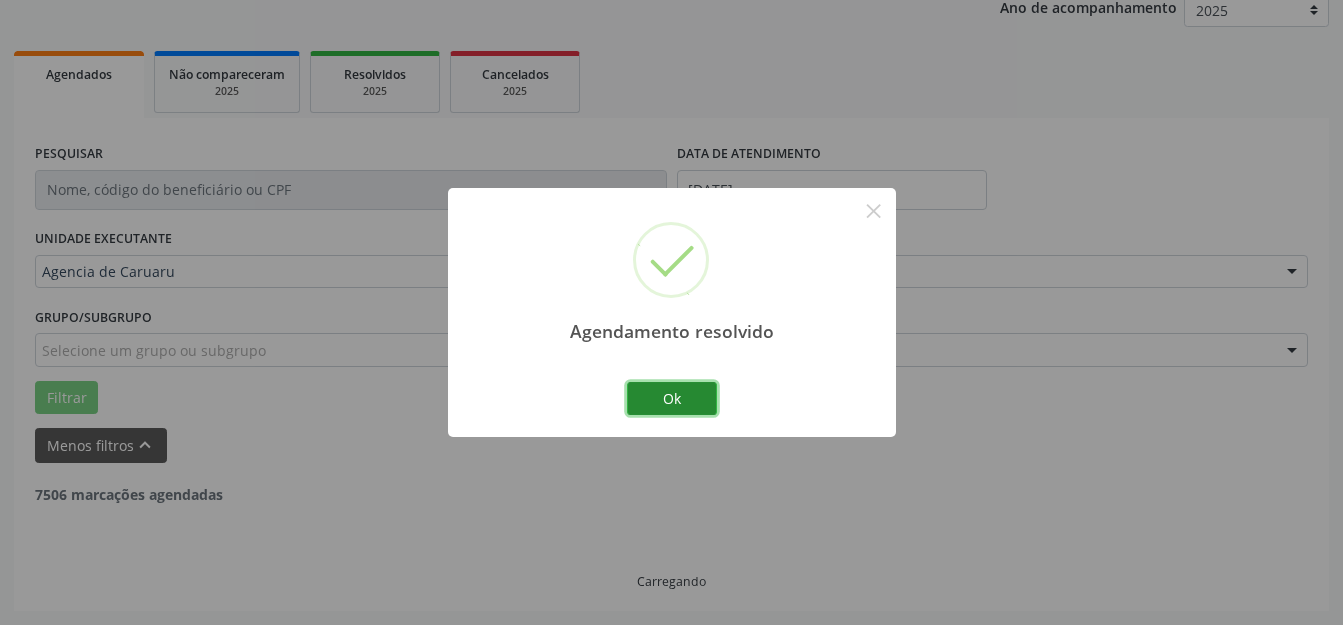 click on "Ok" at bounding box center (672, 399) 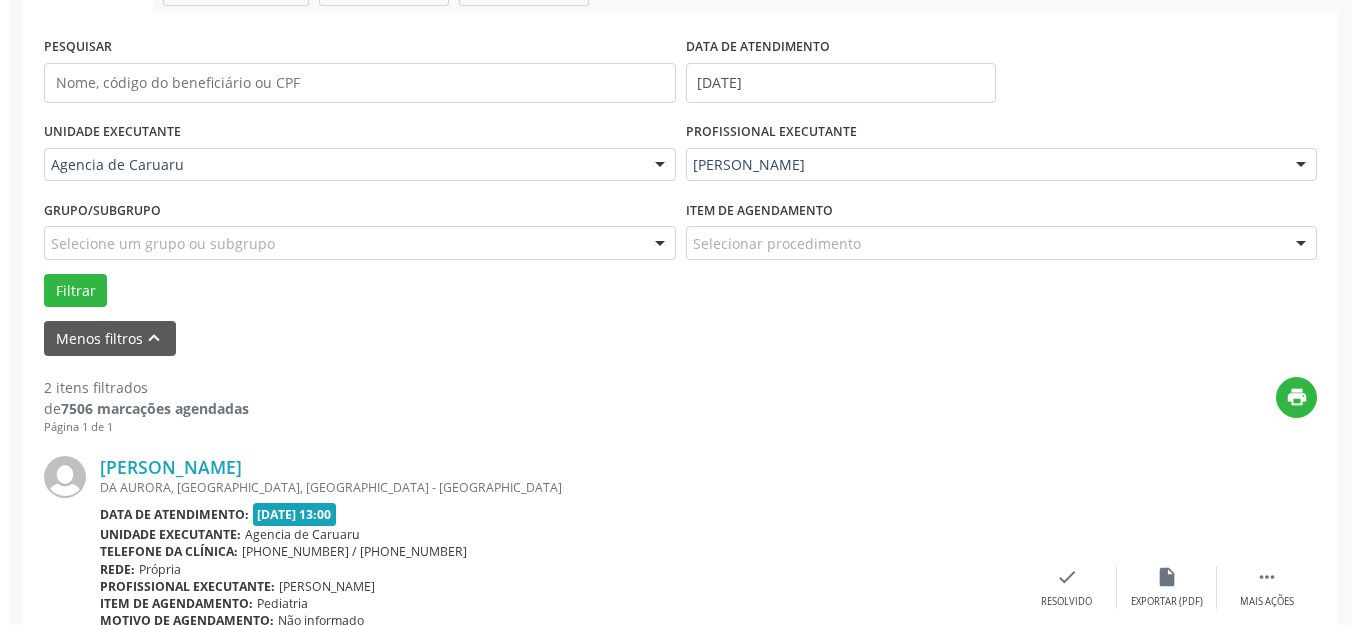 scroll, scrollTop: 448, scrollLeft: 0, axis: vertical 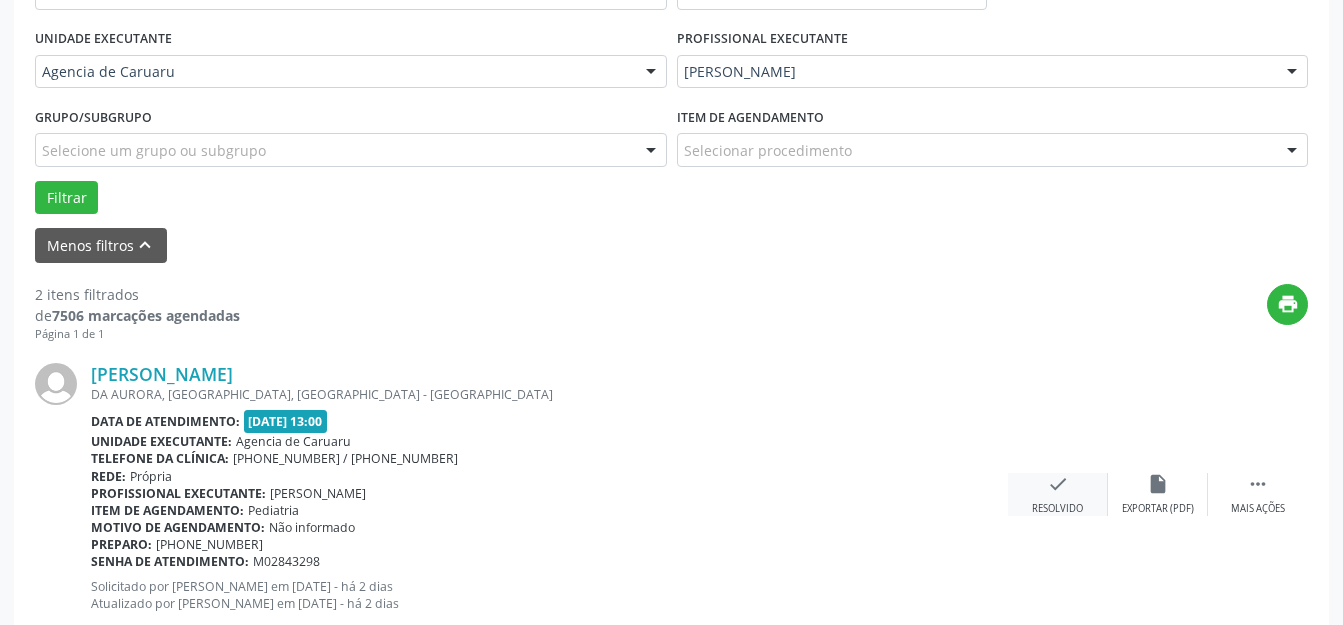 click on "check
Resolvido" at bounding box center (1058, 494) 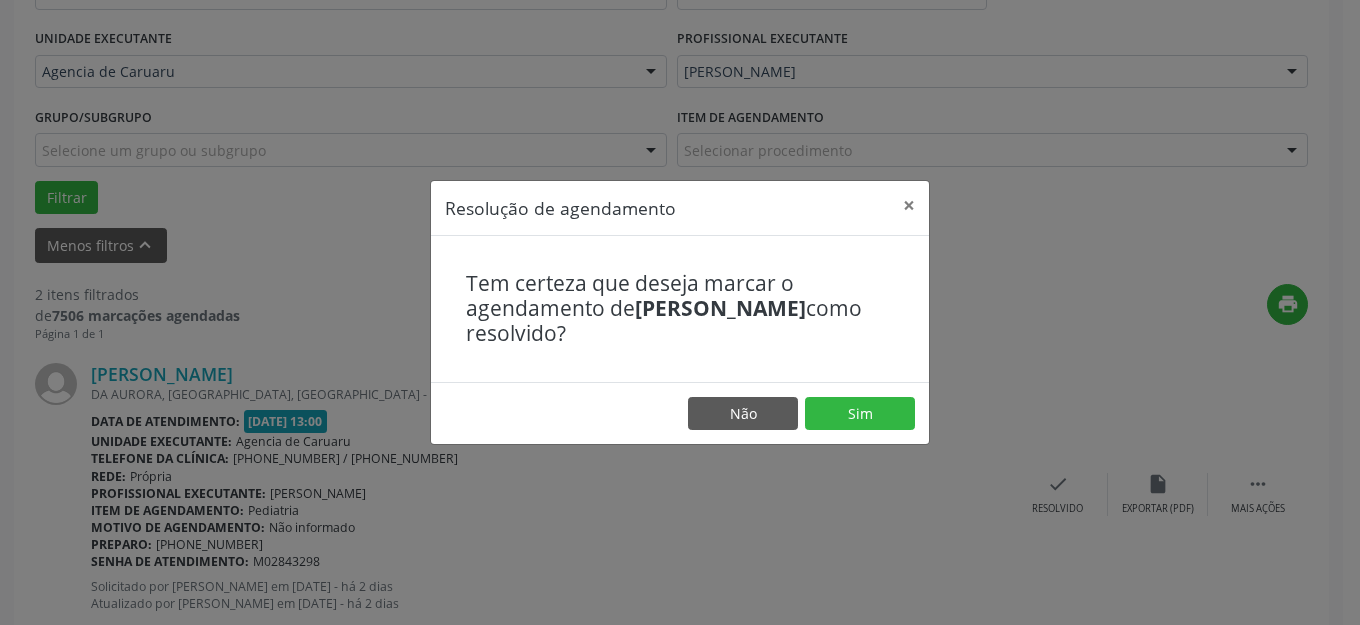 click on "Não Sim" at bounding box center (680, 413) 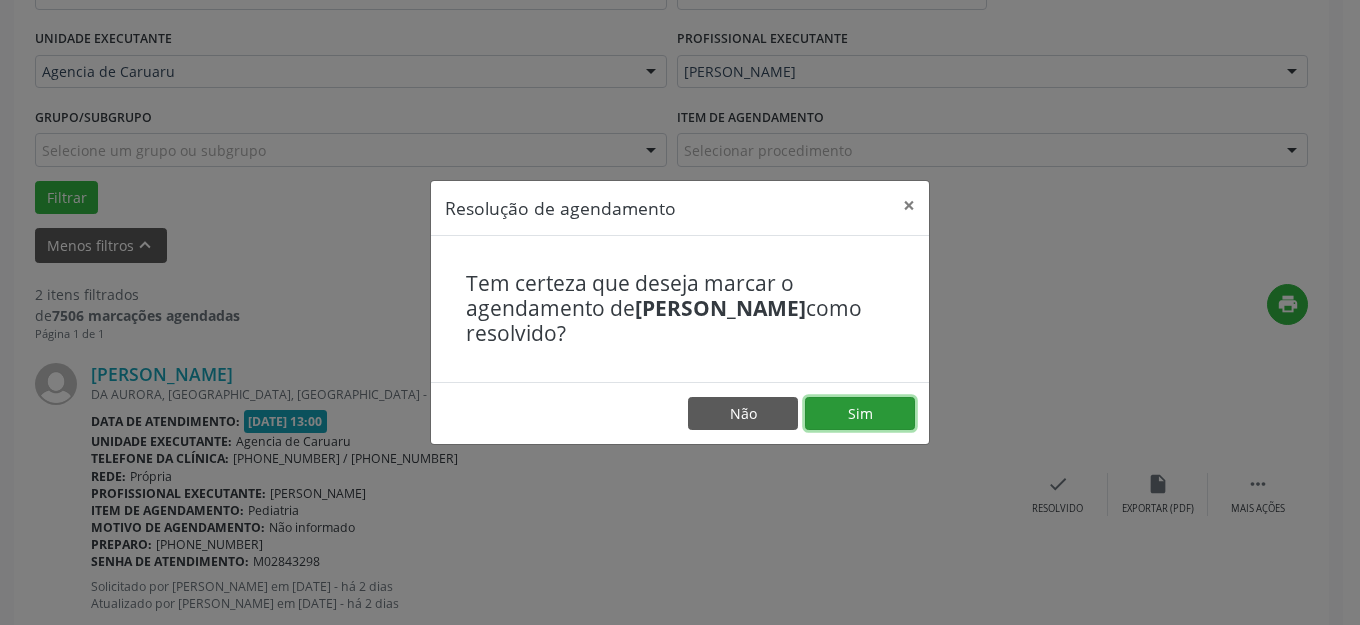 click on "Sim" at bounding box center [860, 414] 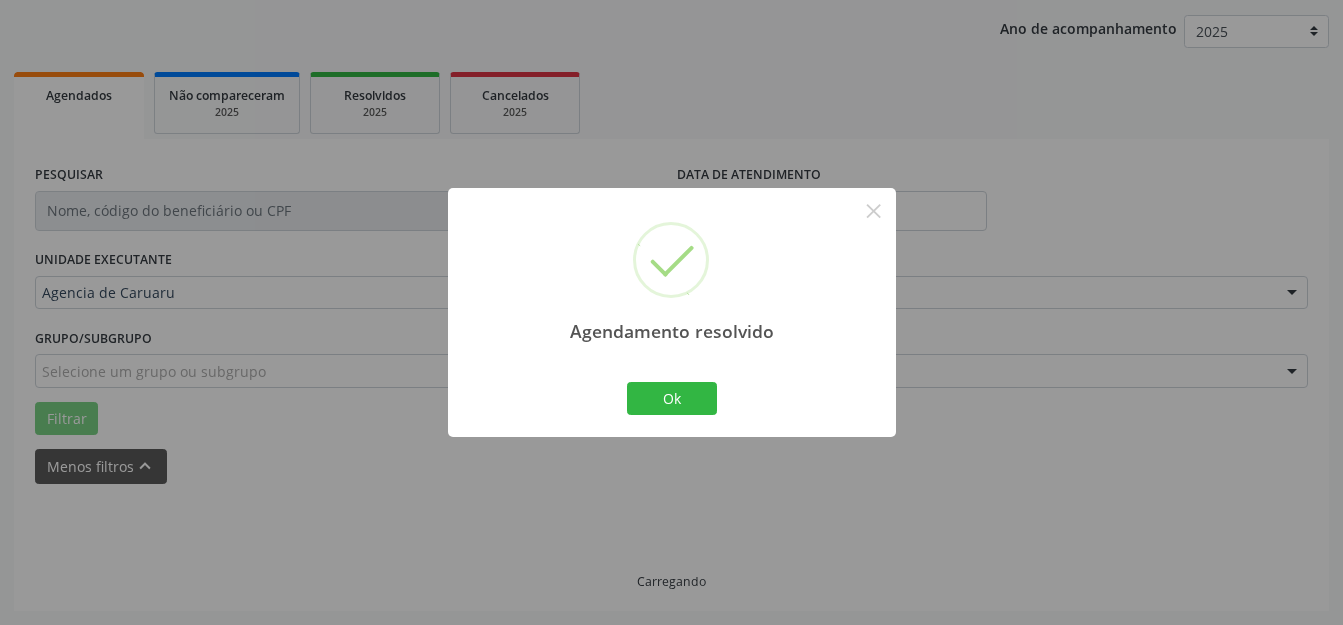 scroll, scrollTop: 248, scrollLeft: 0, axis: vertical 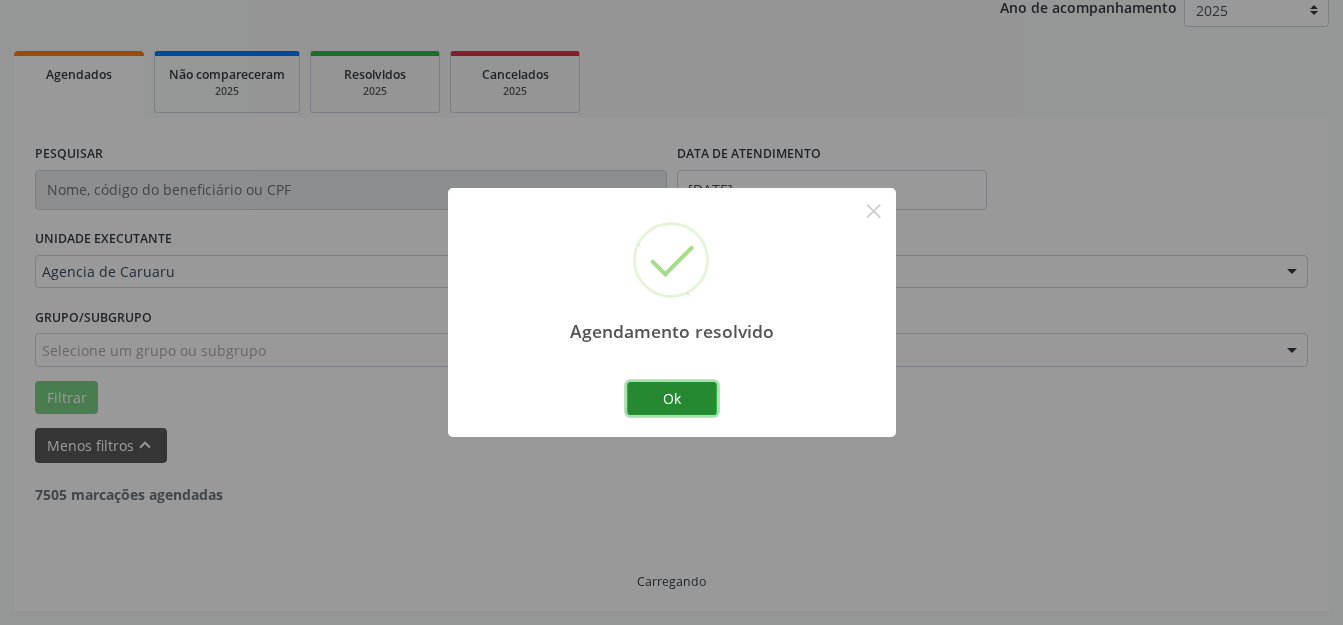 click on "Ok" at bounding box center [672, 399] 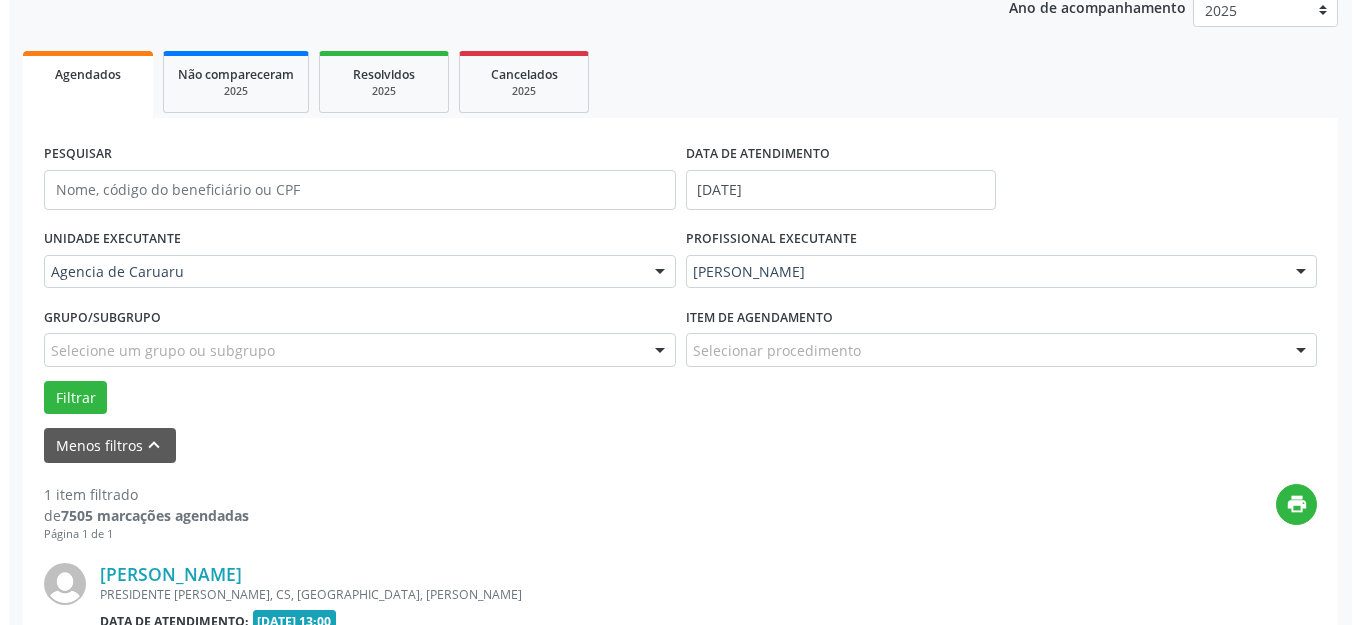 scroll, scrollTop: 505, scrollLeft: 0, axis: vertical 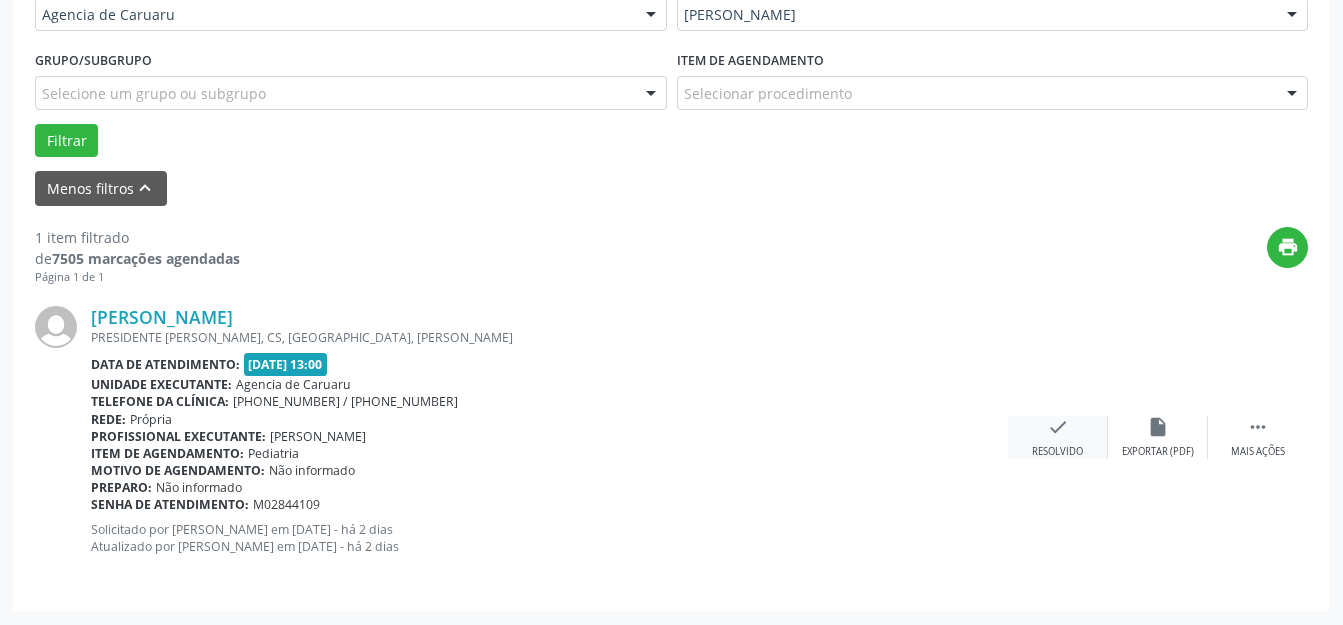 click on "check
Resolvido" at bounding box center [1058, 437] 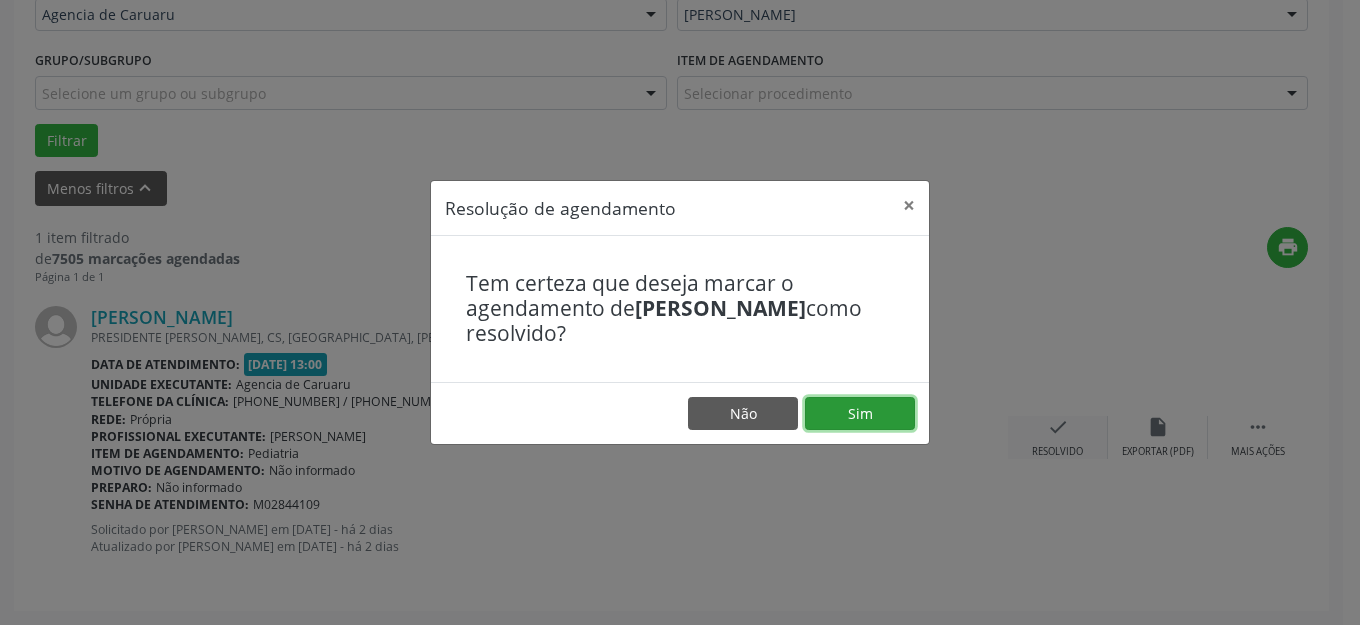 click on "Sim" at bounding box center (860, 414) 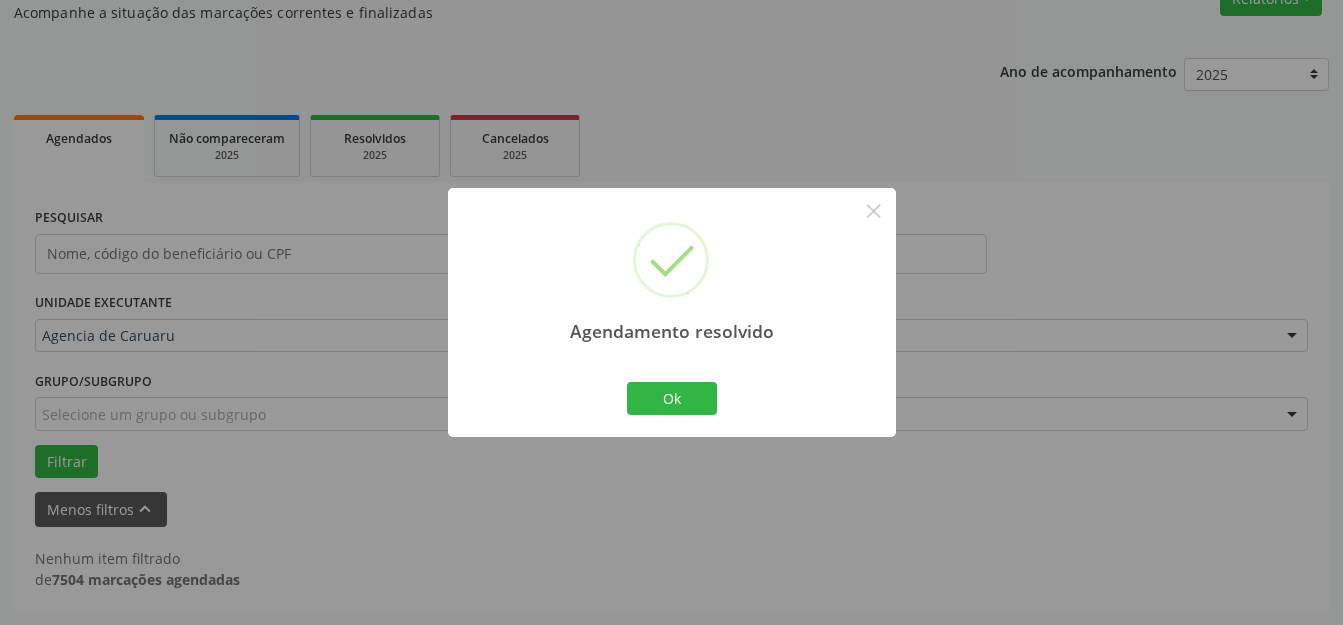 scroll, scrollTop: 184, scrollLeft: 0, axis: vertical 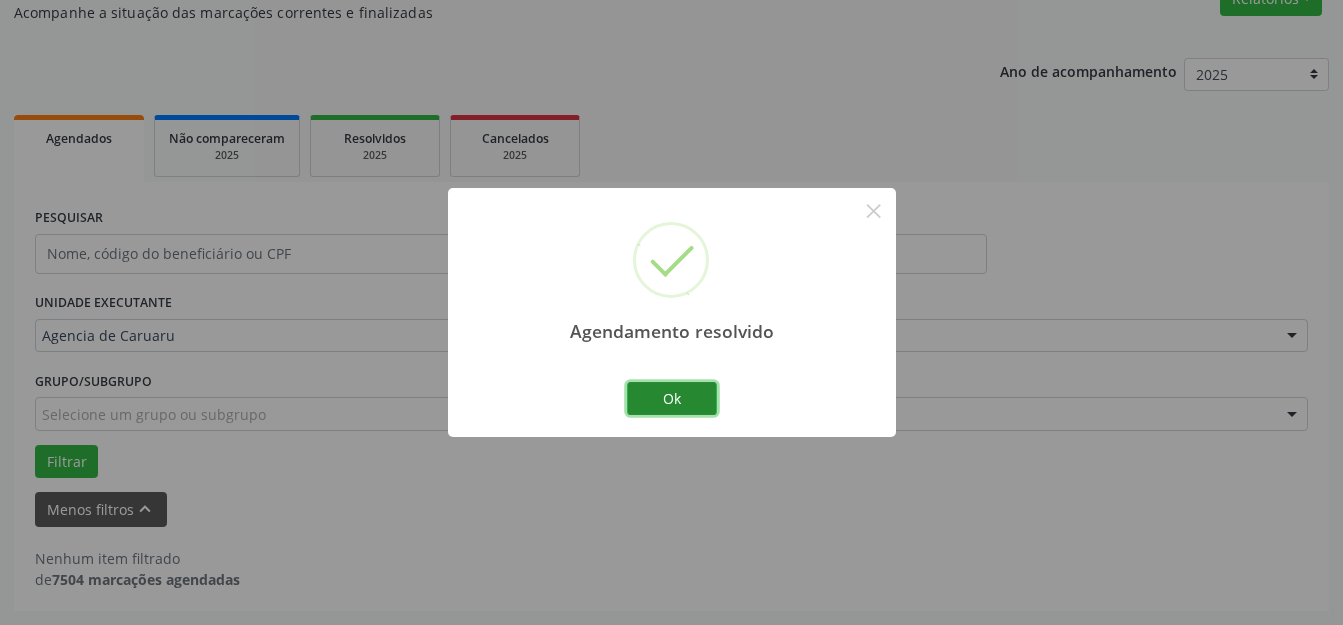 click on "Ok" at bounding box center (672, 399) 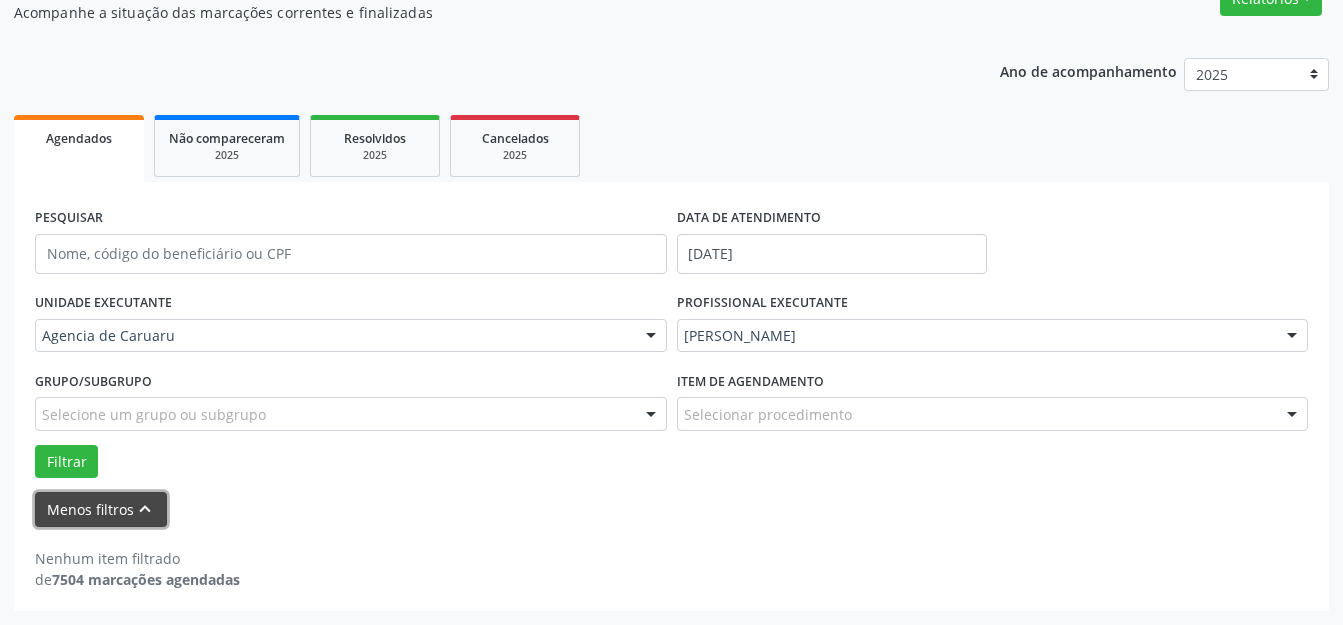 click on "Menos filtros
keyboard_arrow_up" at bounding box center [101, 509] 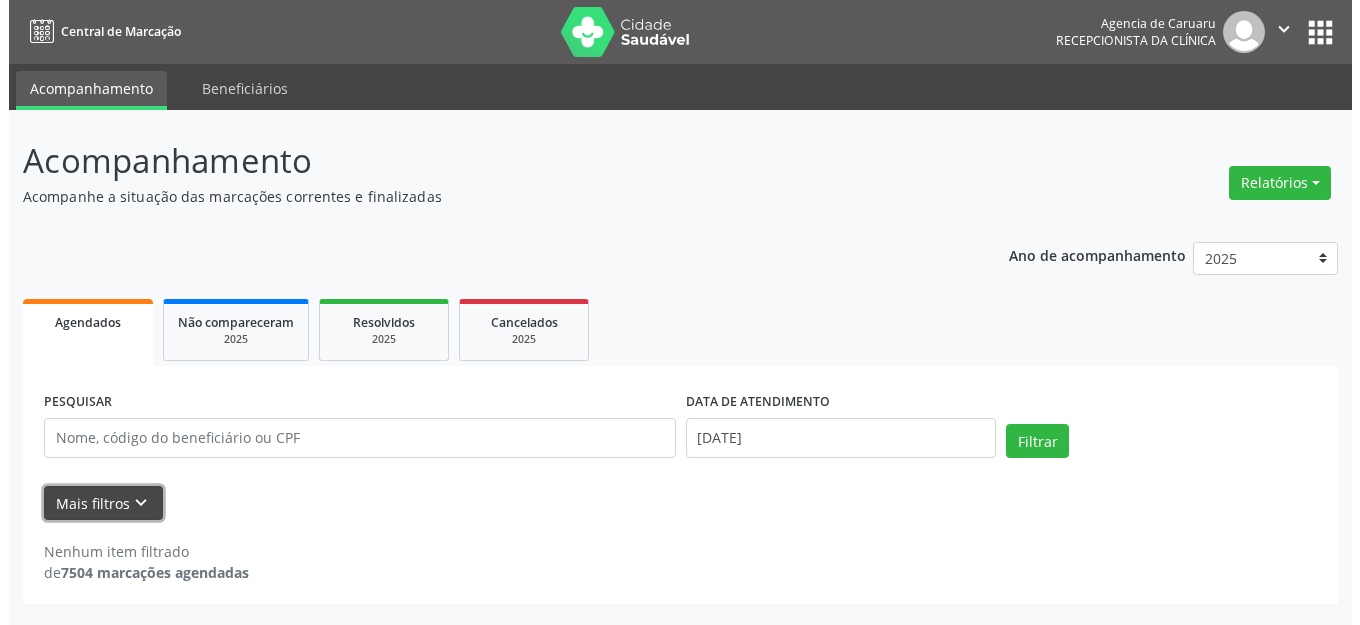 scroll, scrollTop: 0, scrollLeft: 0, axis: both 